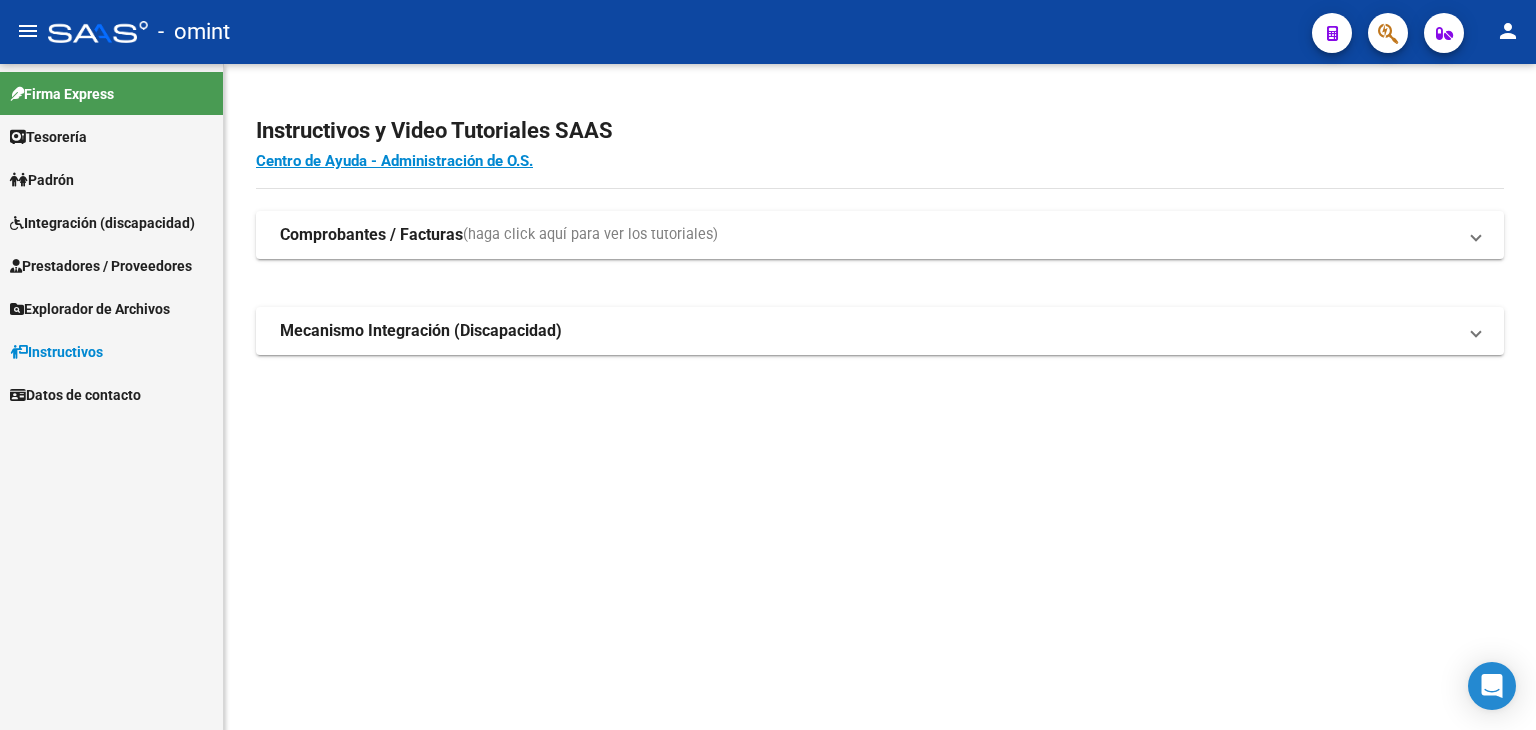 scroll, scrollTop: 0, scrollLeft: 0, axis: both 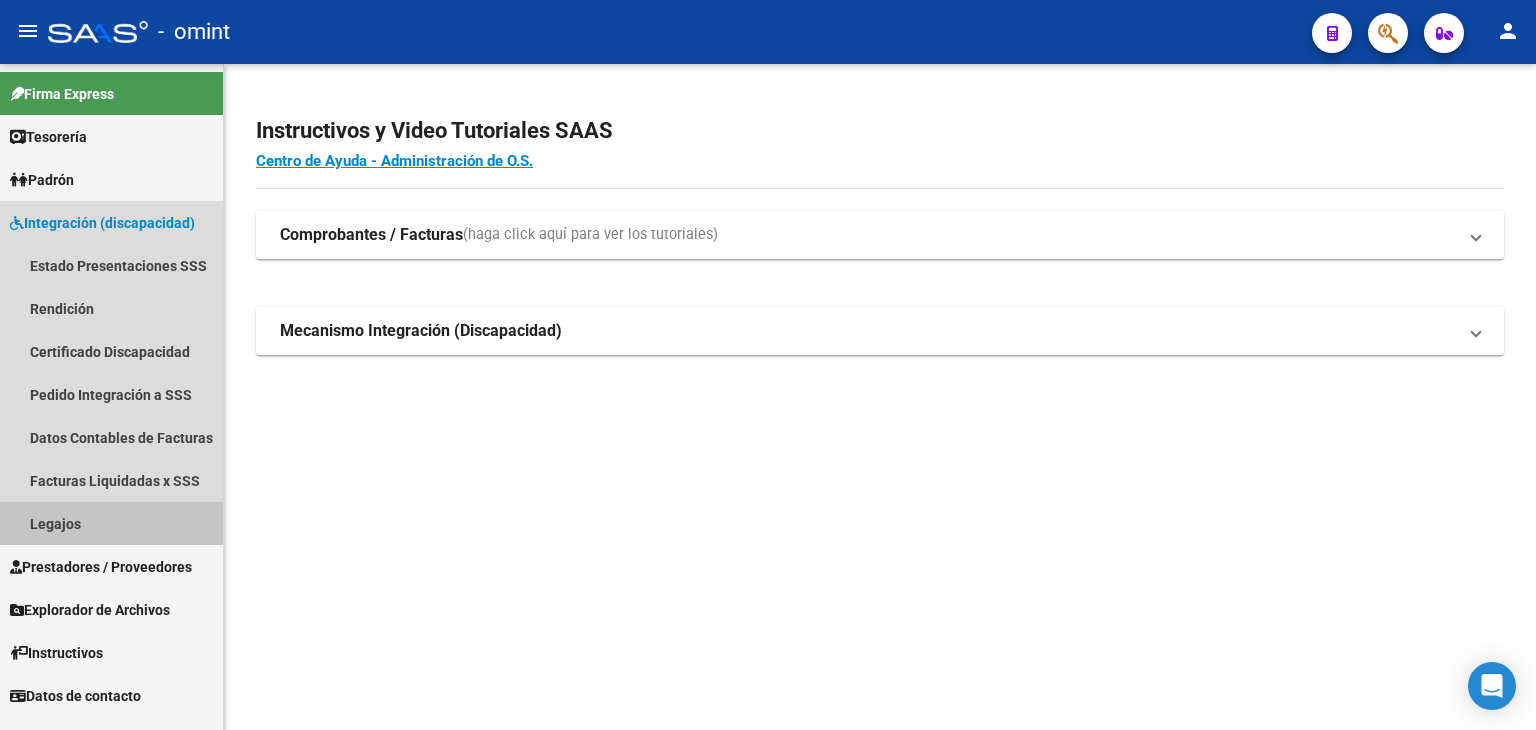 click on "Legajos" at bounding box center (111, 523) 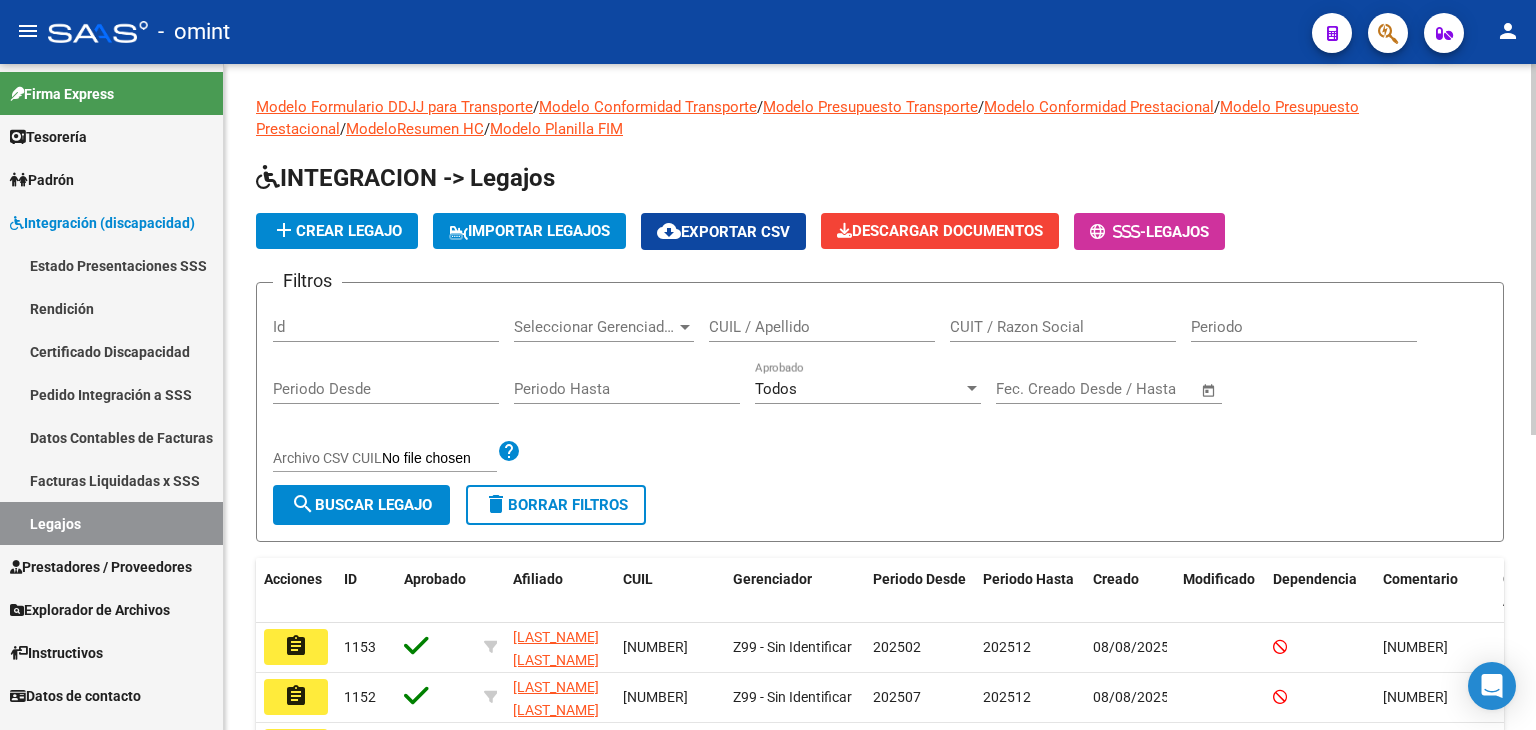 click on "CUIL / Apellido" at bounding box center [822, 327] 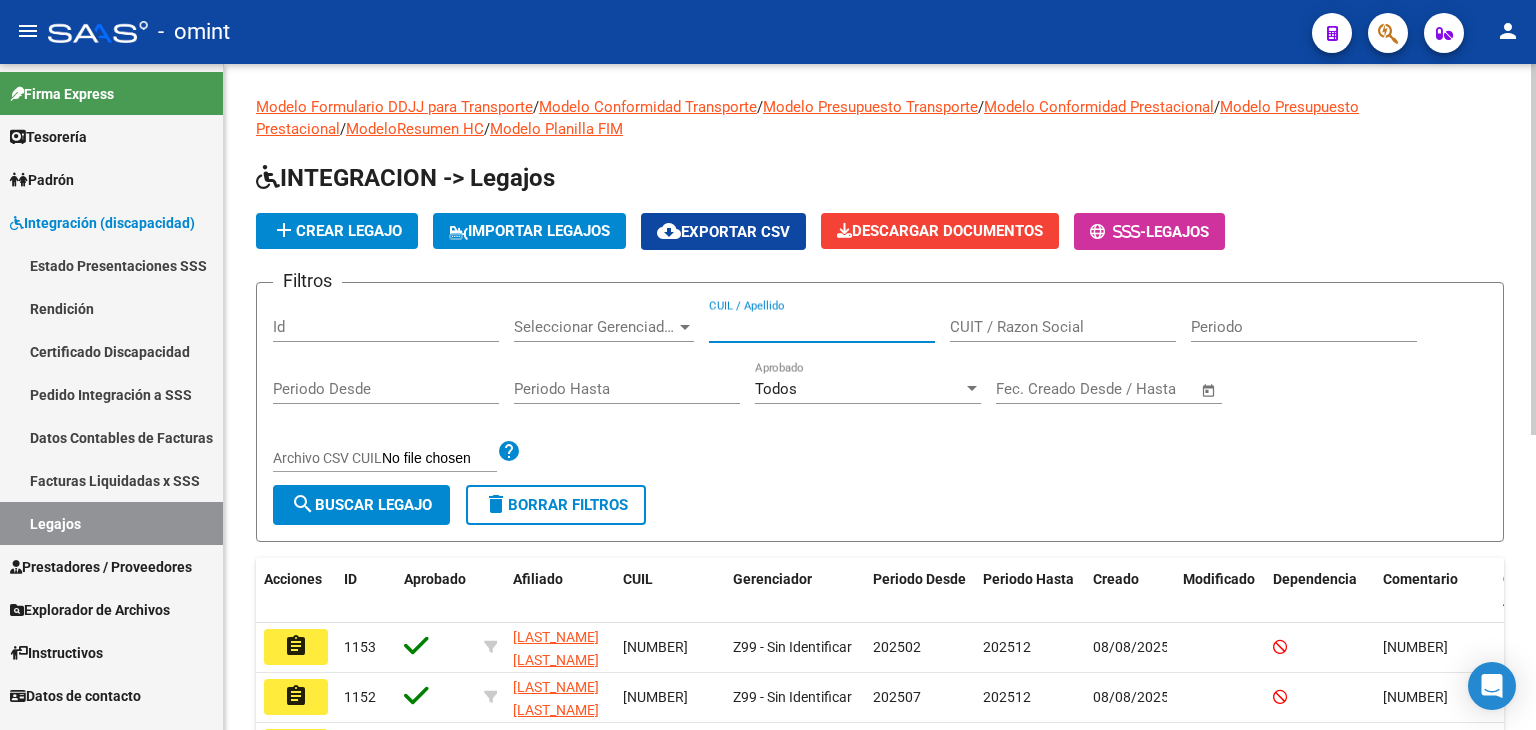 paste on "[TAX_ID]" 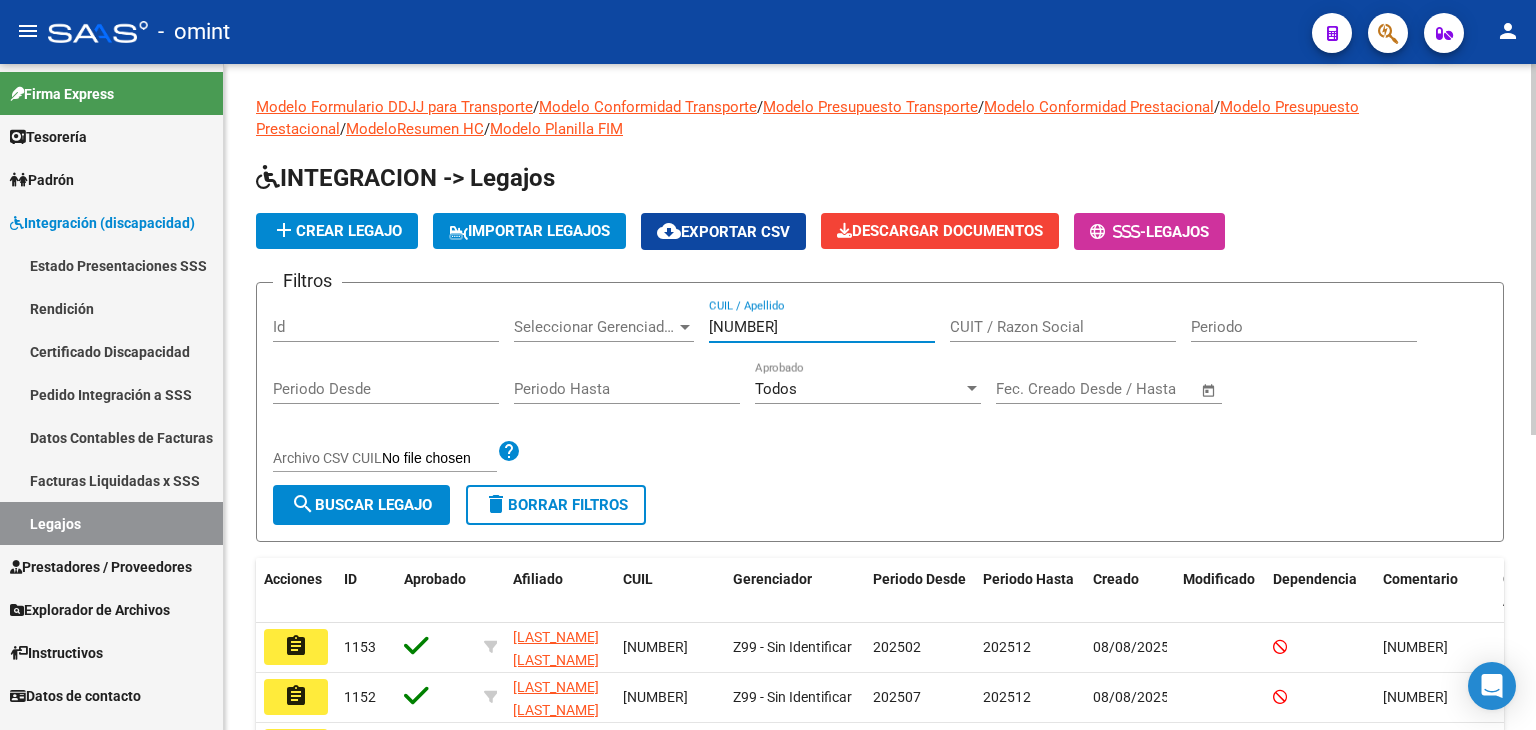 type on "[NUMBER]" 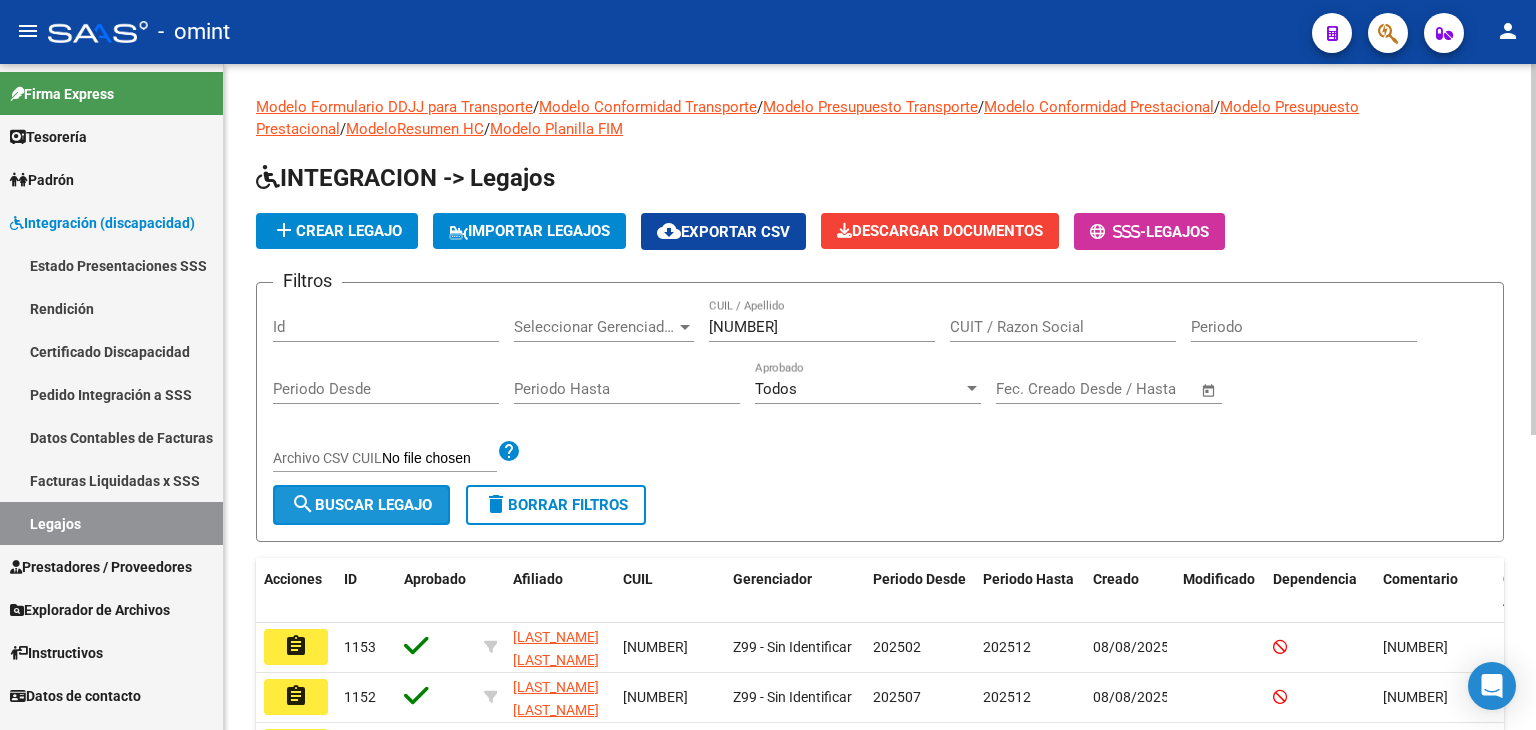 click on "search  Buscar Legajo" 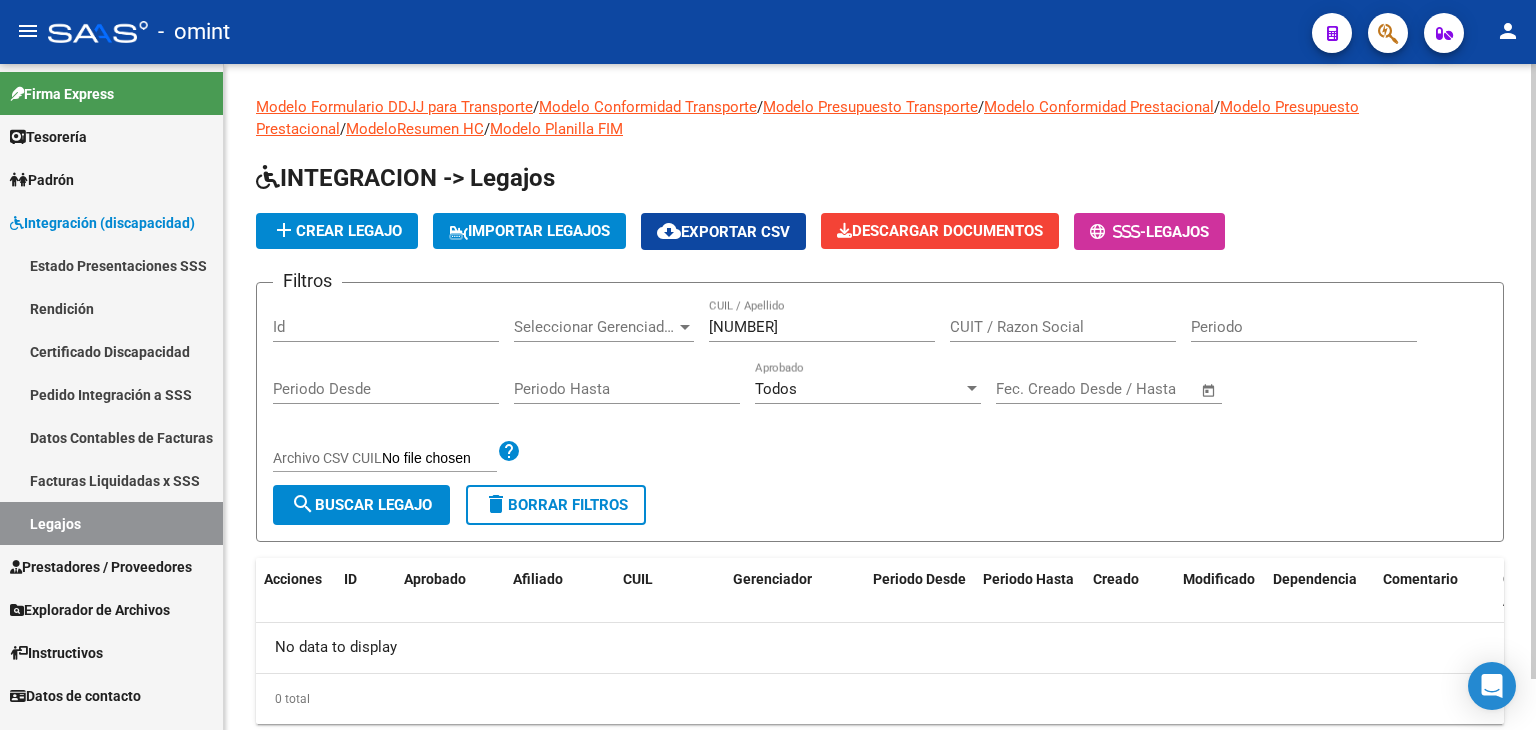 click on "[NUMBER]" at bounding box center (822, 327) 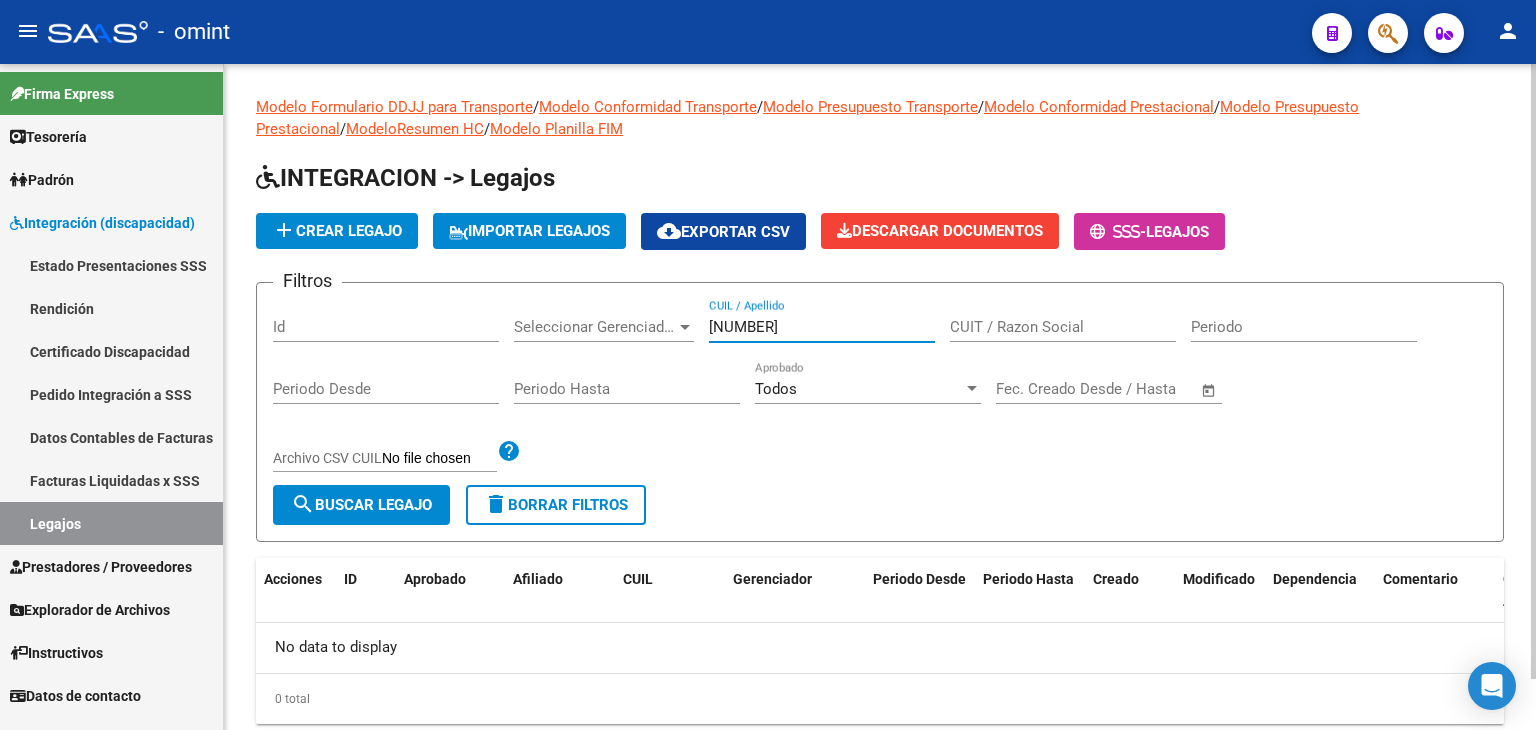 click on "[NUMBER]" at bounding box center [822, 327] 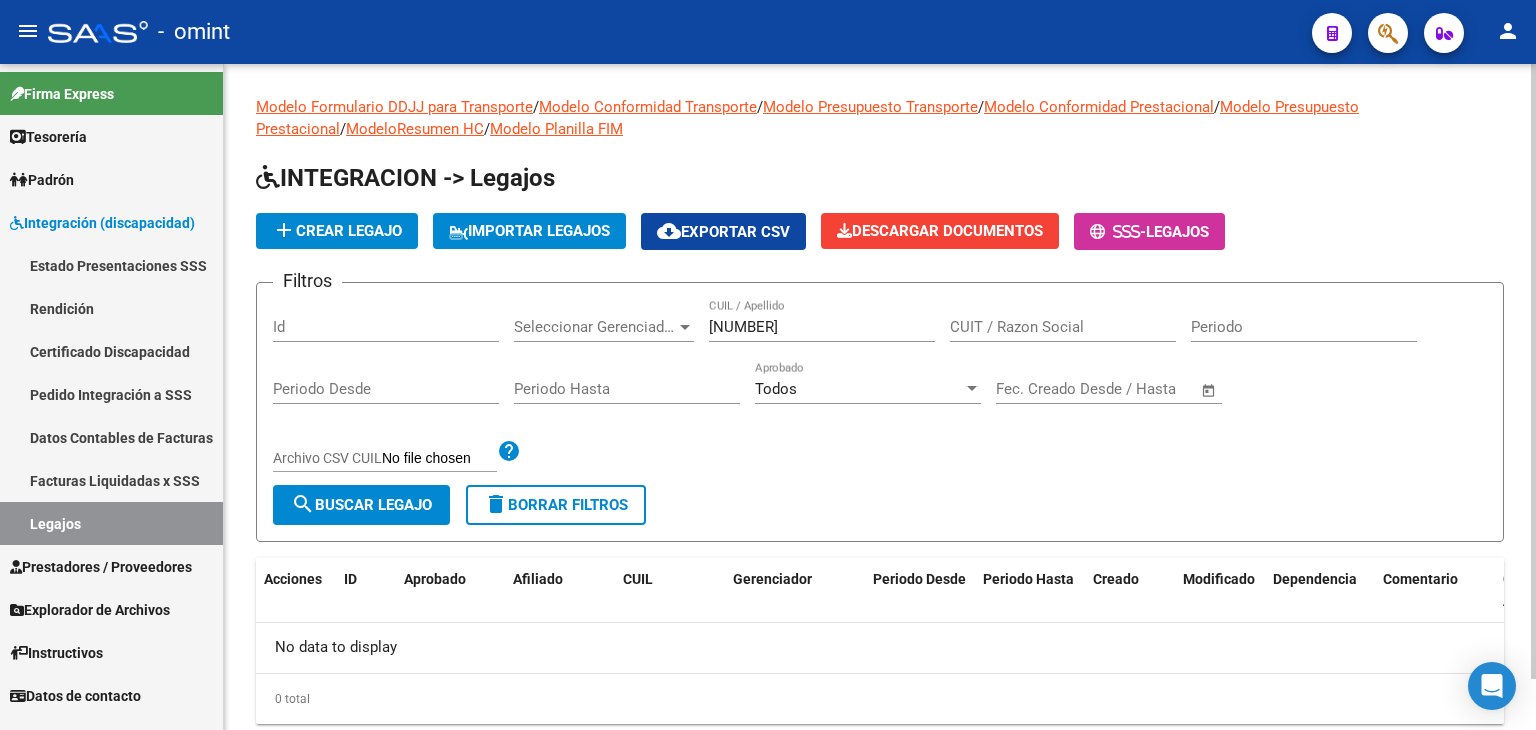 drag, startPoint x: 761, startPoint y: 314, endPoint x: 744, endPoint y: 329, distance: 22.671568 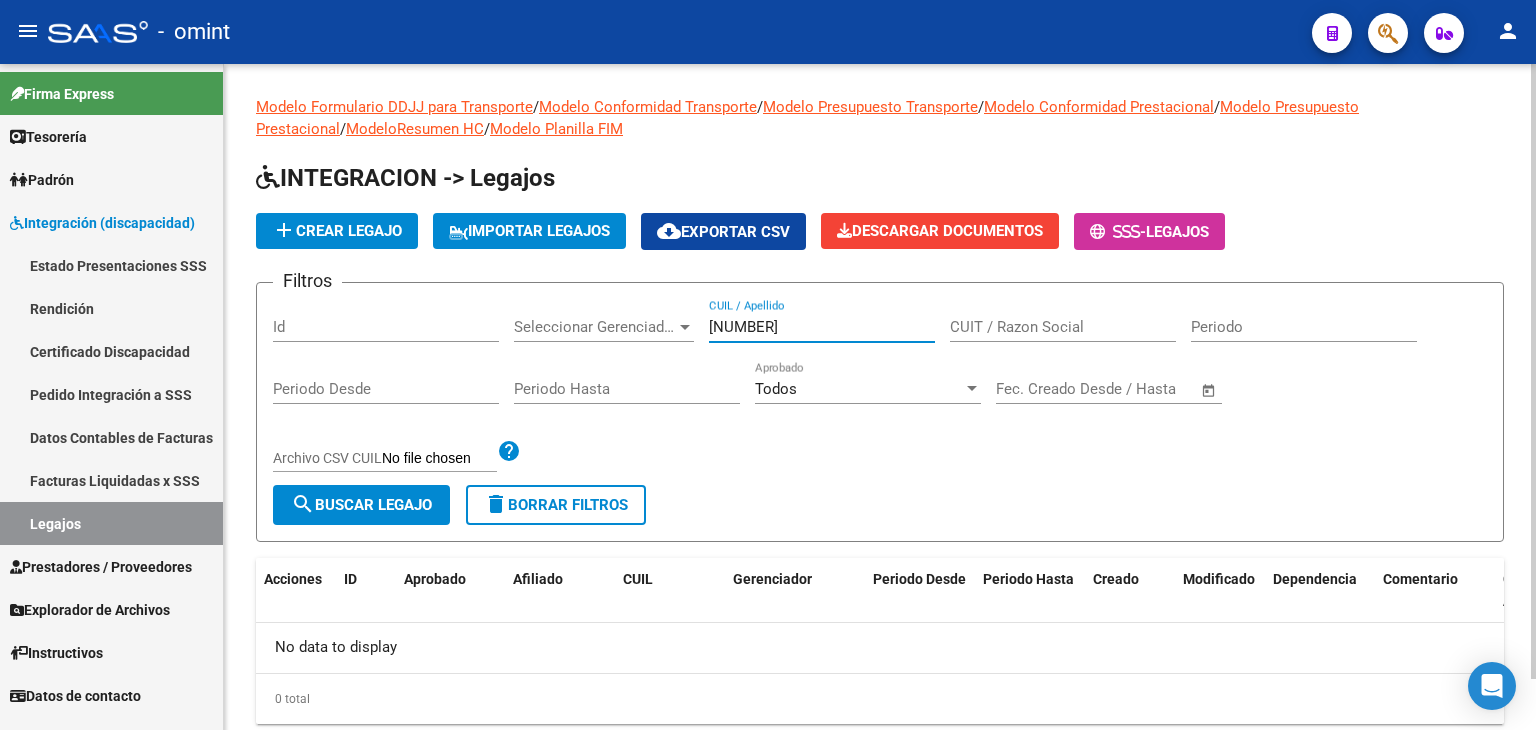 click on "[NUMBER]" at bounding box center (822, 327) 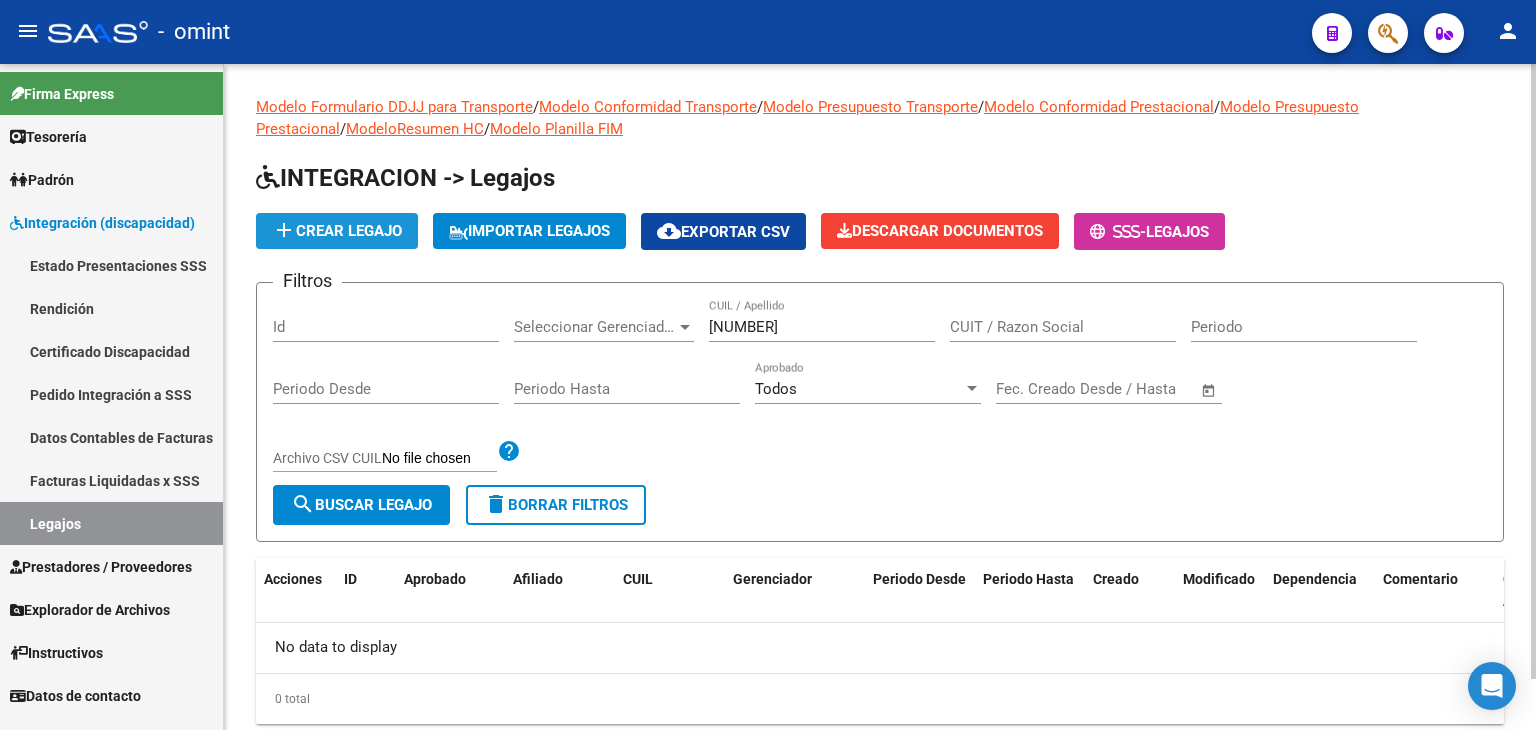 click on "add  Crear Legajo" 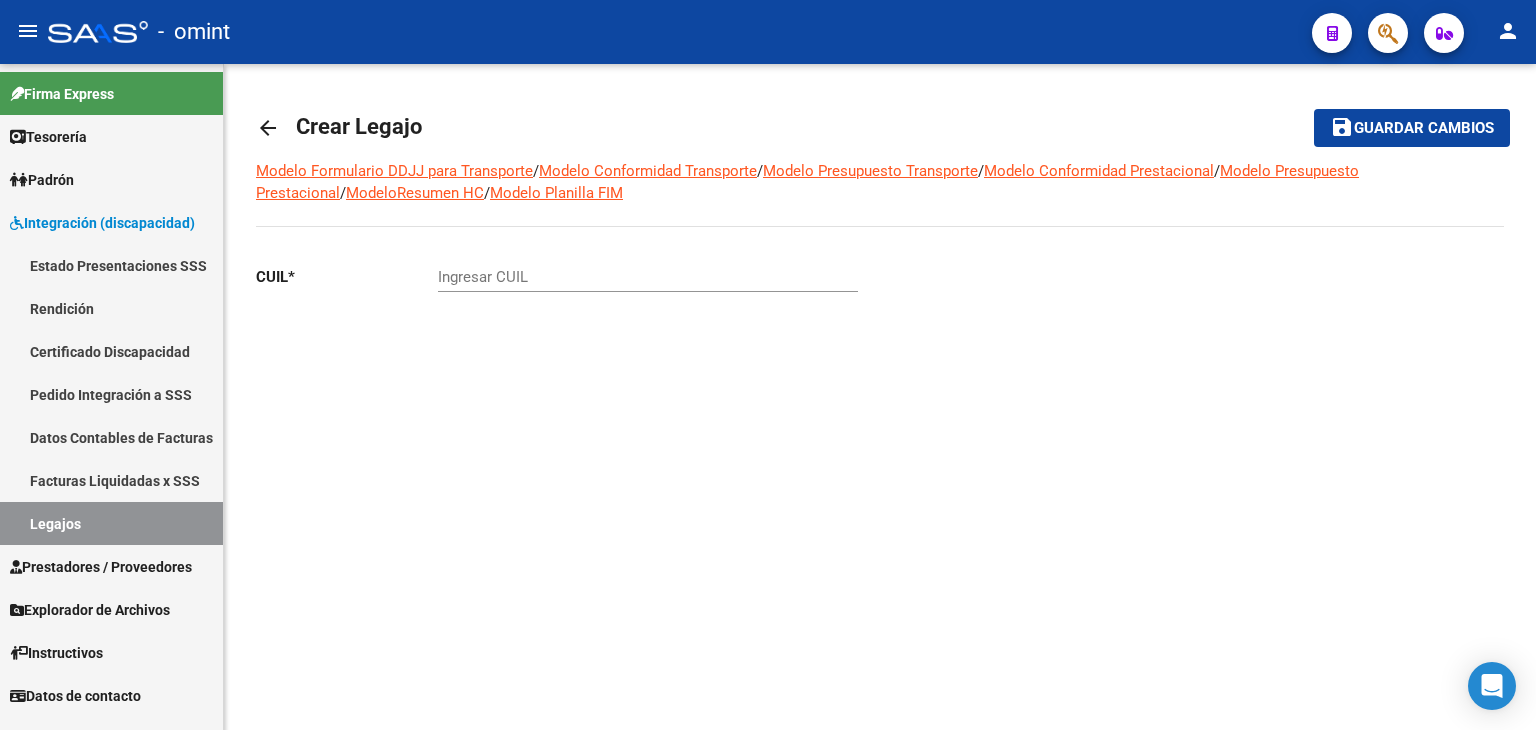click on "Certificado Discapacidad" at bounding box center (111, 351) 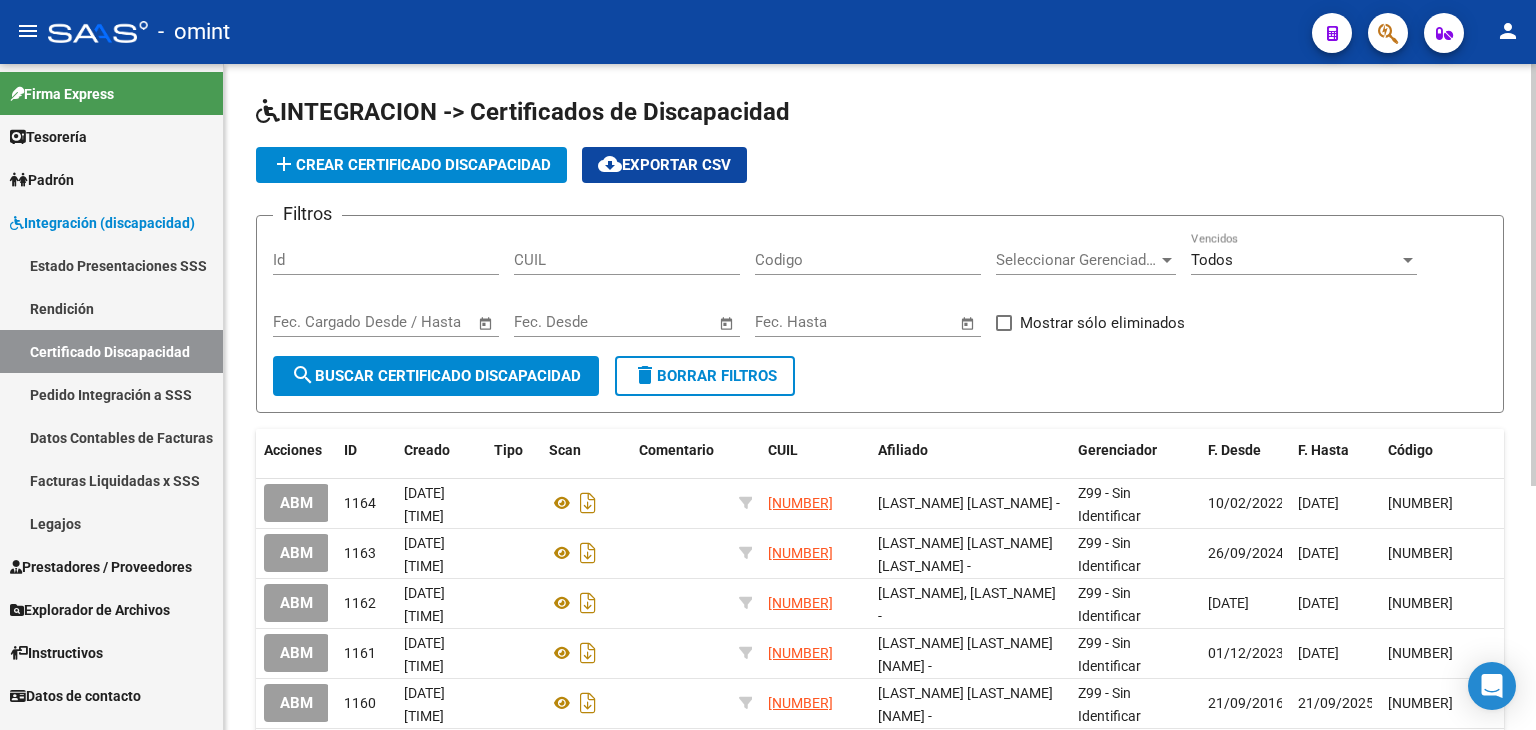 click on "CUIL" at bounding box center [627, 260] 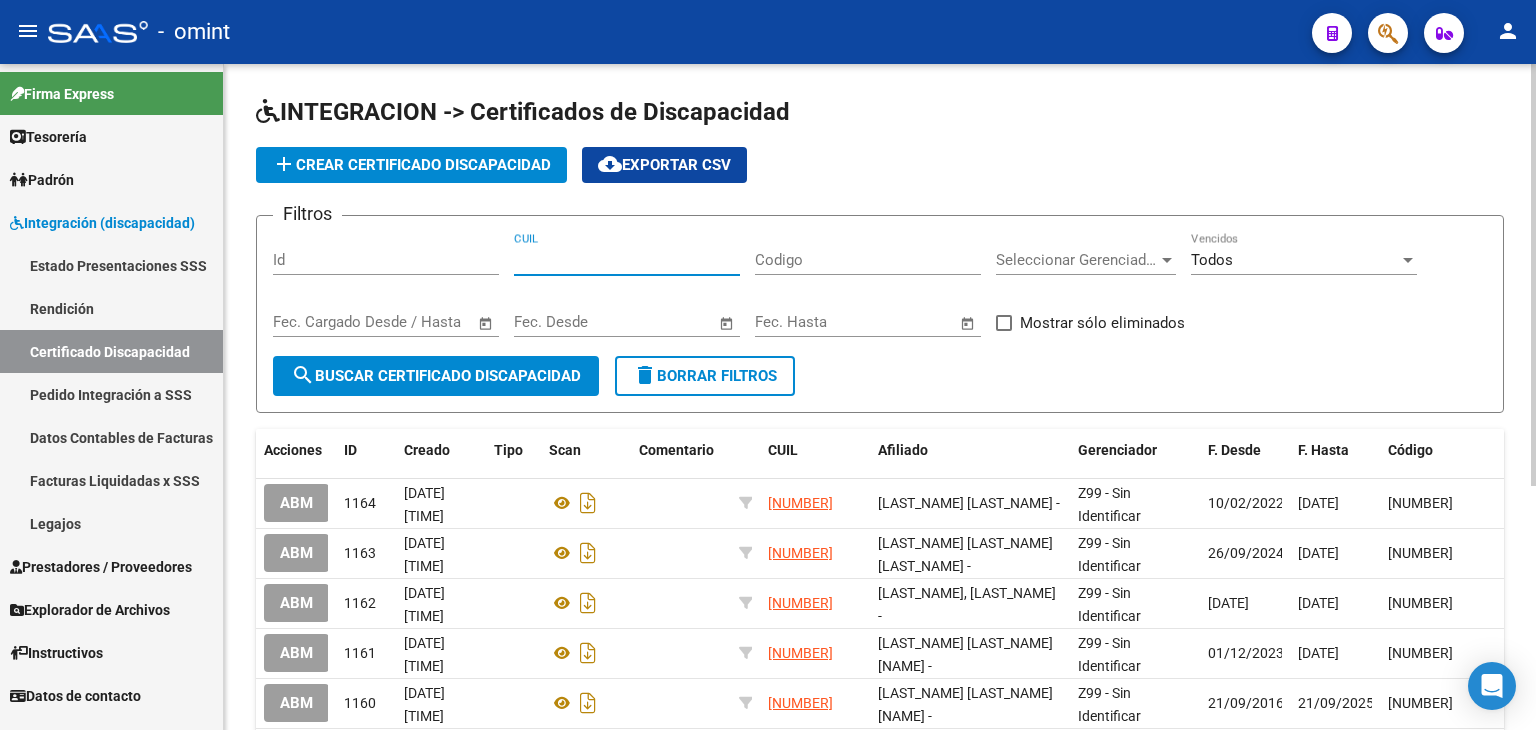 paste on "[TAX_ID]" 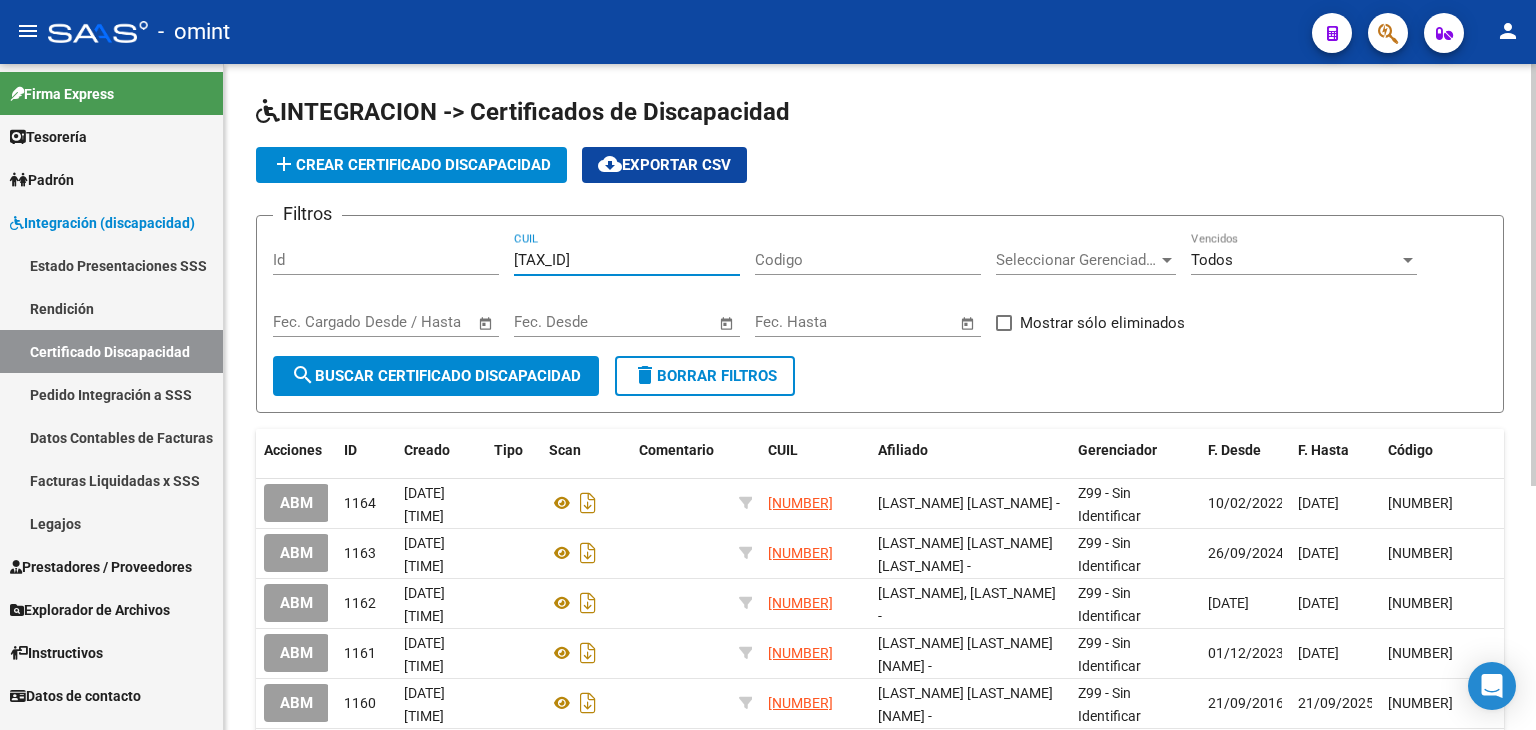 type on "[TAX_ID]" 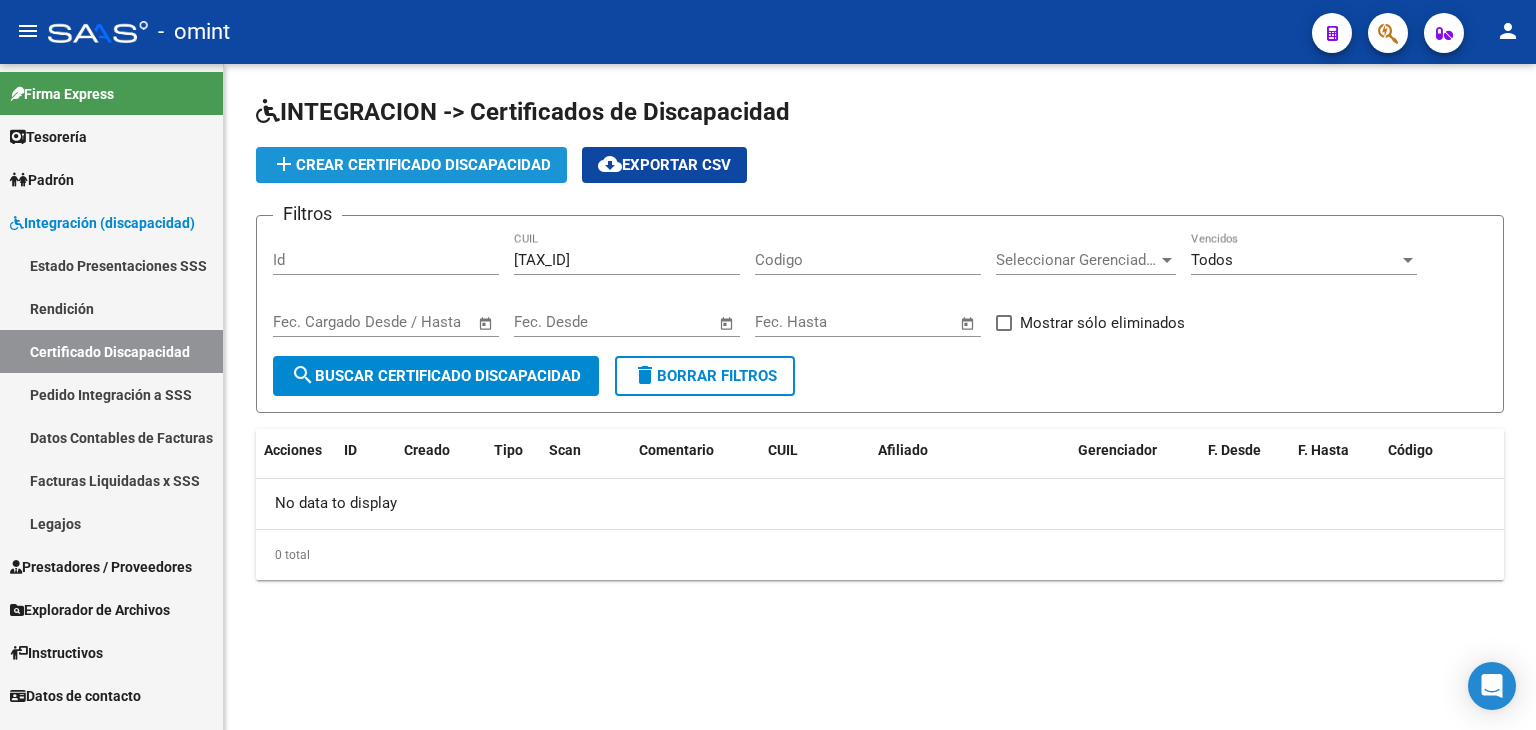 click on "add  Crear Certificado Discapacidad" 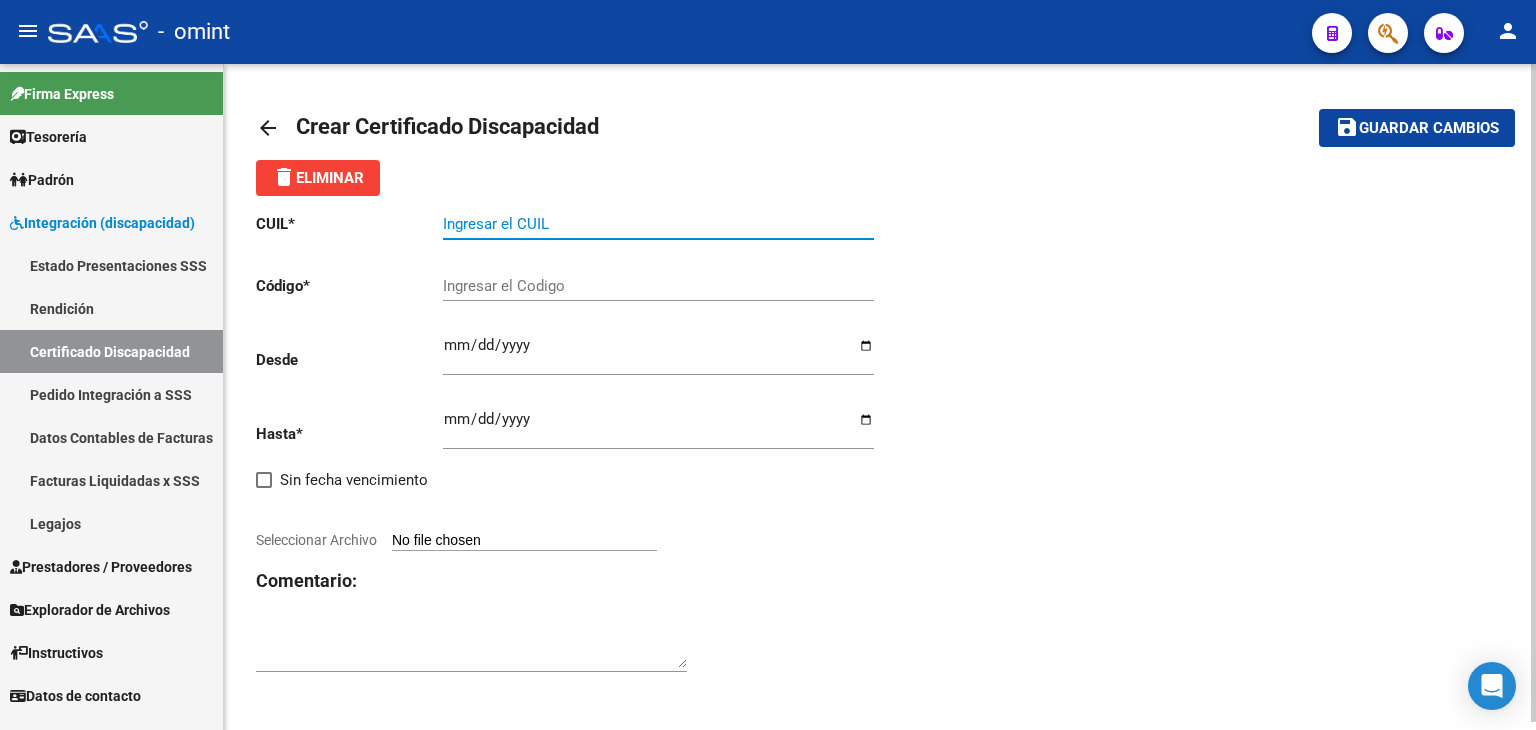 click on "Ingresar el CUIL" at bounding box center (658, 224) 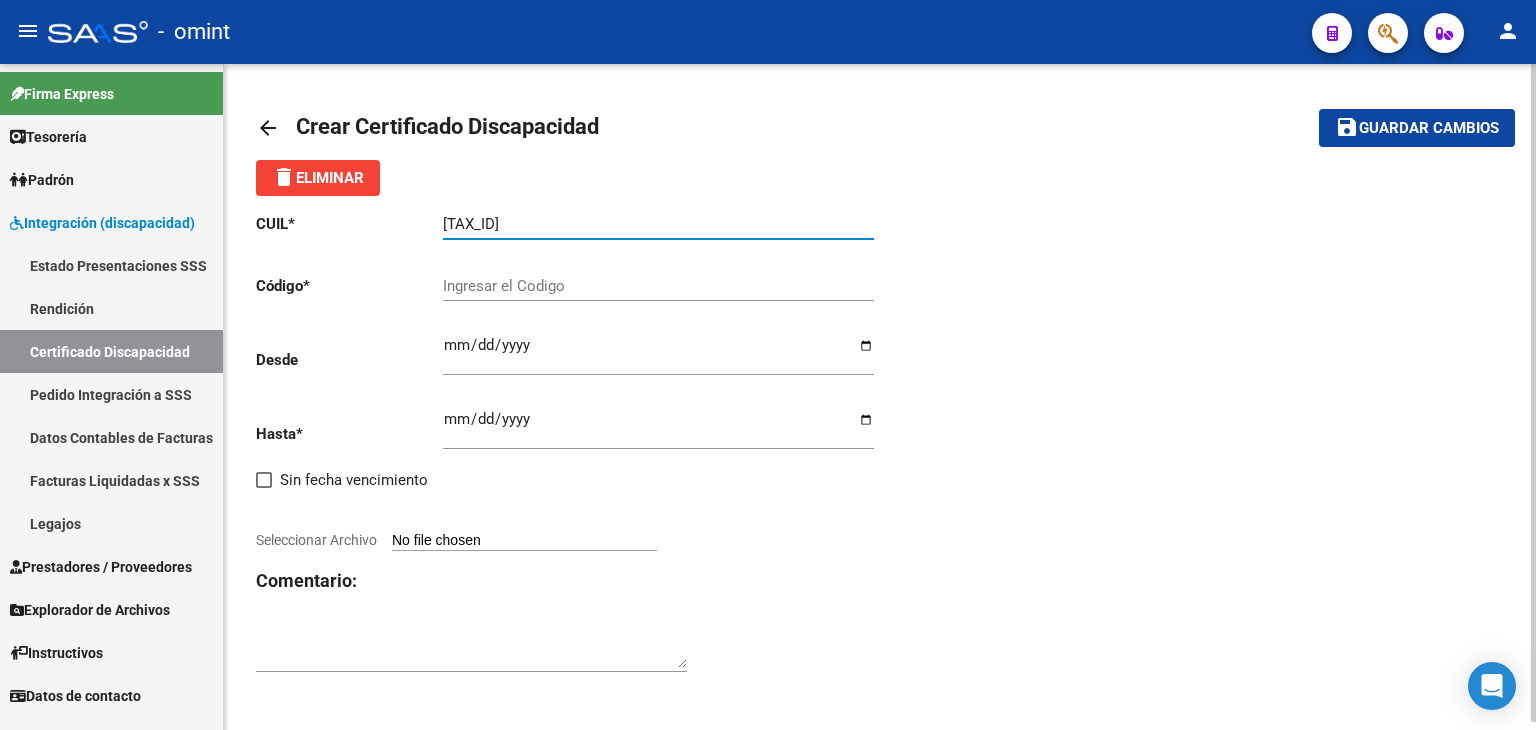 type on "[TAX_ID]" 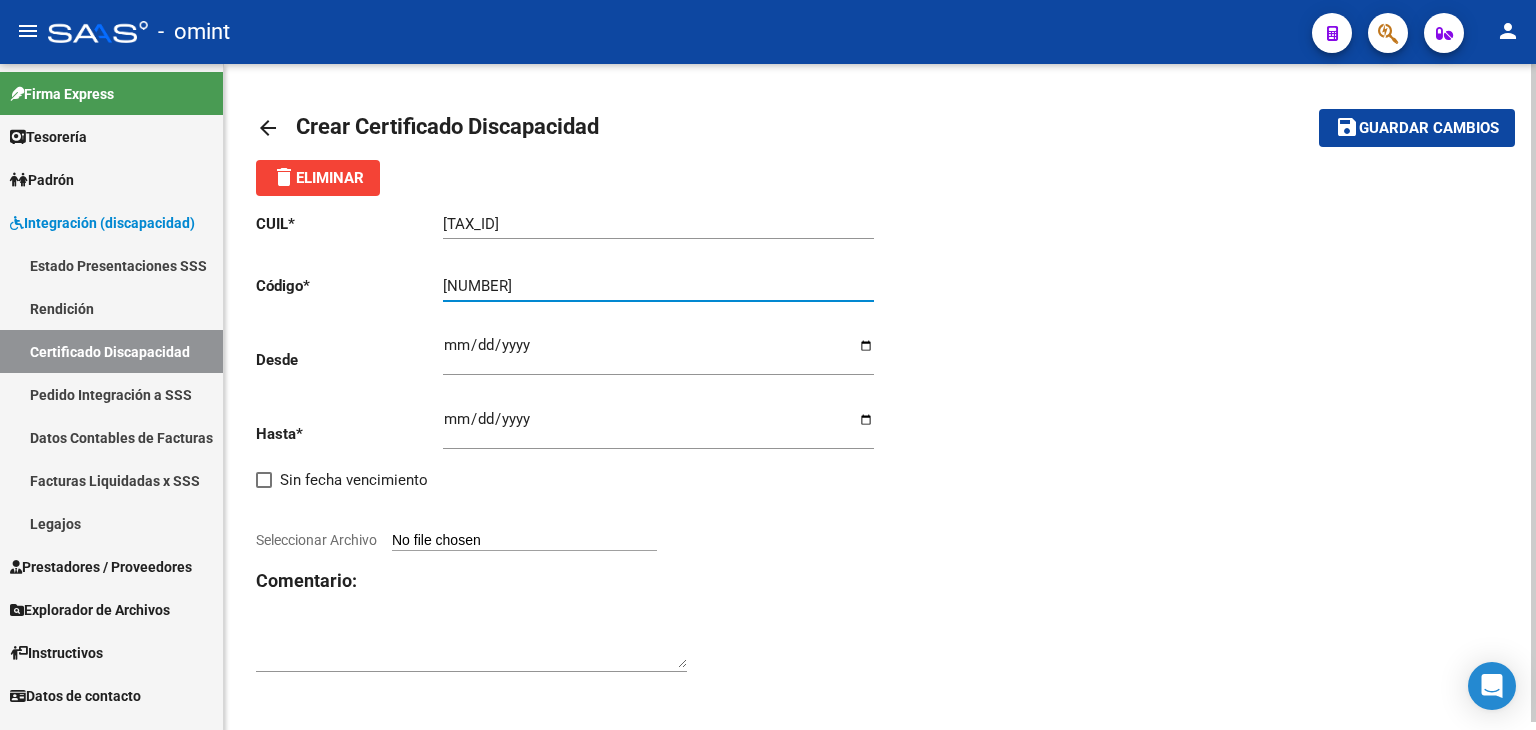 type on "[NUMBER]" 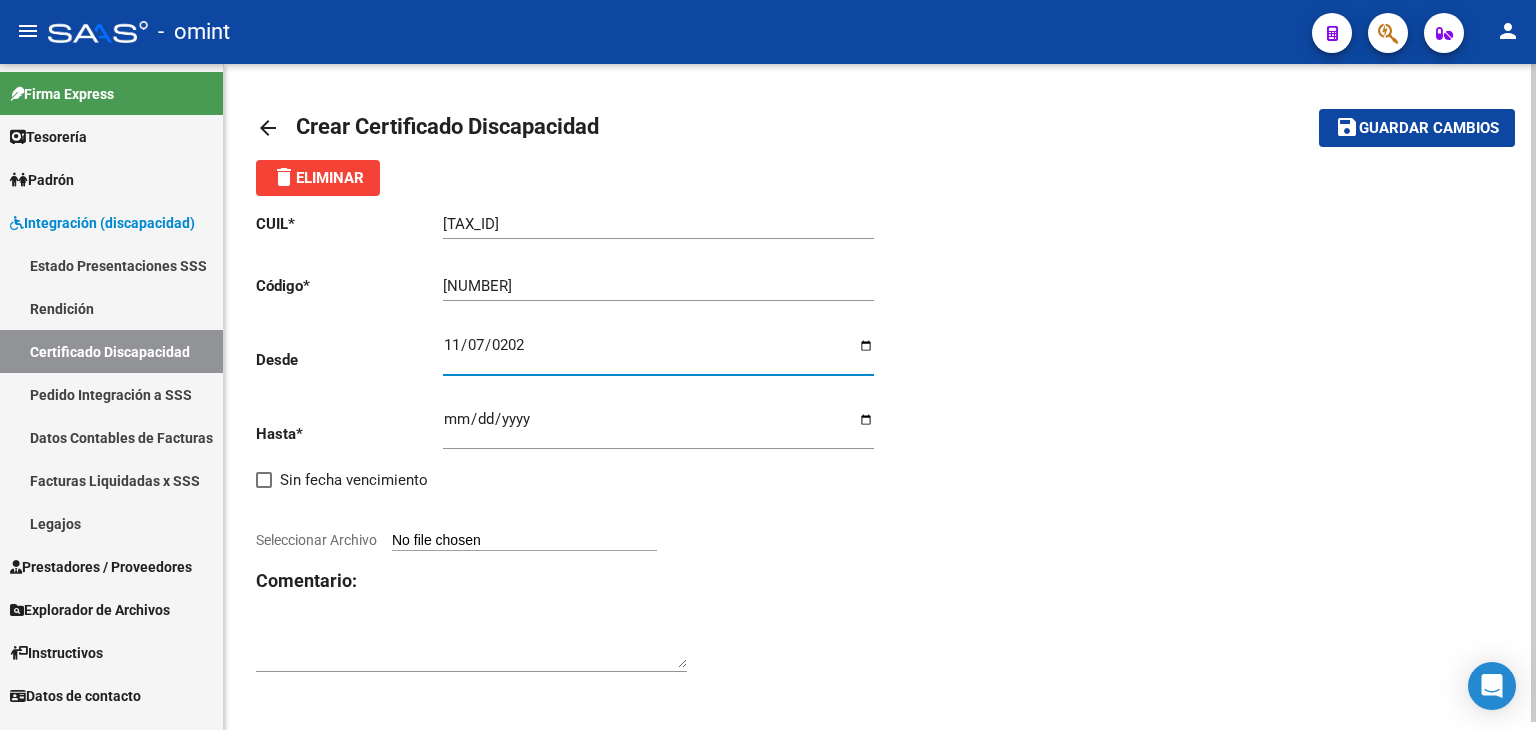 type on "[DATE]" 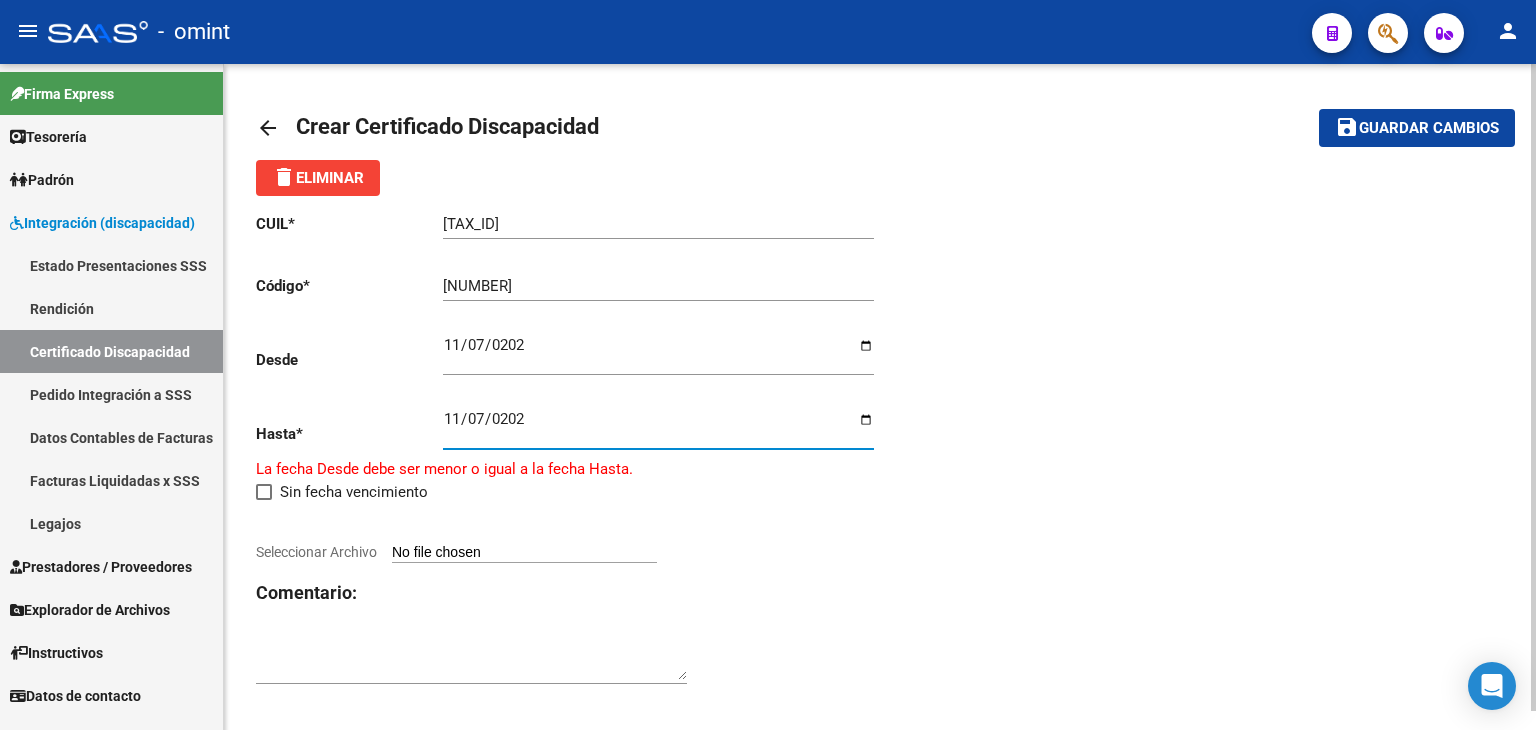 type on "[DATE]" 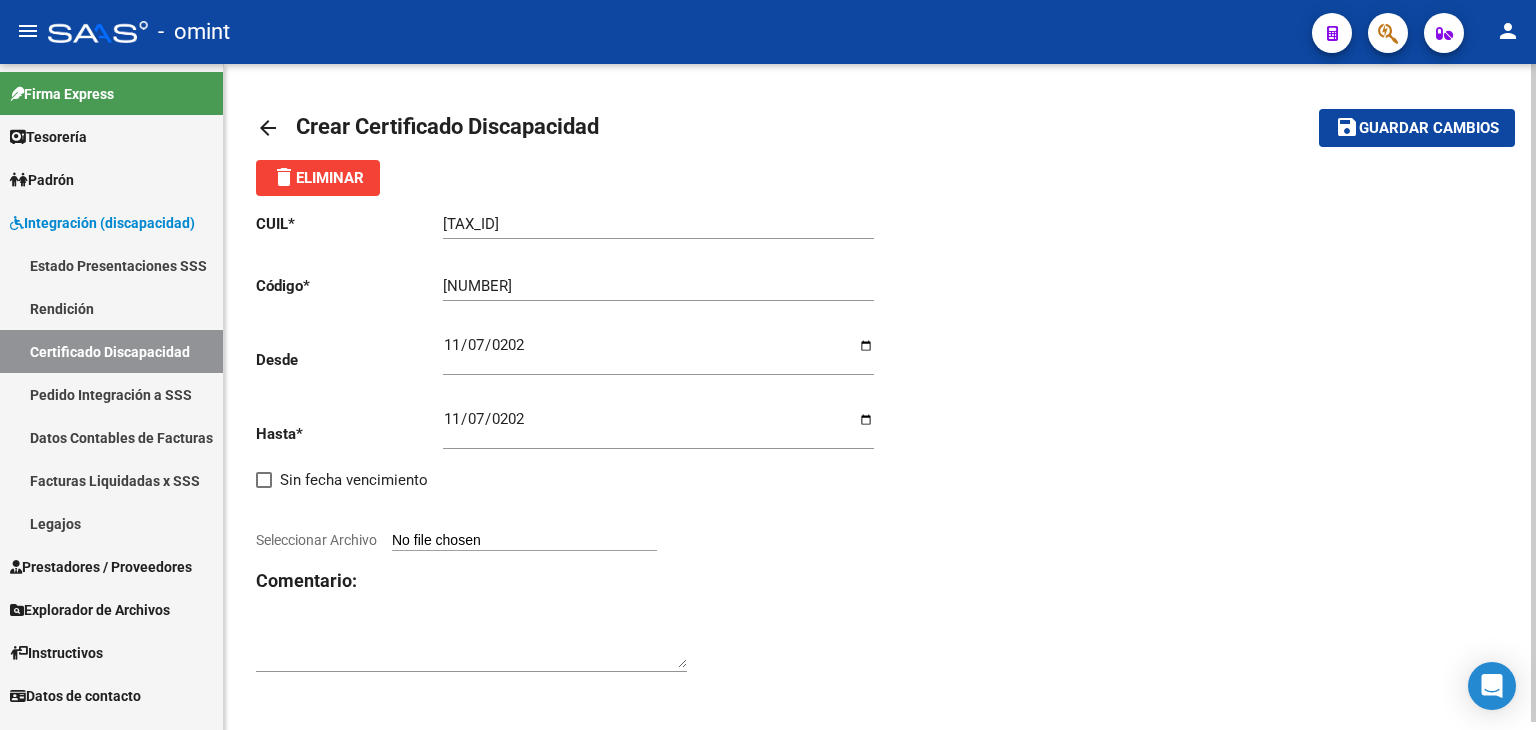 click on "Seleccionar Archivo" at bounding box center [524, 541] 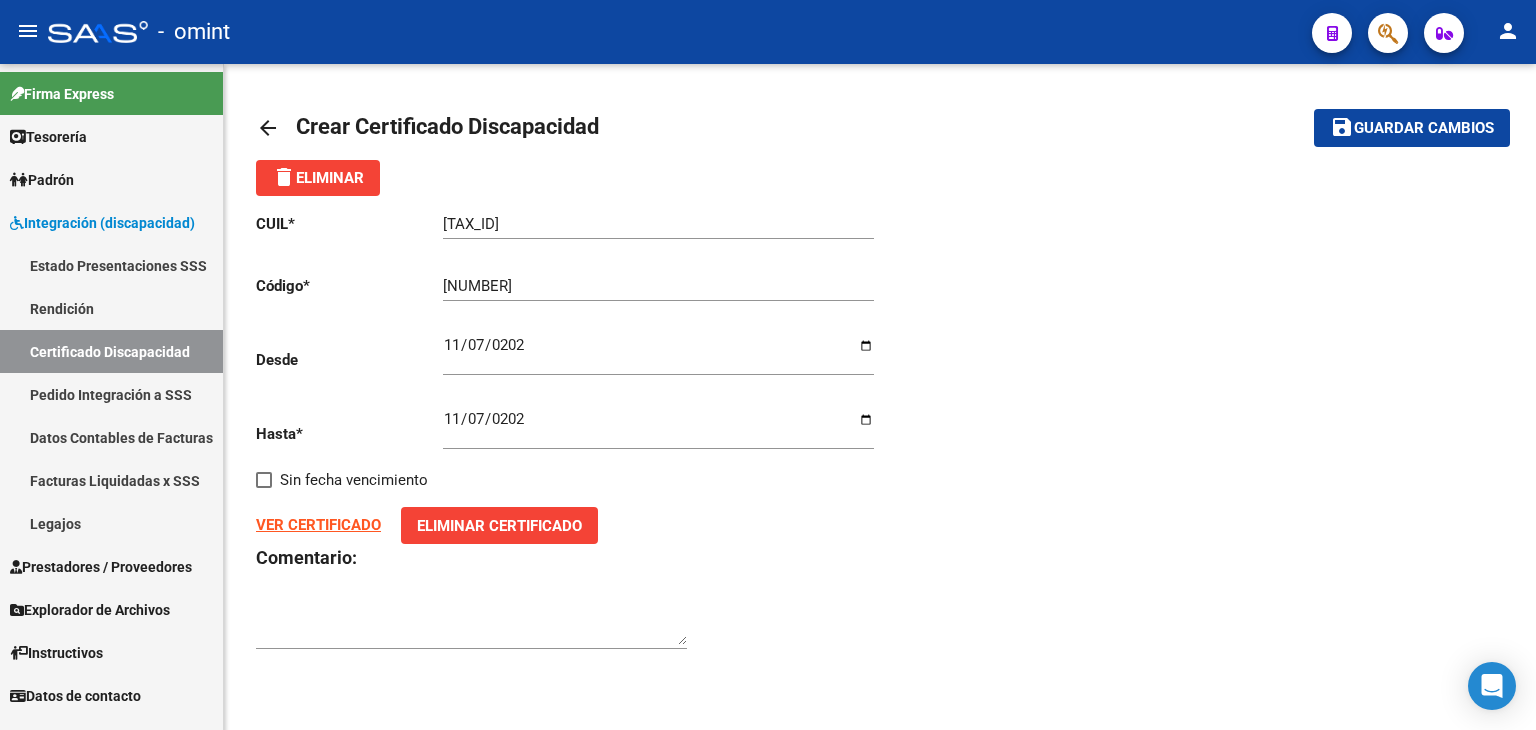 scroll, scrollTop: 0, scrollLeft: 0, axis: both 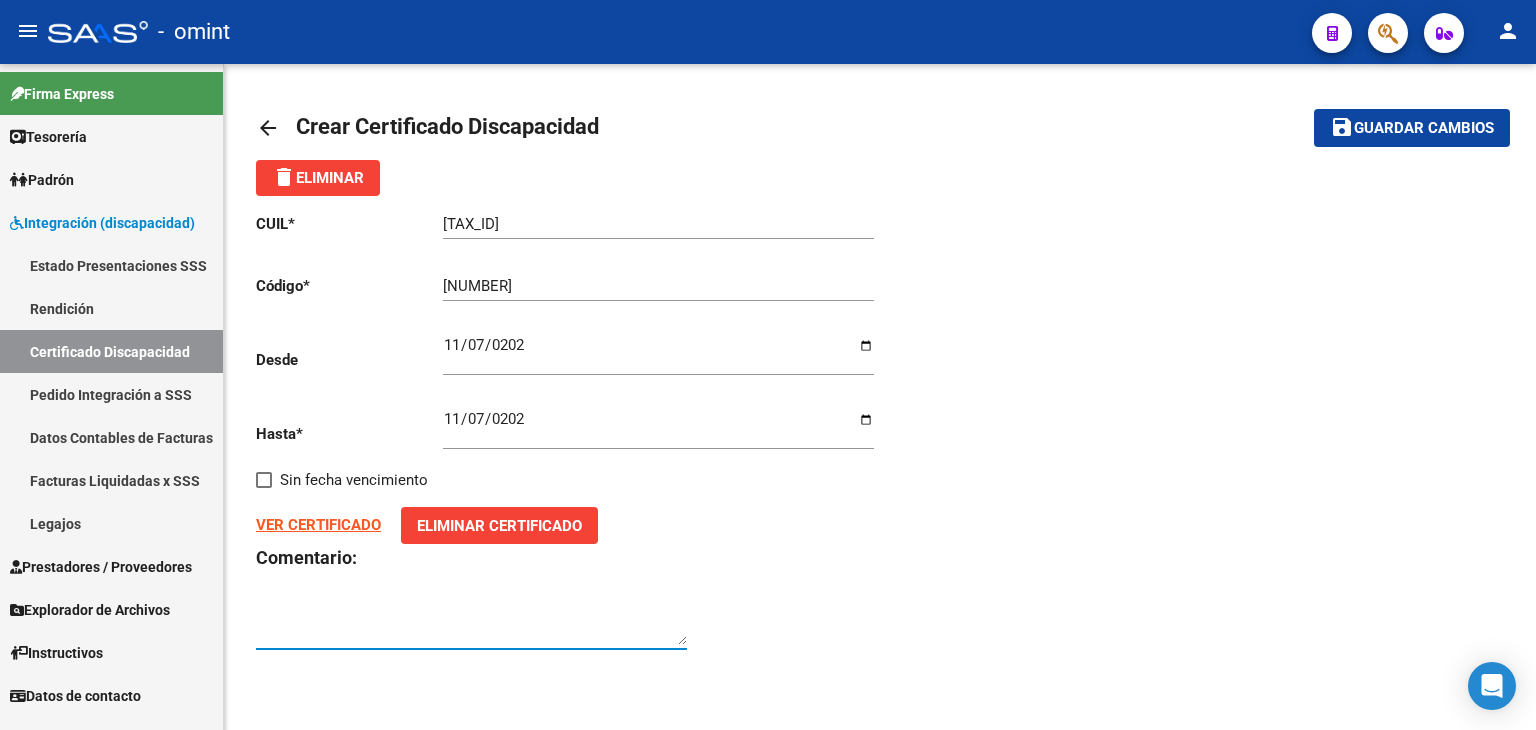 paste on "[NUMBER]" 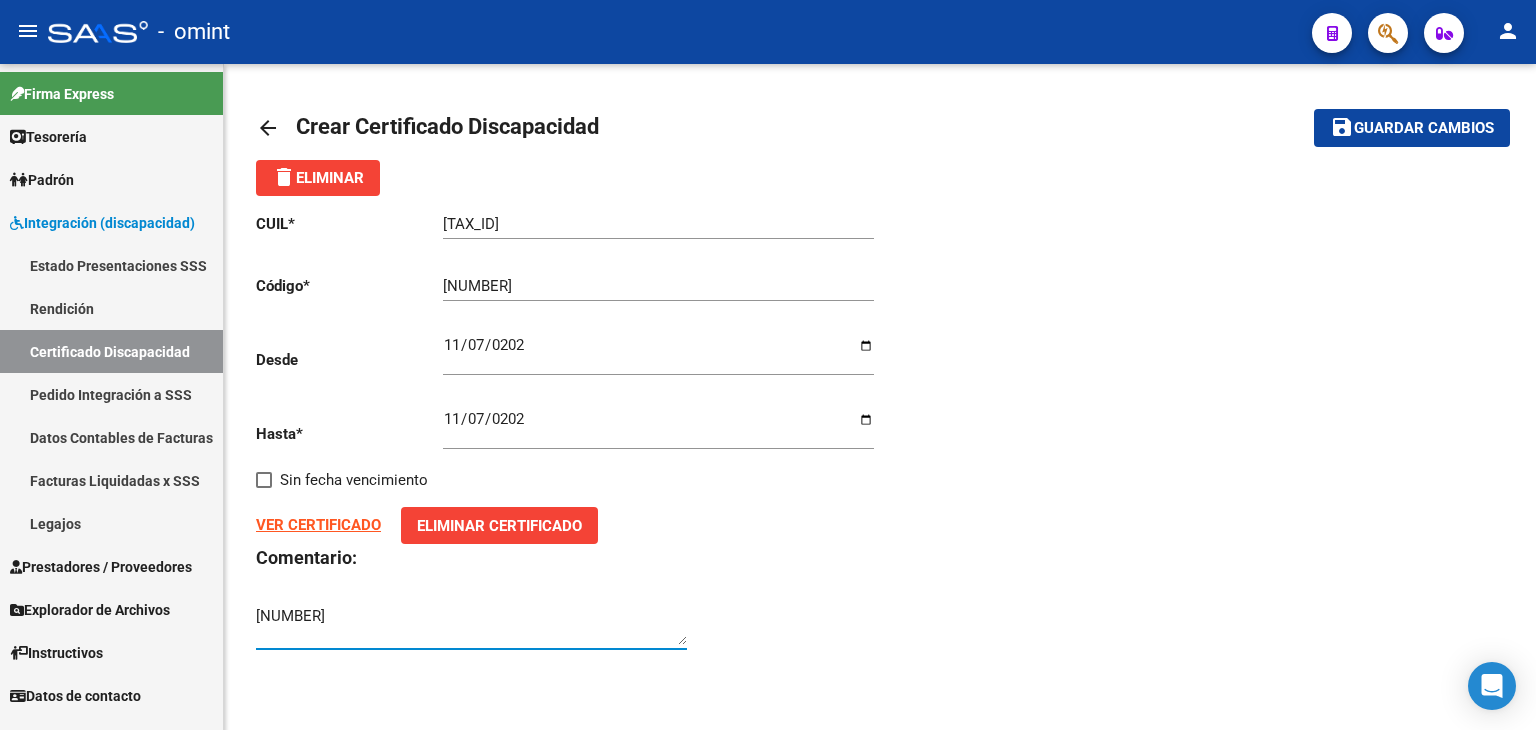 type on "[NUMBER]" 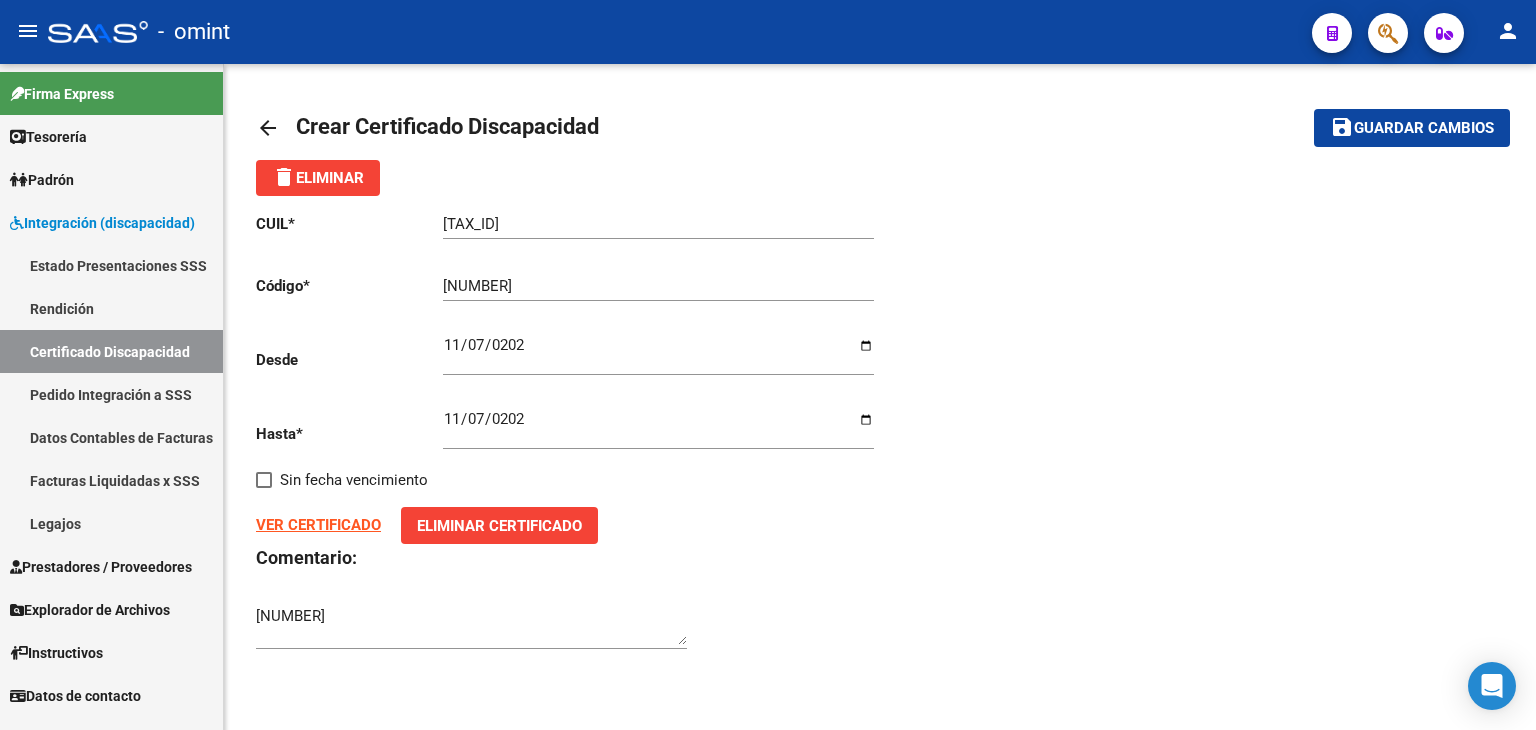 click on "[TAX_ID] Ingresar el CUIL" 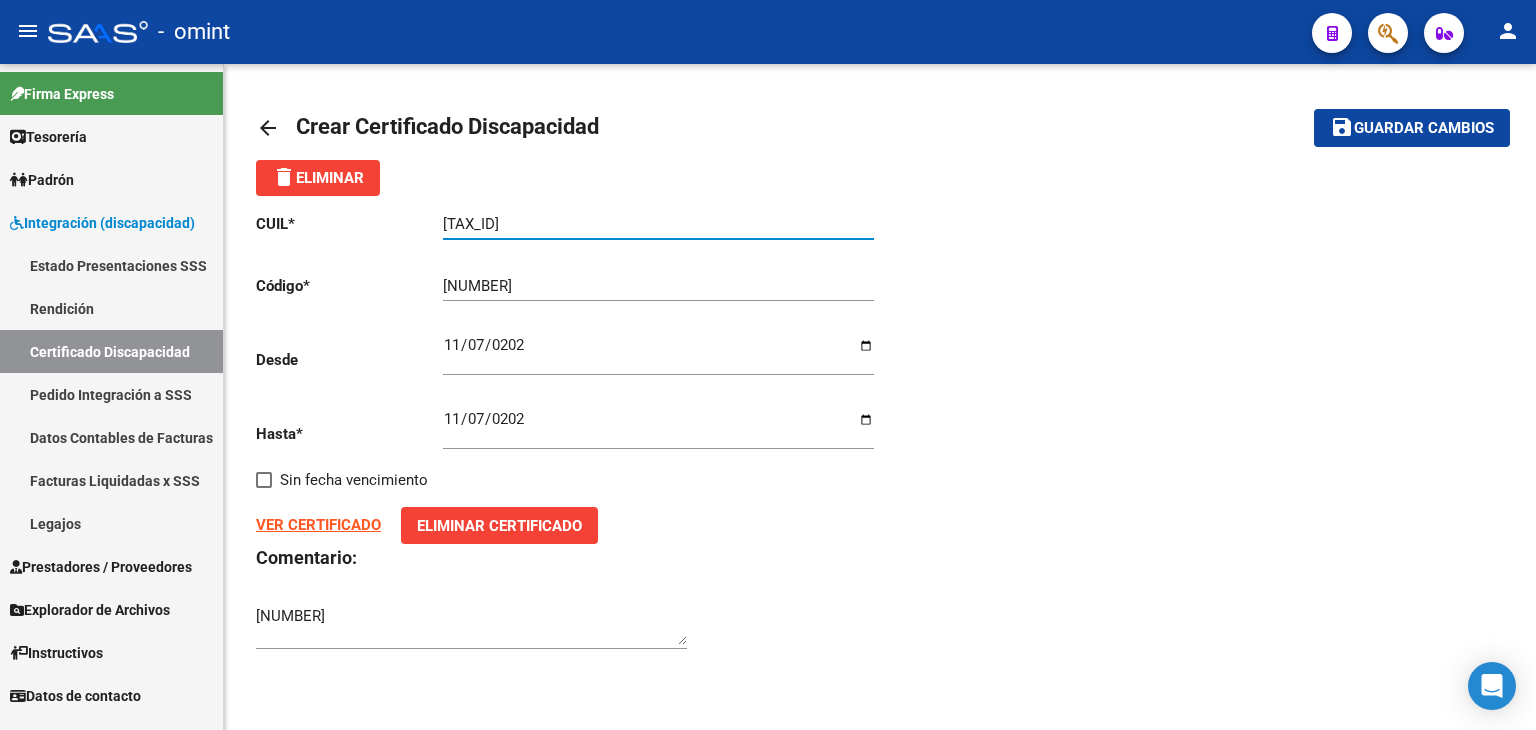 click on "[TAX_ID]" at bounding box center [658, 224] 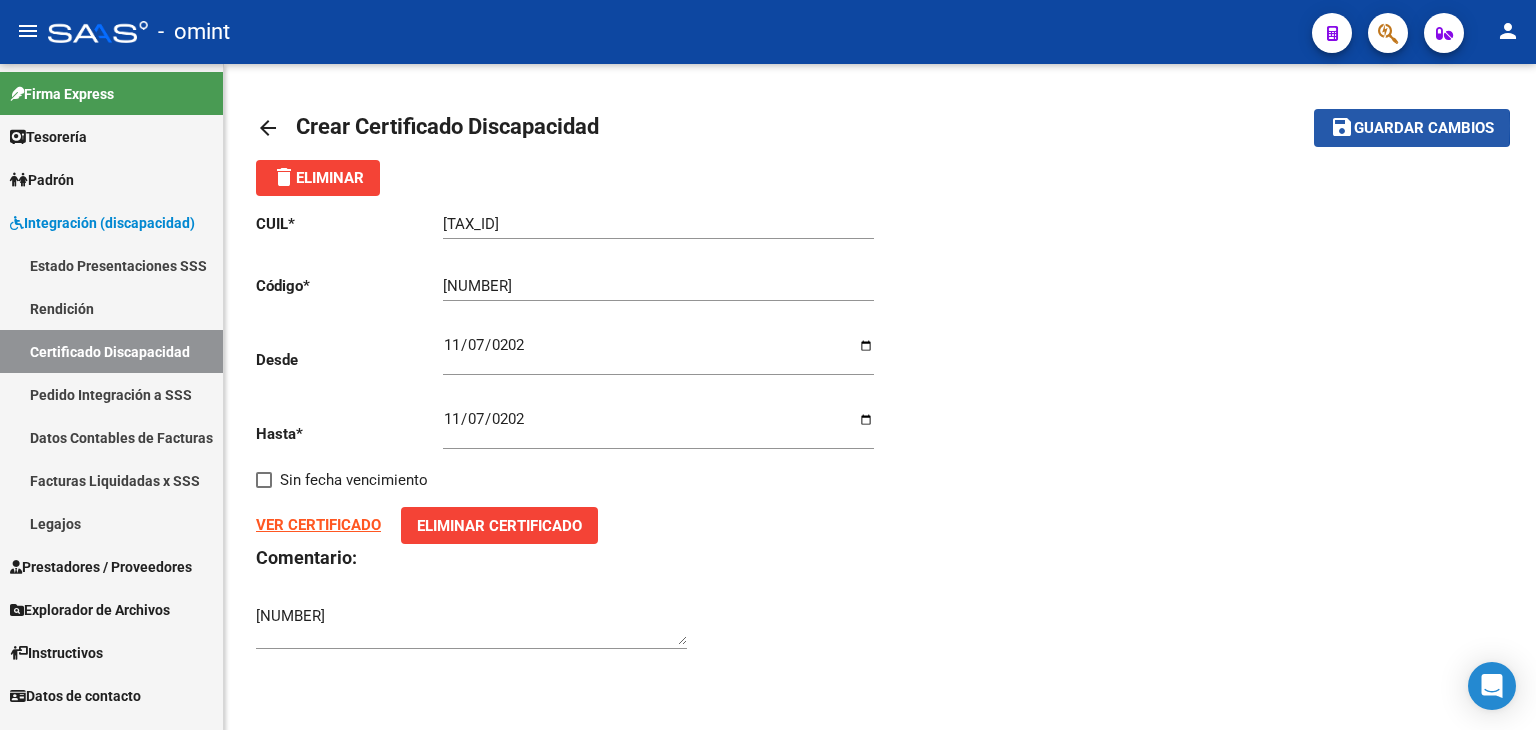 click on "save" 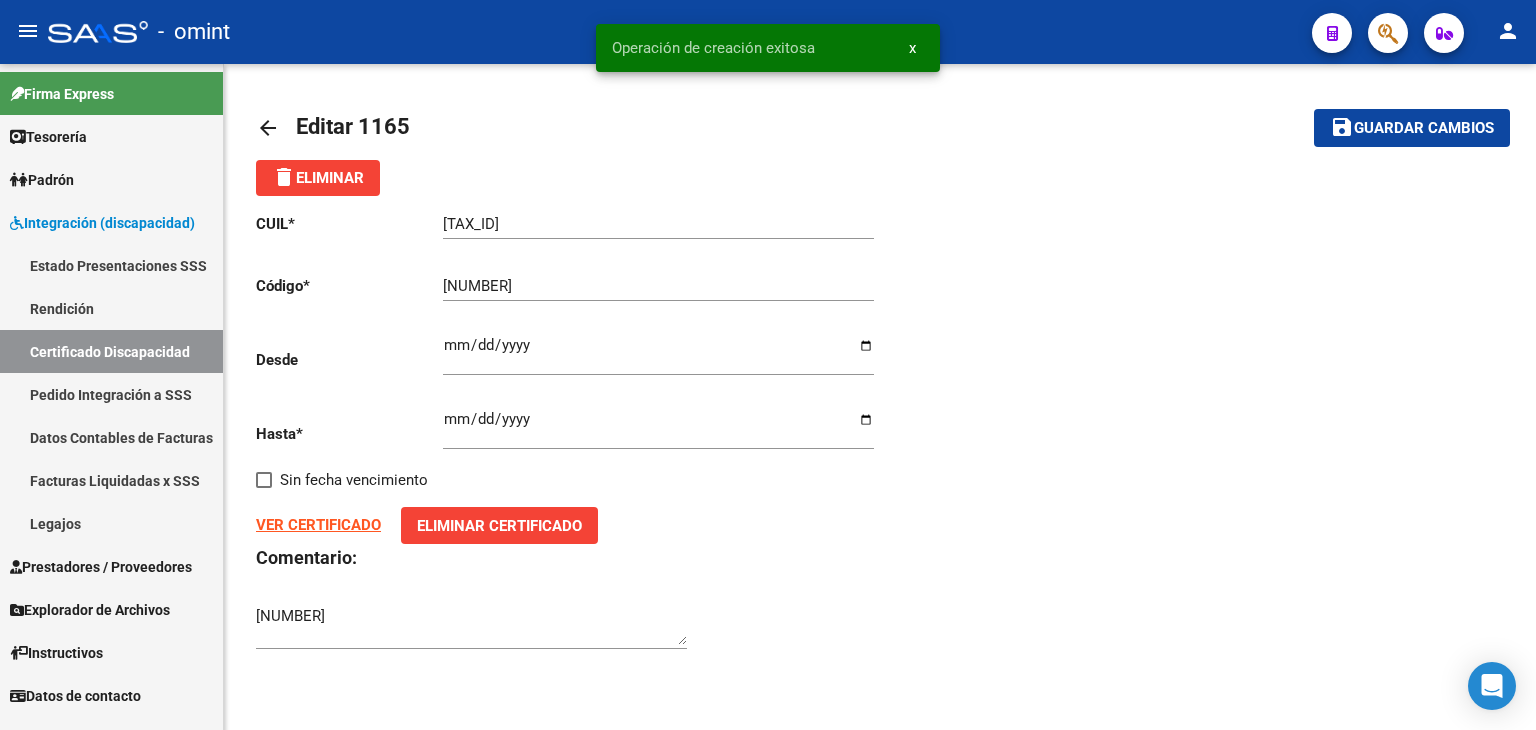 click on "Certificado Discapacidad" at bounding box center (111, 351) 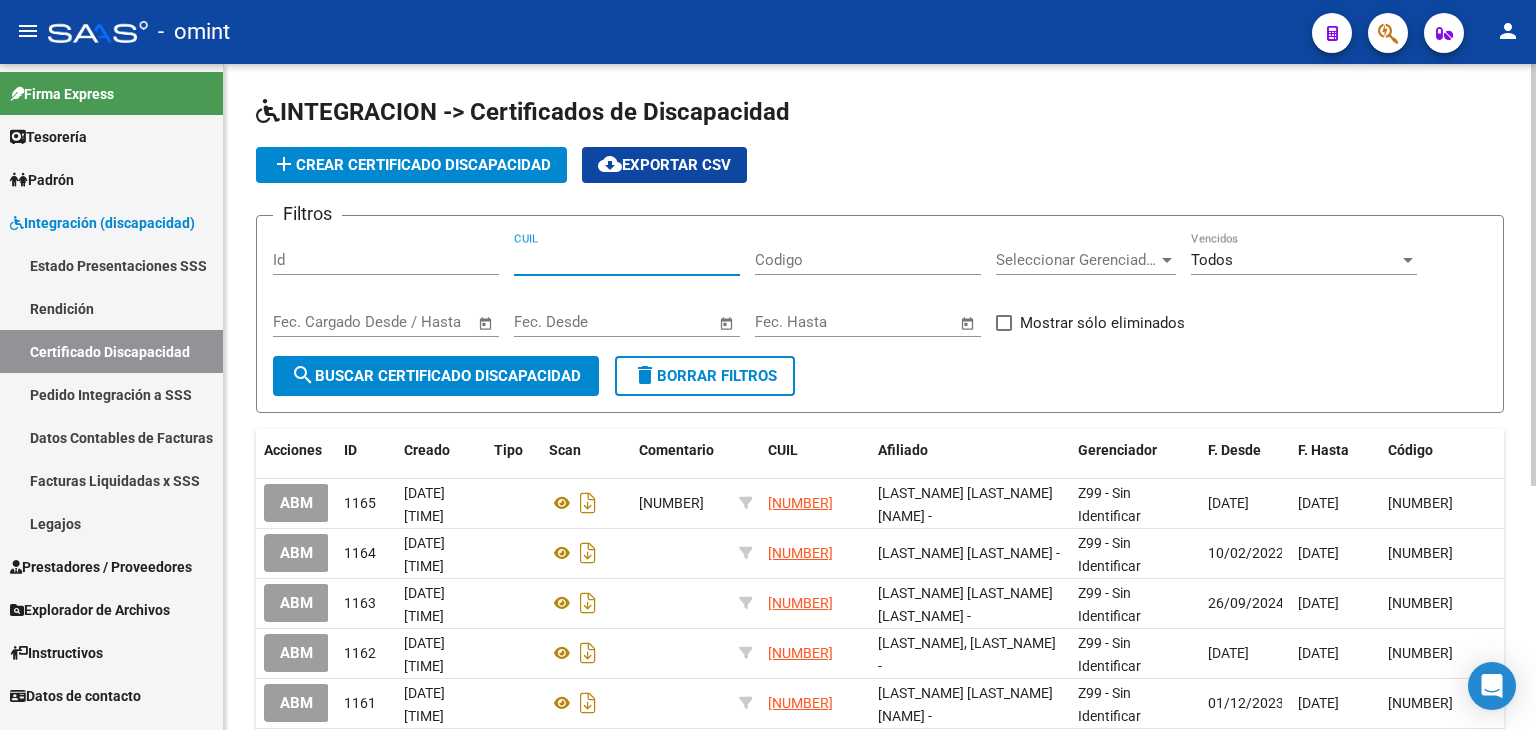 click on "CUIL" at bounding box center (627, 260) 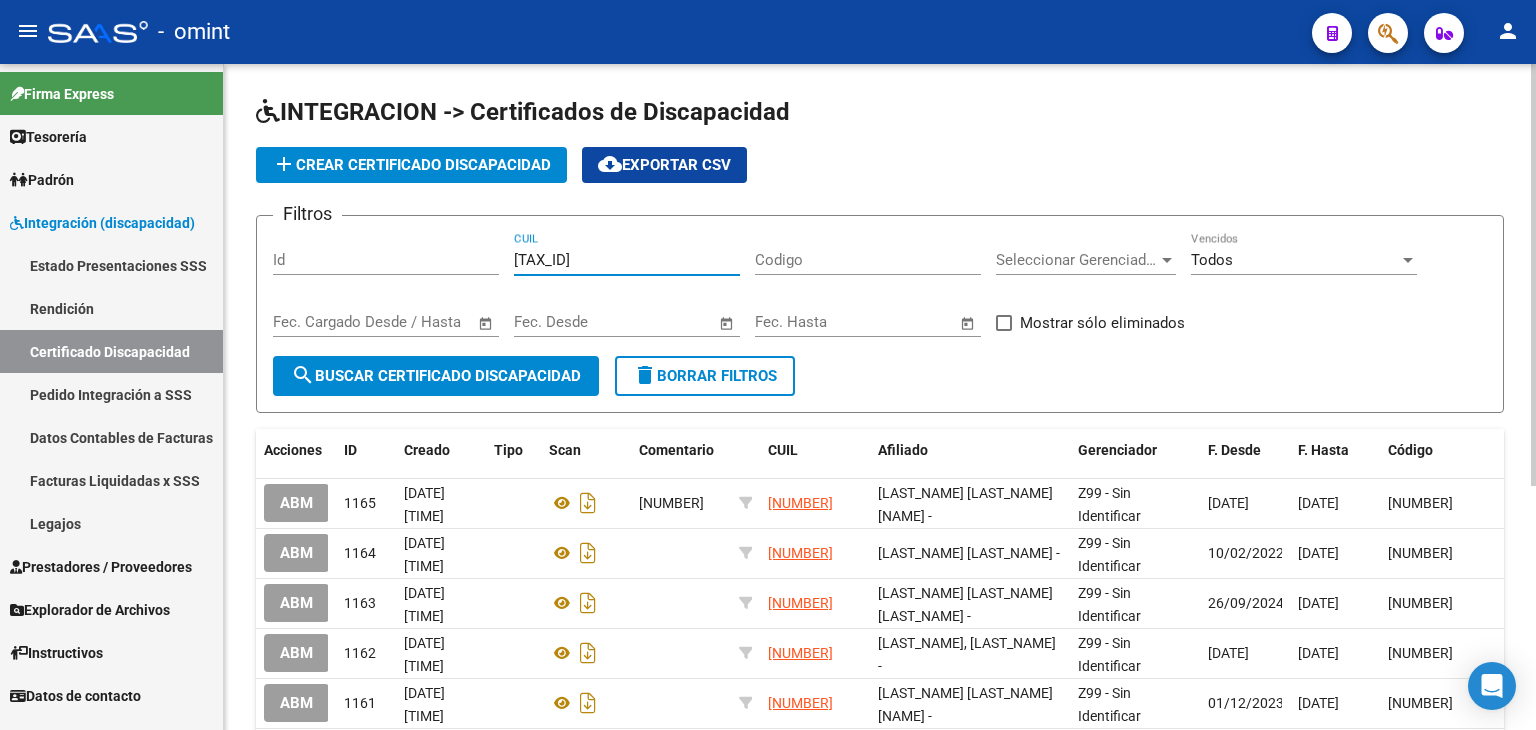 type on "[TAX_ID]" 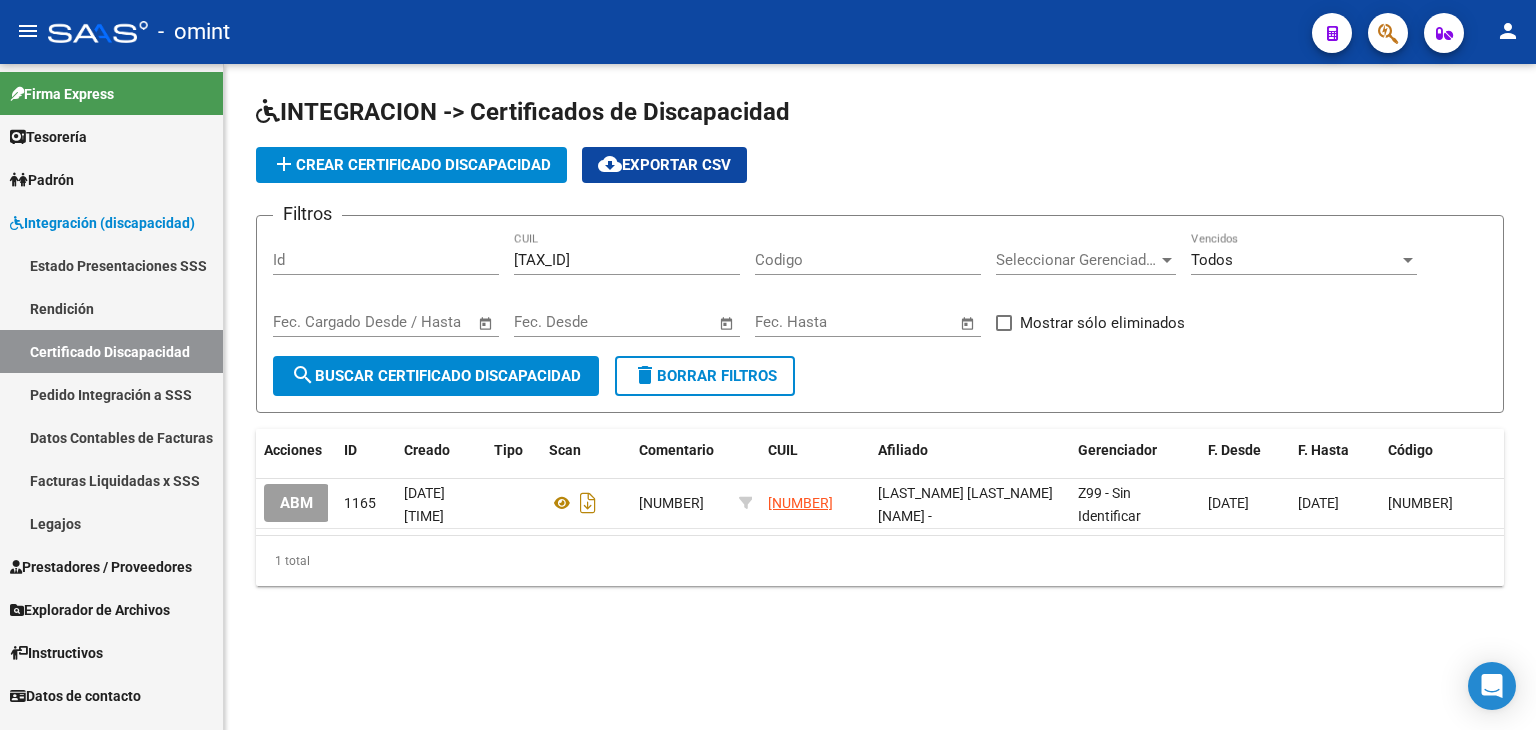 click on "Legajos" at bounding box center [111, 523] 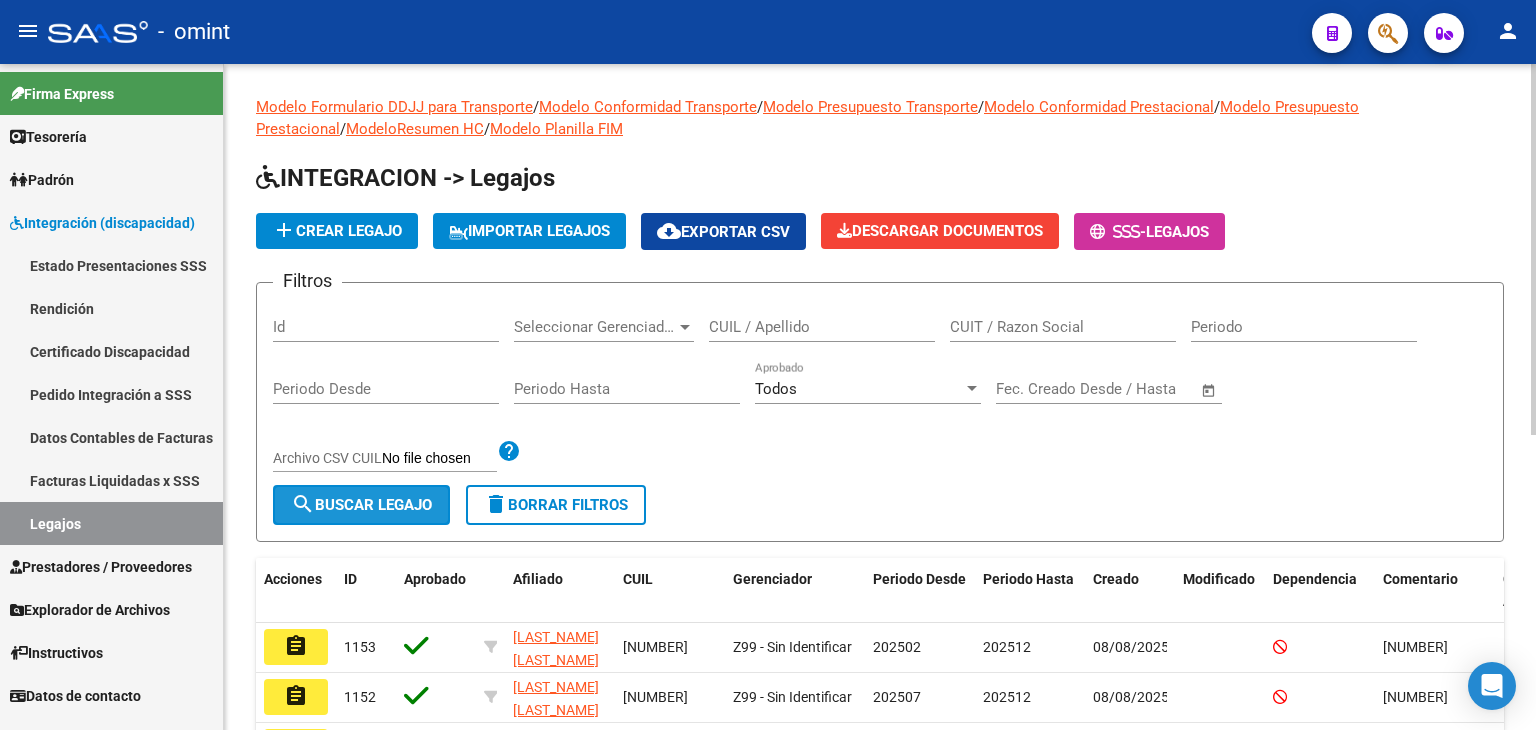 click on "search  Buscar Legajo" 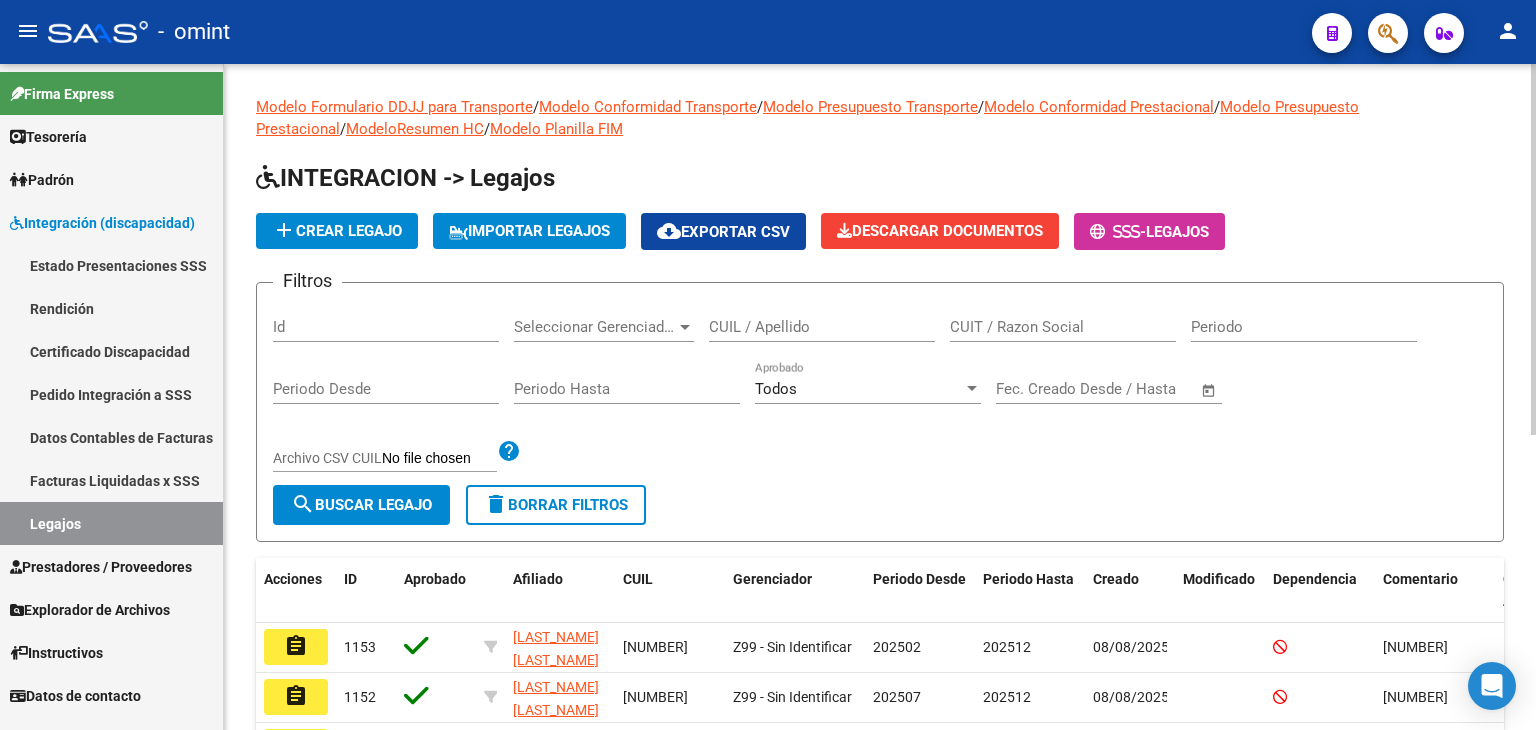 click on "add  Crear Legajo" 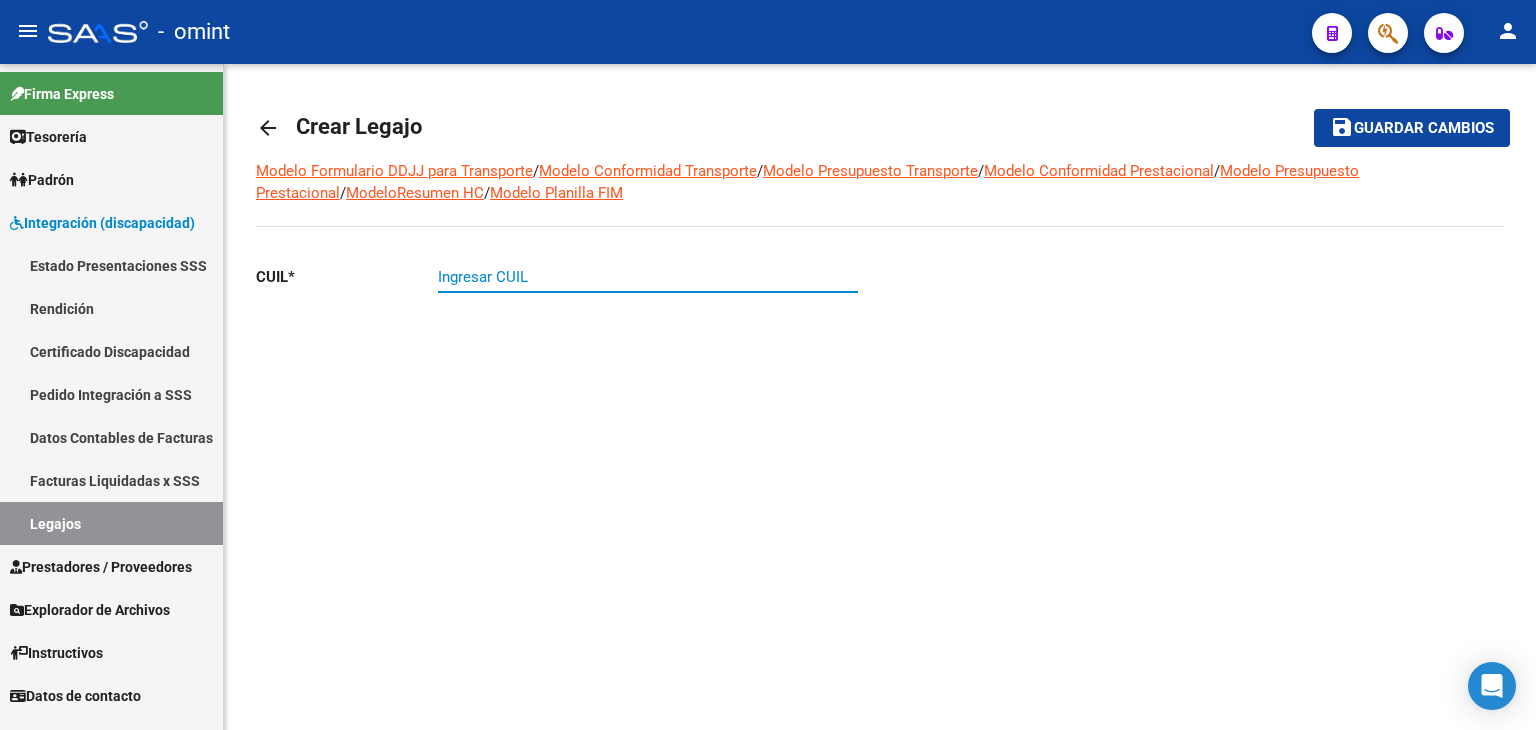 click on "Ingresar CUIL" at bounding box center (648, 277) 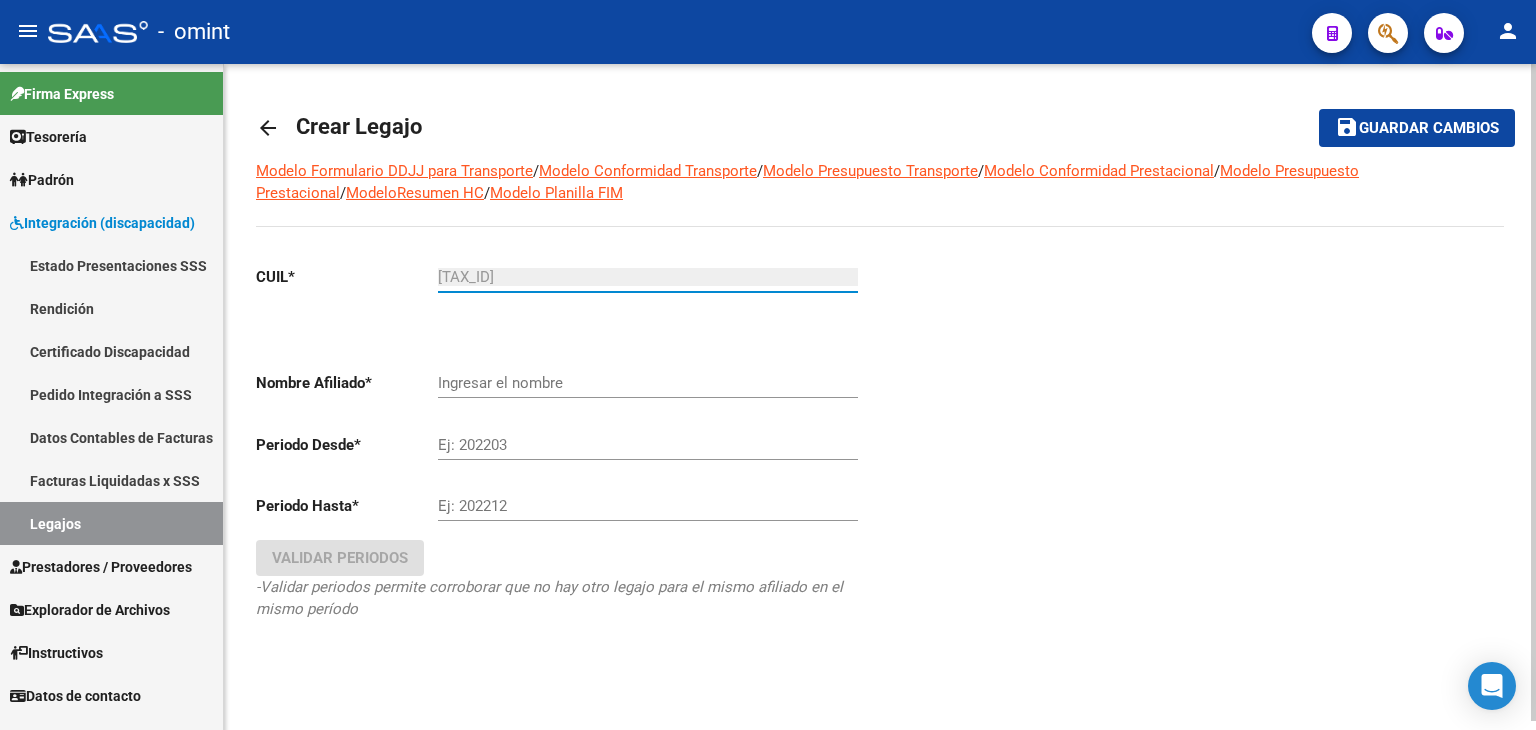 type on "[TAX_ID]" 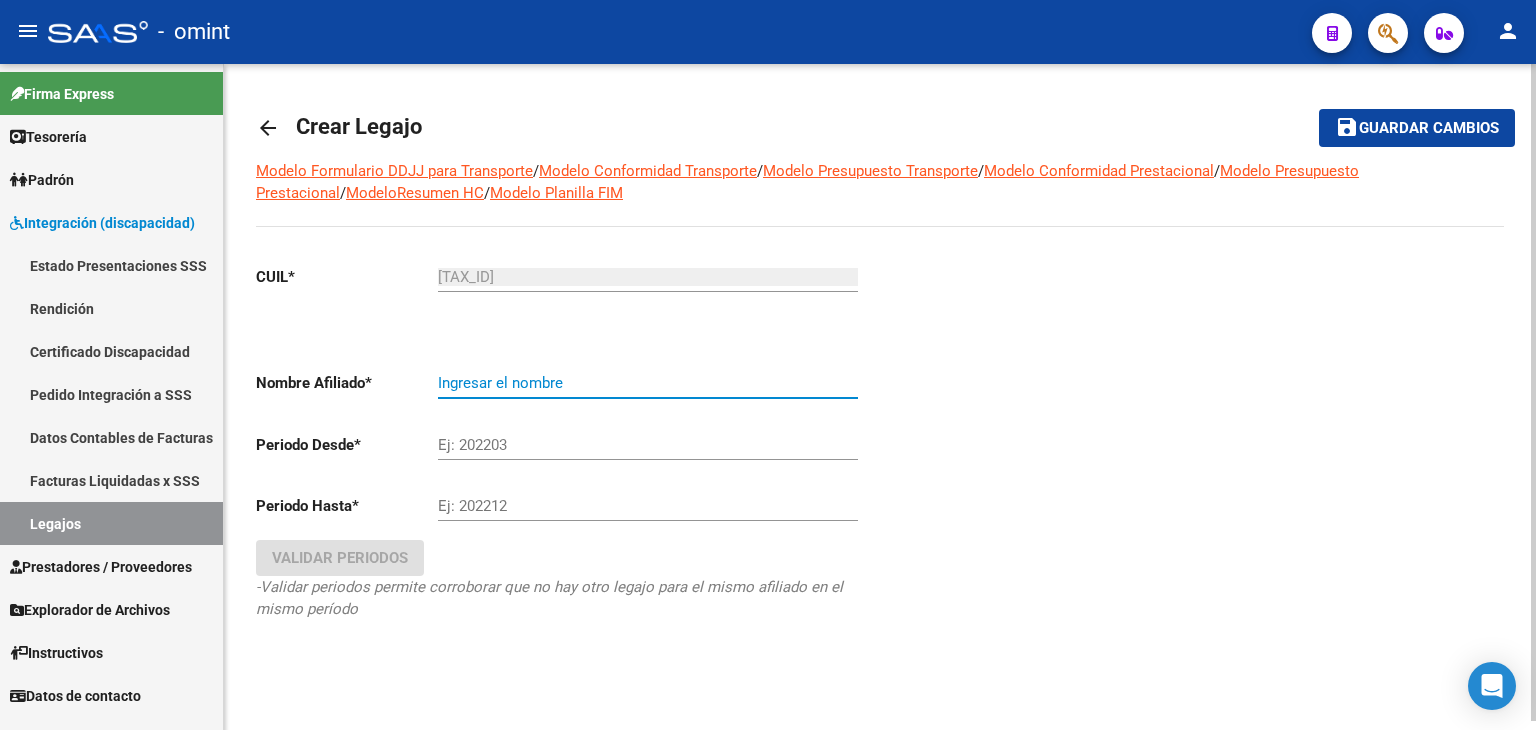 click on "Ingresar el nombre" at bounding box center [648, 383] 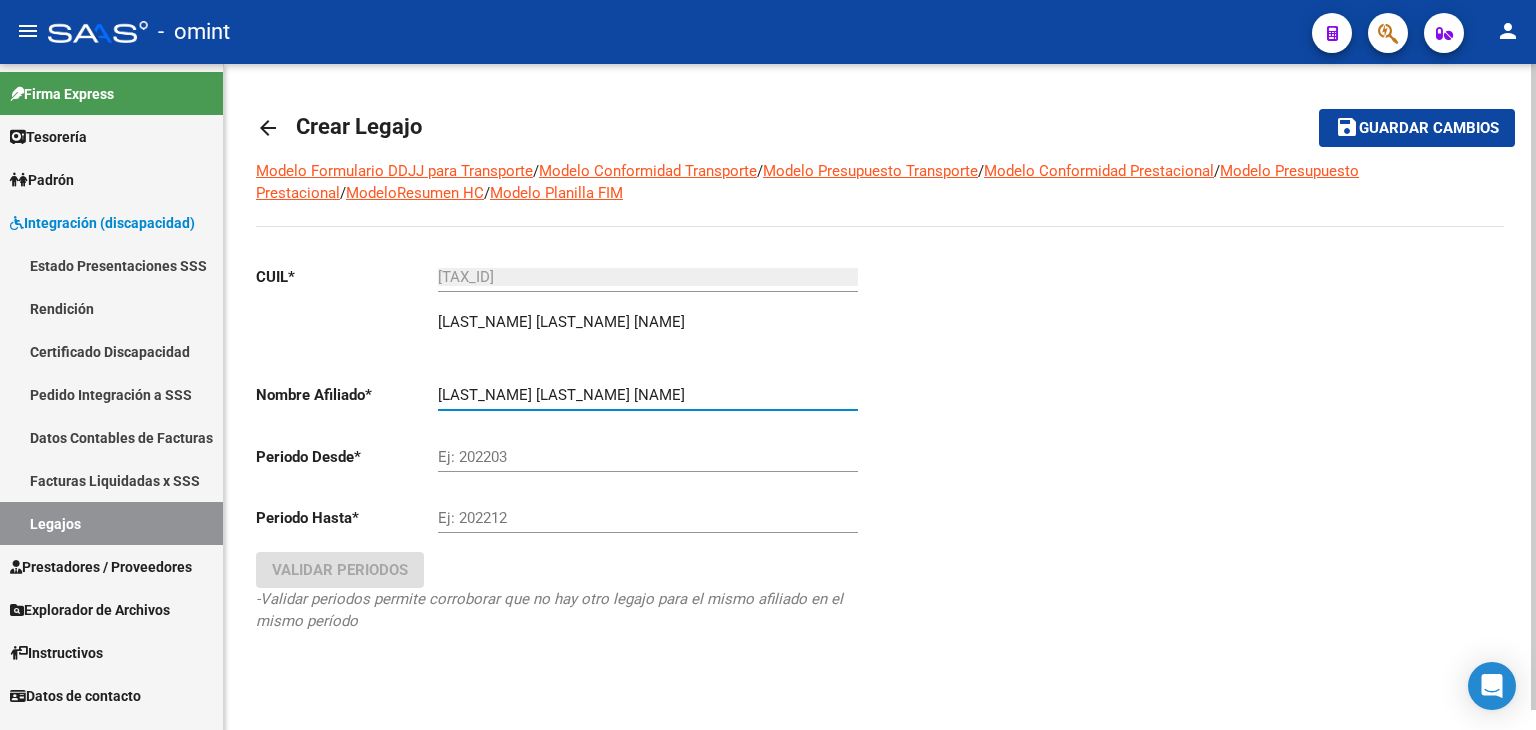 click on "Ej: 202203" at bounding box center (648, 457) 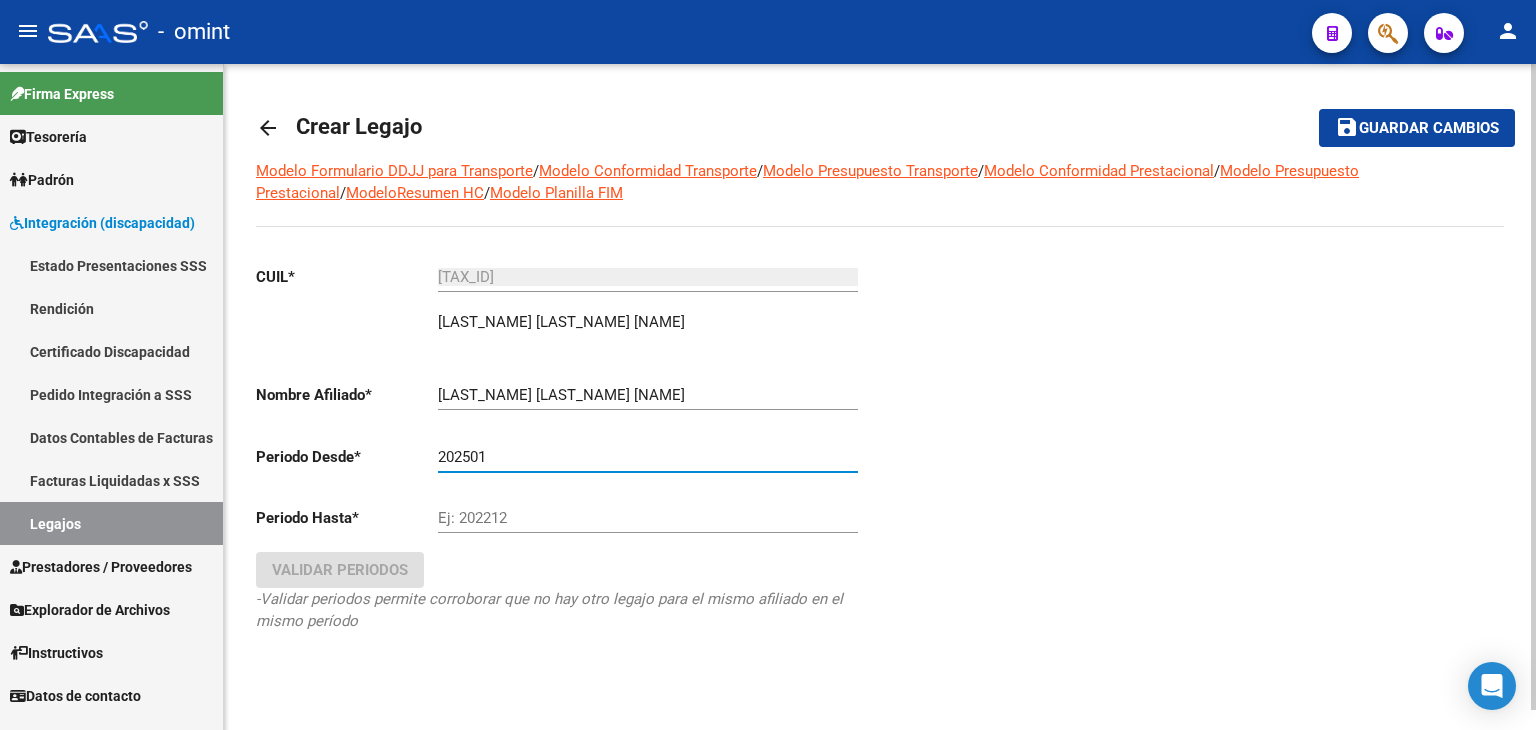 type on "202501" 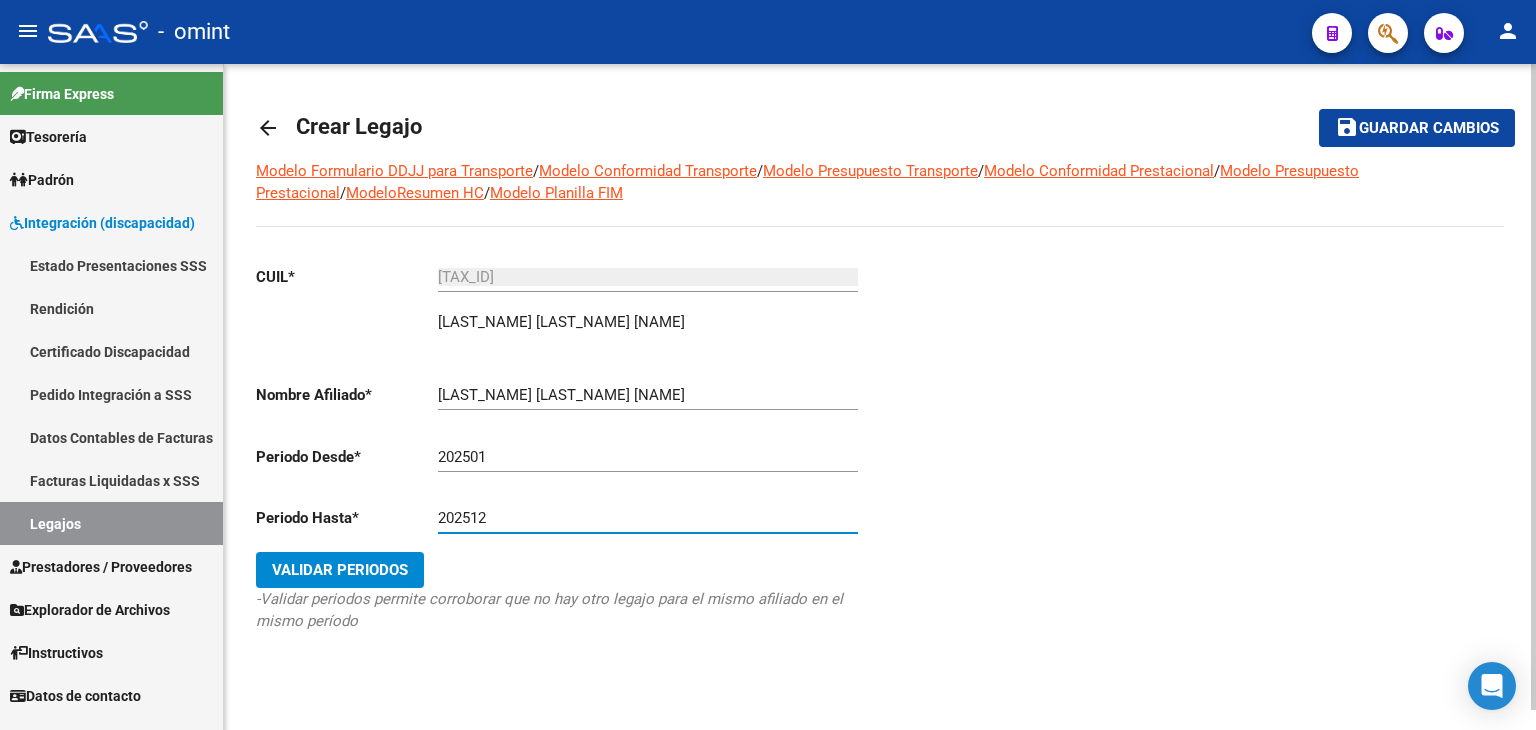 type on "202512" 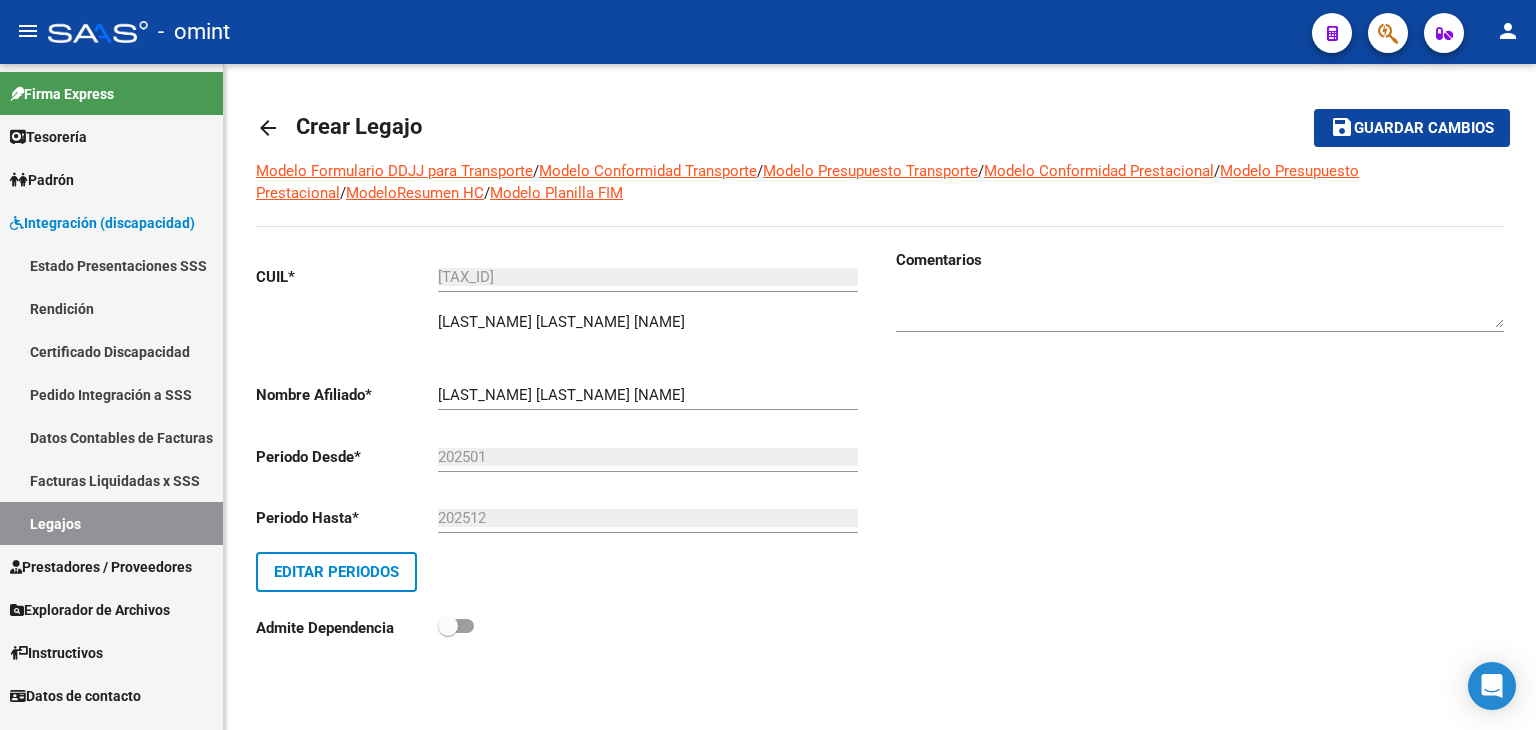 click at bounding box center (1200, 308) 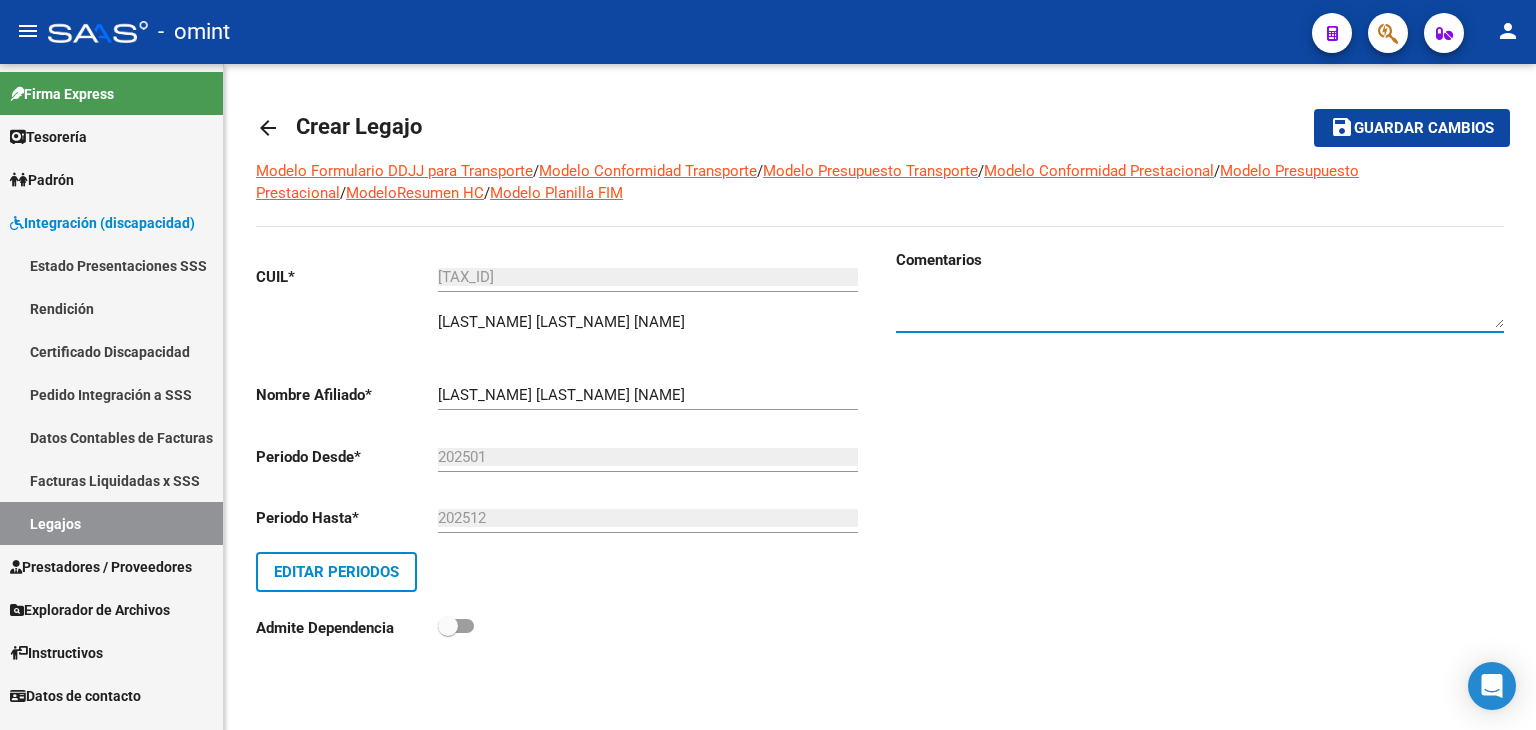 paste on "[NUMBER]" 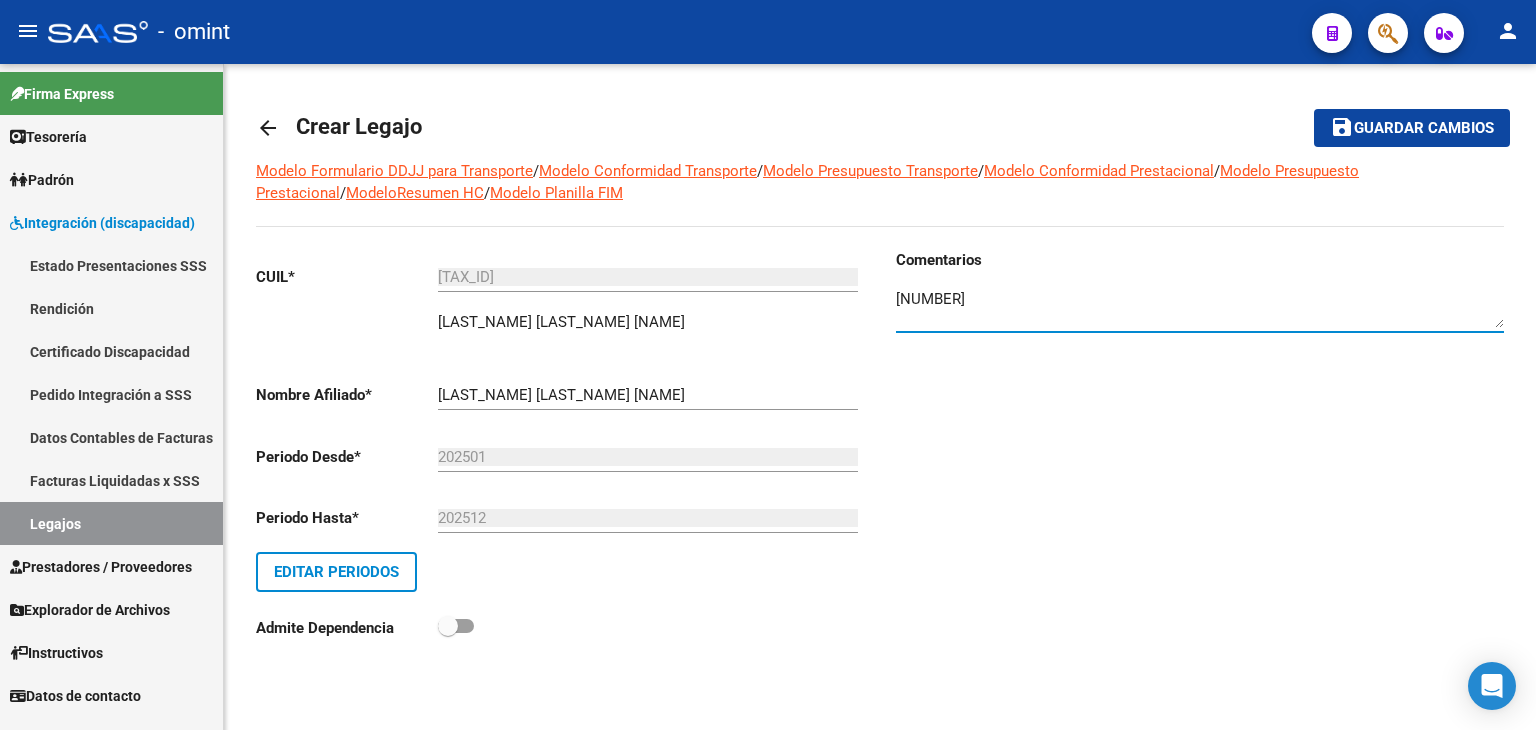 type on "[NUMBER]" 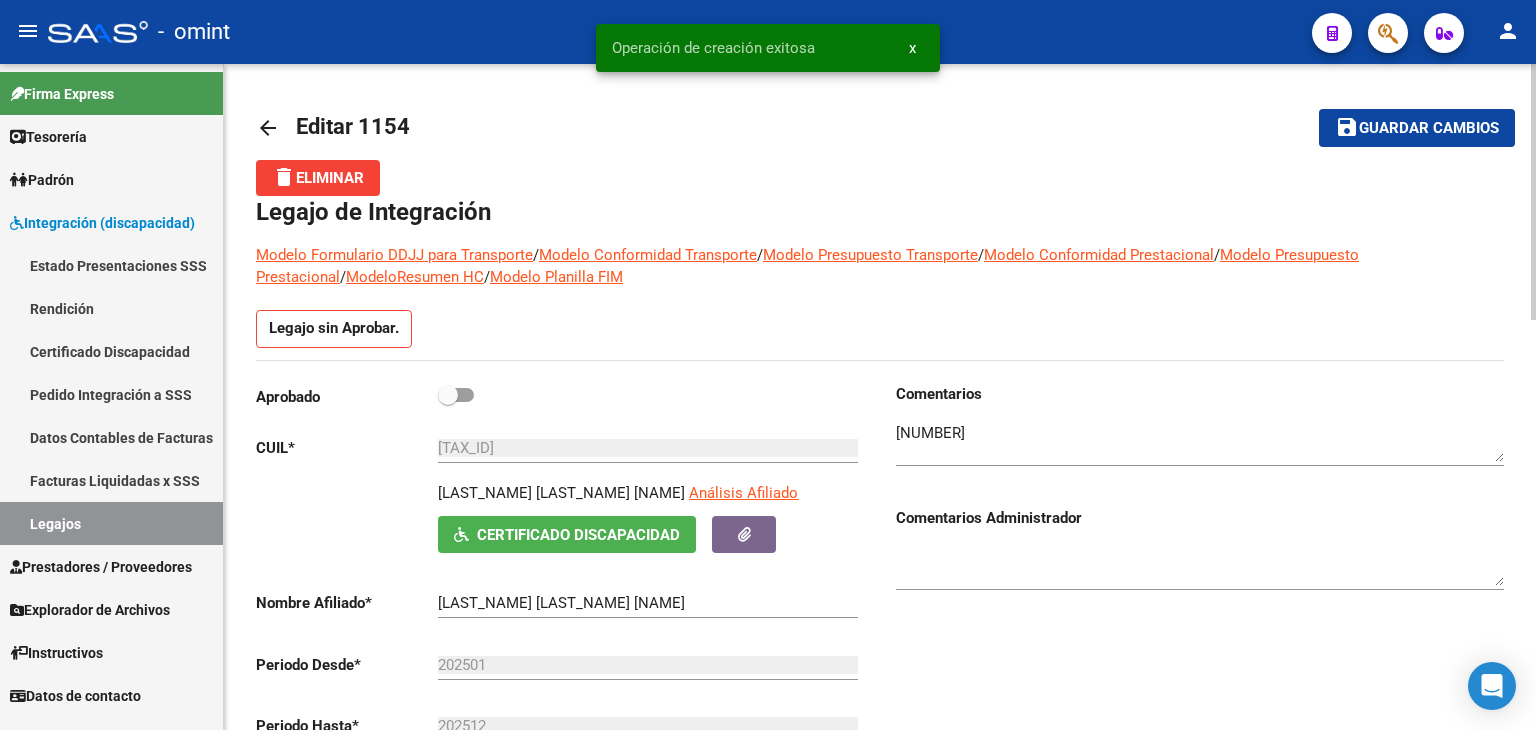 click on "Aprobado   CUIL  *   [TAX_ID] Ingresar CUIL  [LAST_NAME] [LAST_NAME] [NAME]     Análisis Afiliado    Certificado Discapacidad ARCA Padrón Nombre Afiliado  *   [LAST_NAME] [LAST_NAME] [NAME] Ingresar el nombre  Periodo Desde  *   [PERIOD] Ej: 202203  Periodo Hasta  *   [PERIOD] Ej: 202212  Admite Dependencia" 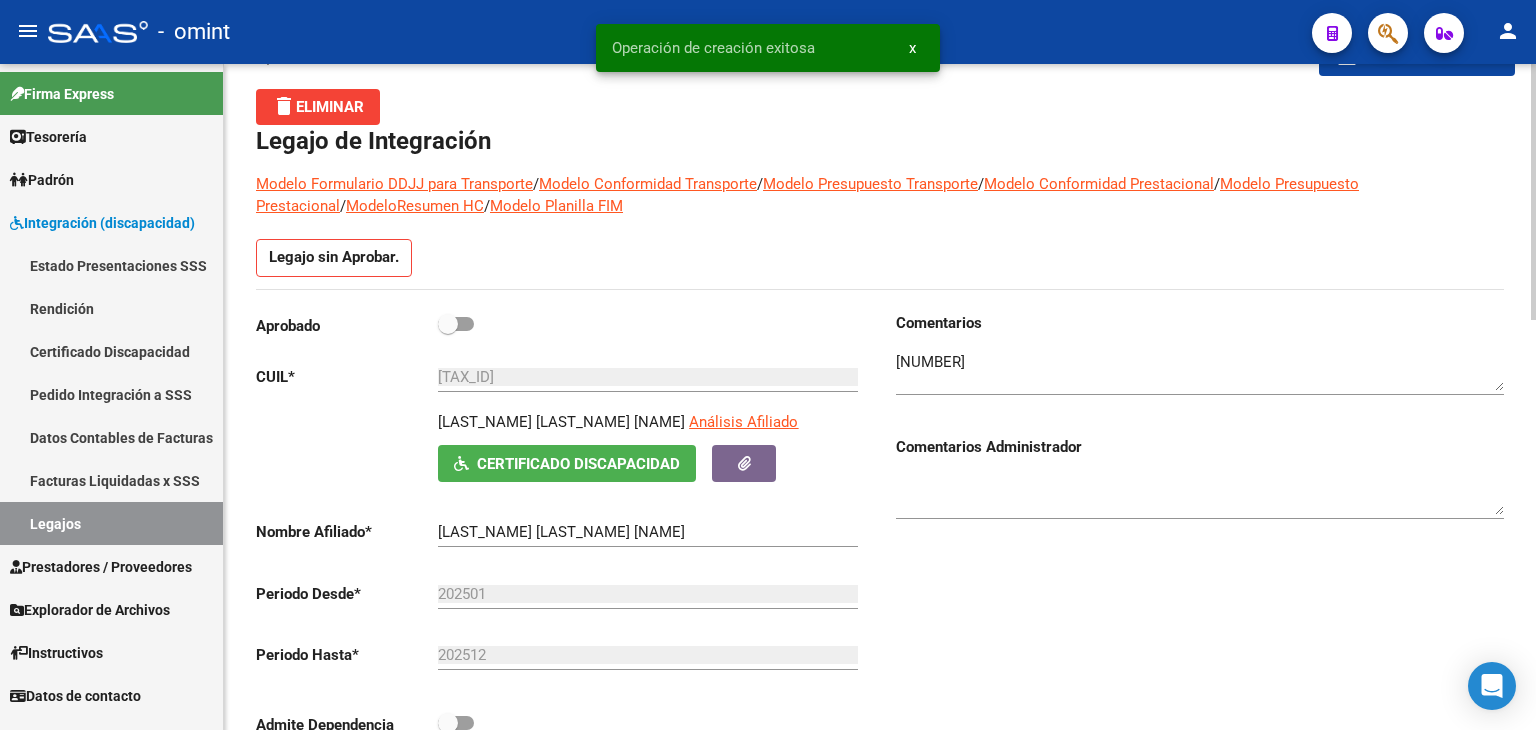 scroll, scrollTop: 100, scrollLeft: 0, axis: vertical 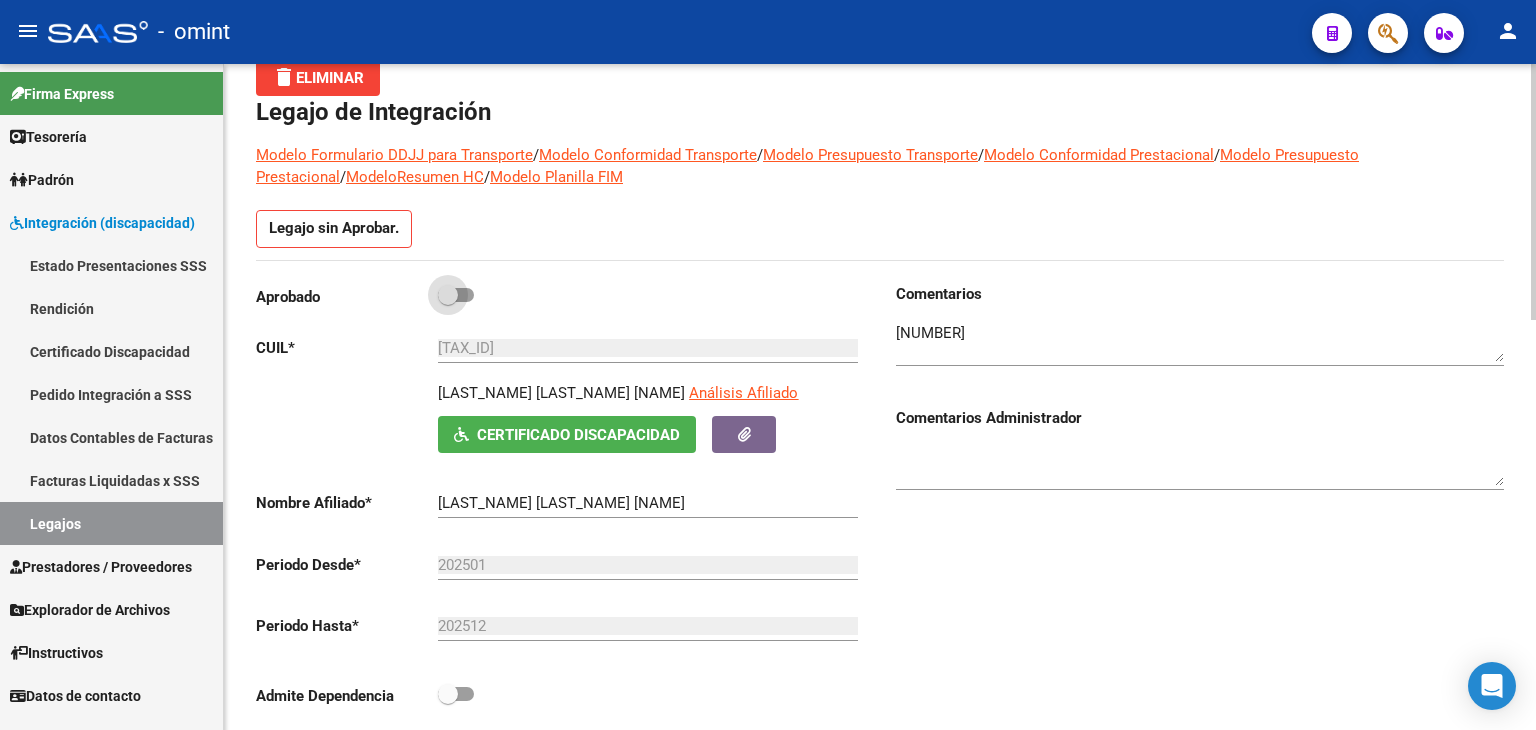 click at bounding box center [448, 295] 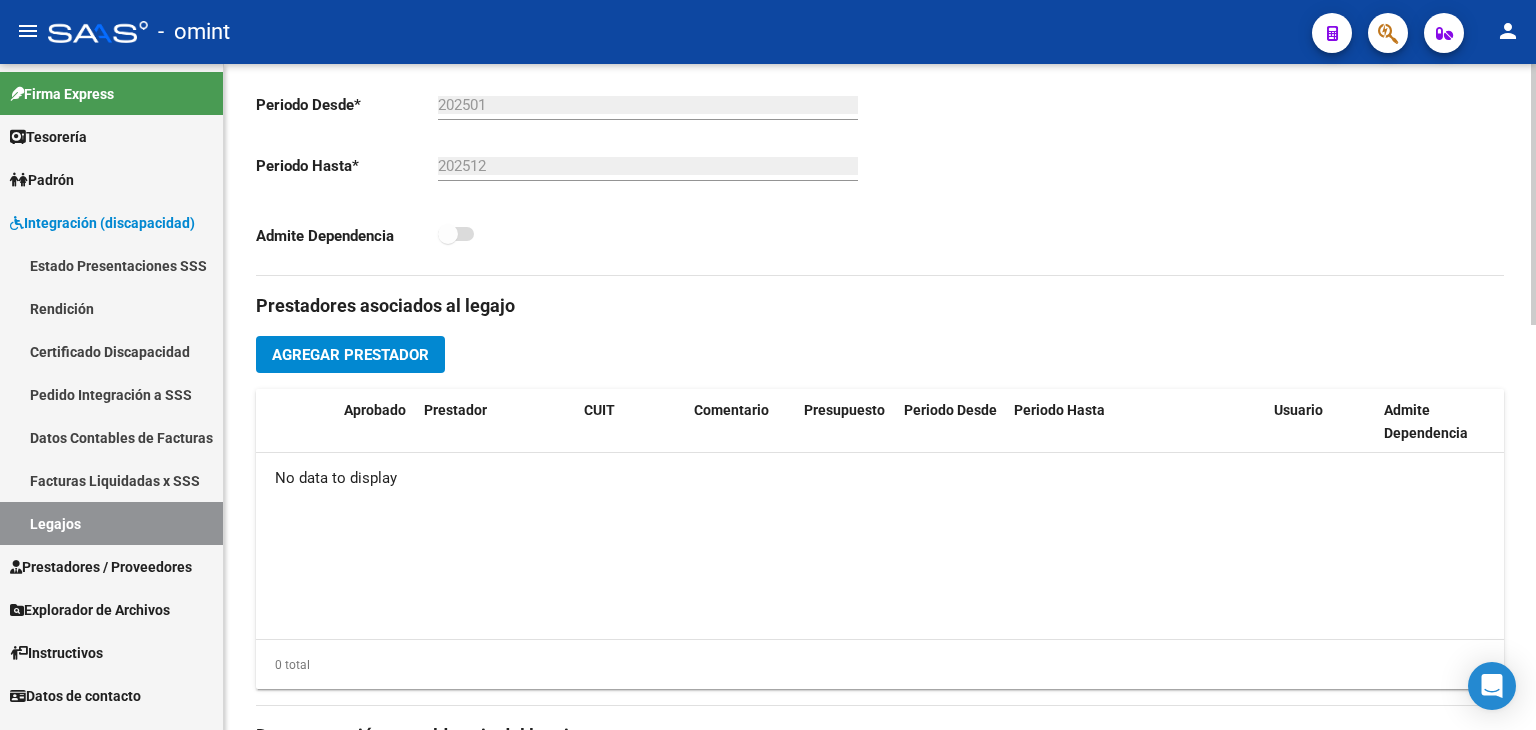 scroll, scrollTop: 600, scrollLeft: 0, axis: vertical 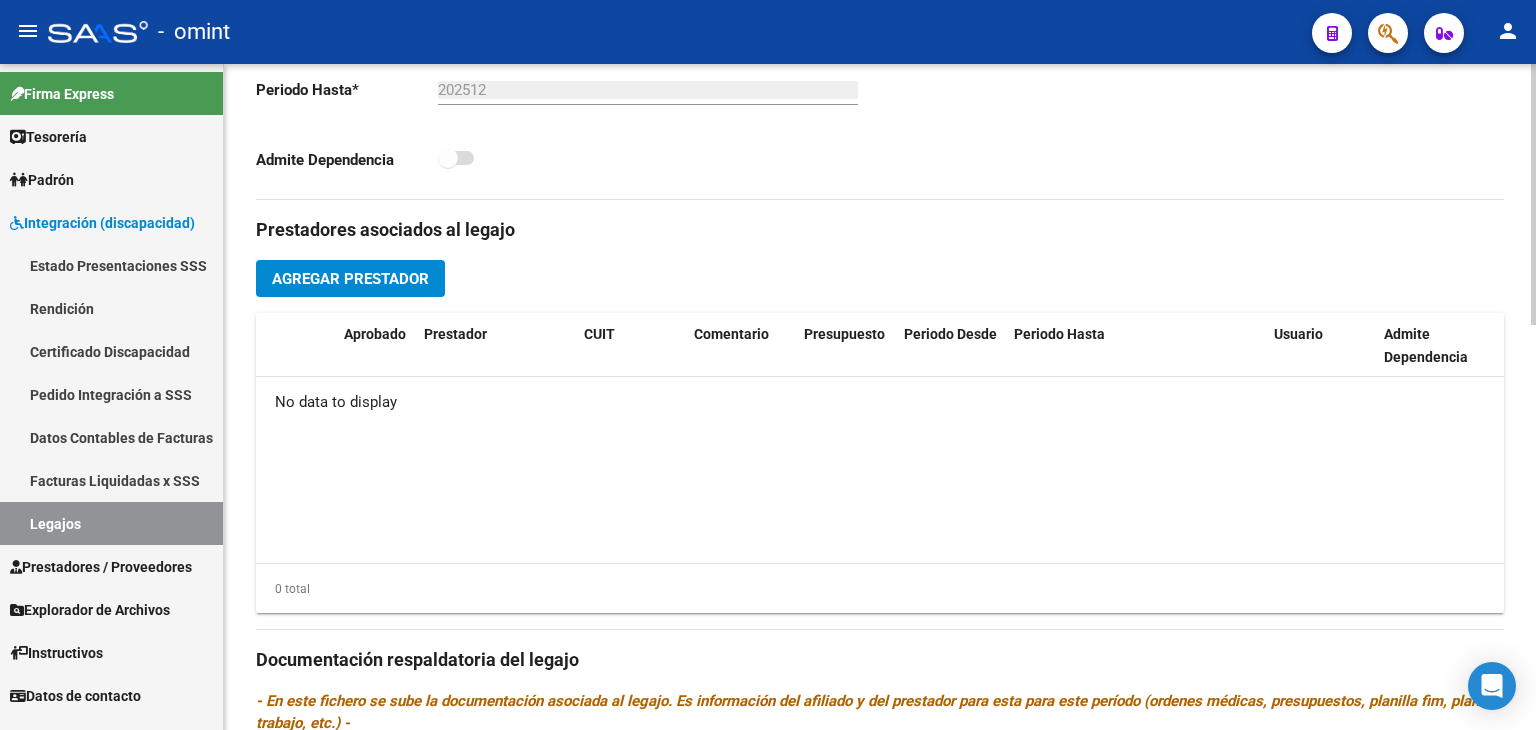 click on "Agregar Prestador" 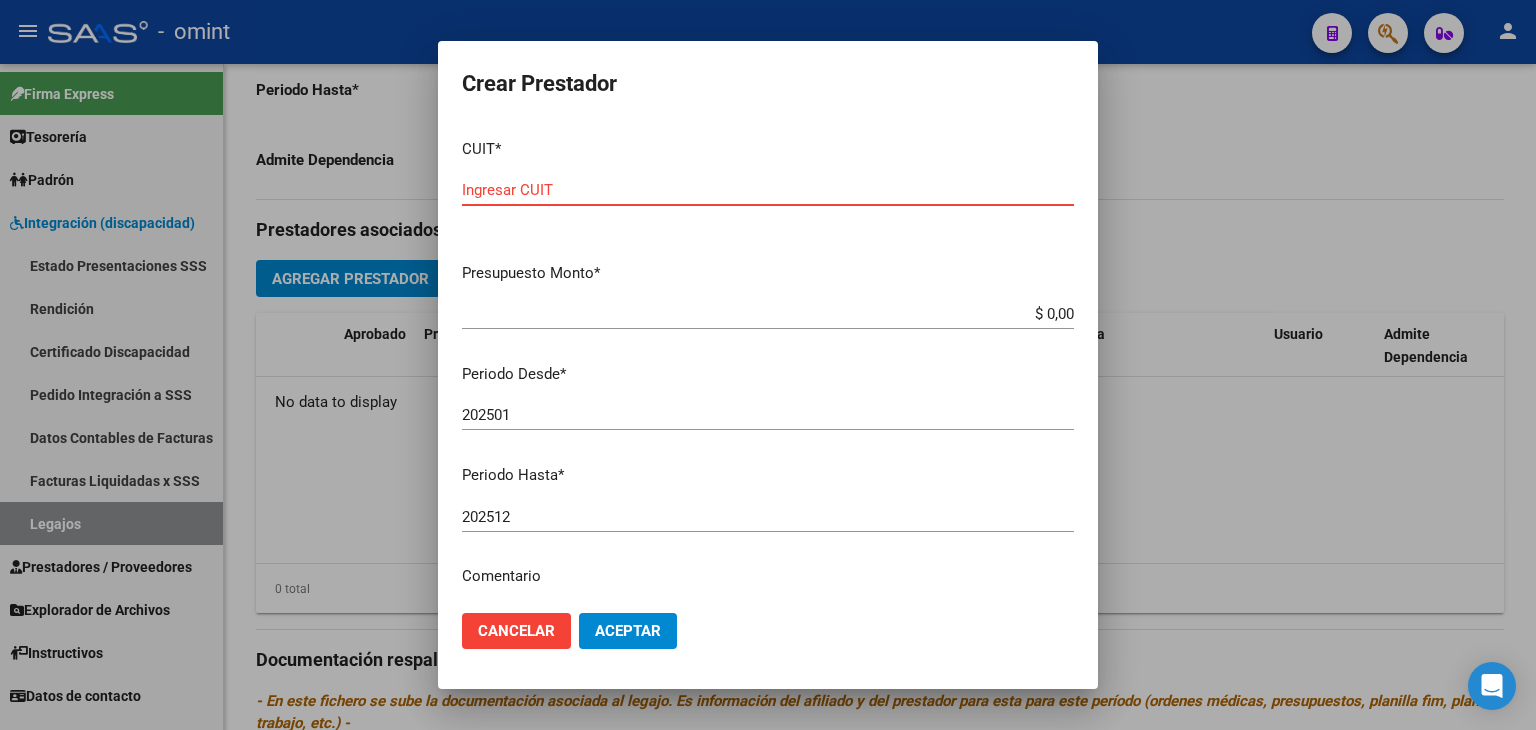paste on "[TAX_ID]" 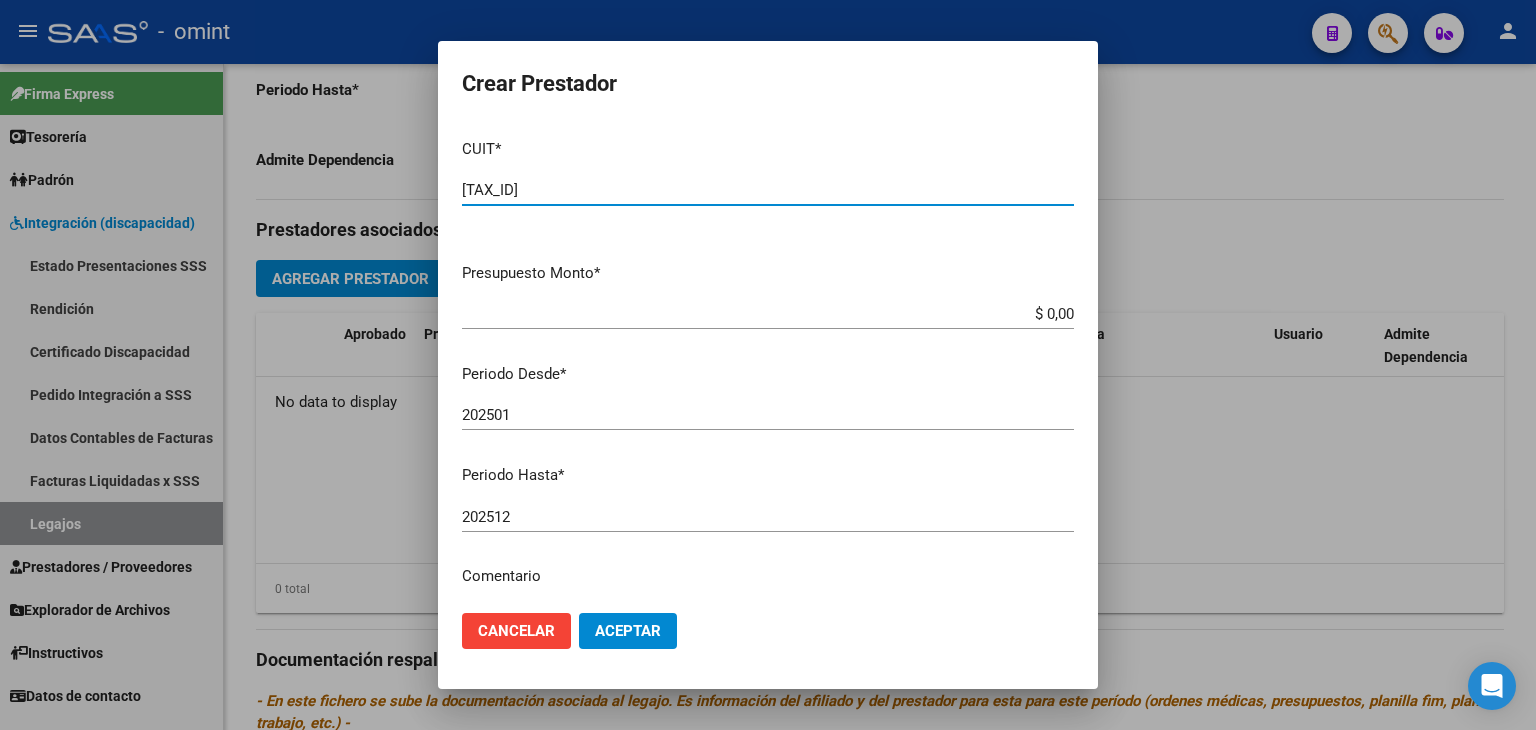 type on "[TAX_ID]" 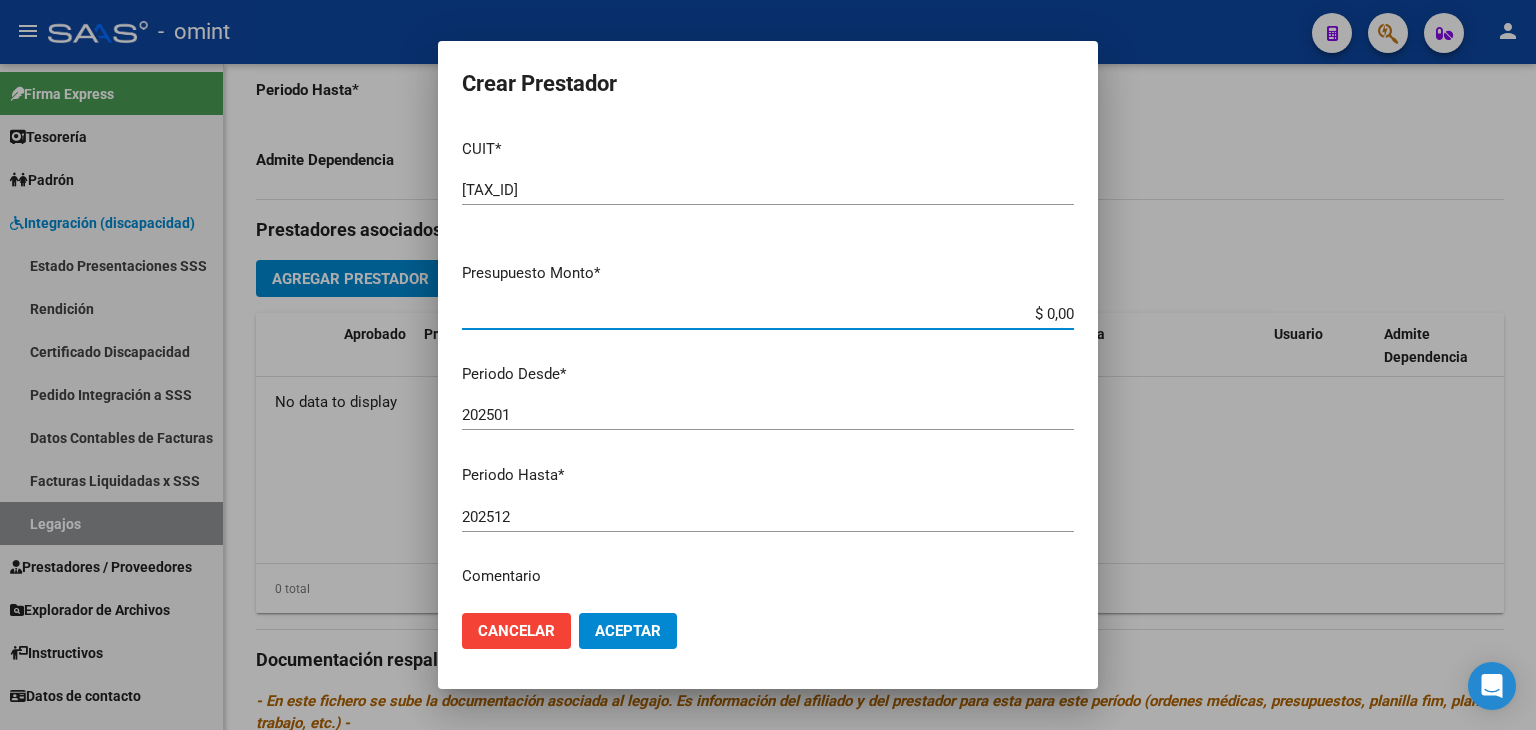 click on "$ 0,00" at bounding box center [768, 314] 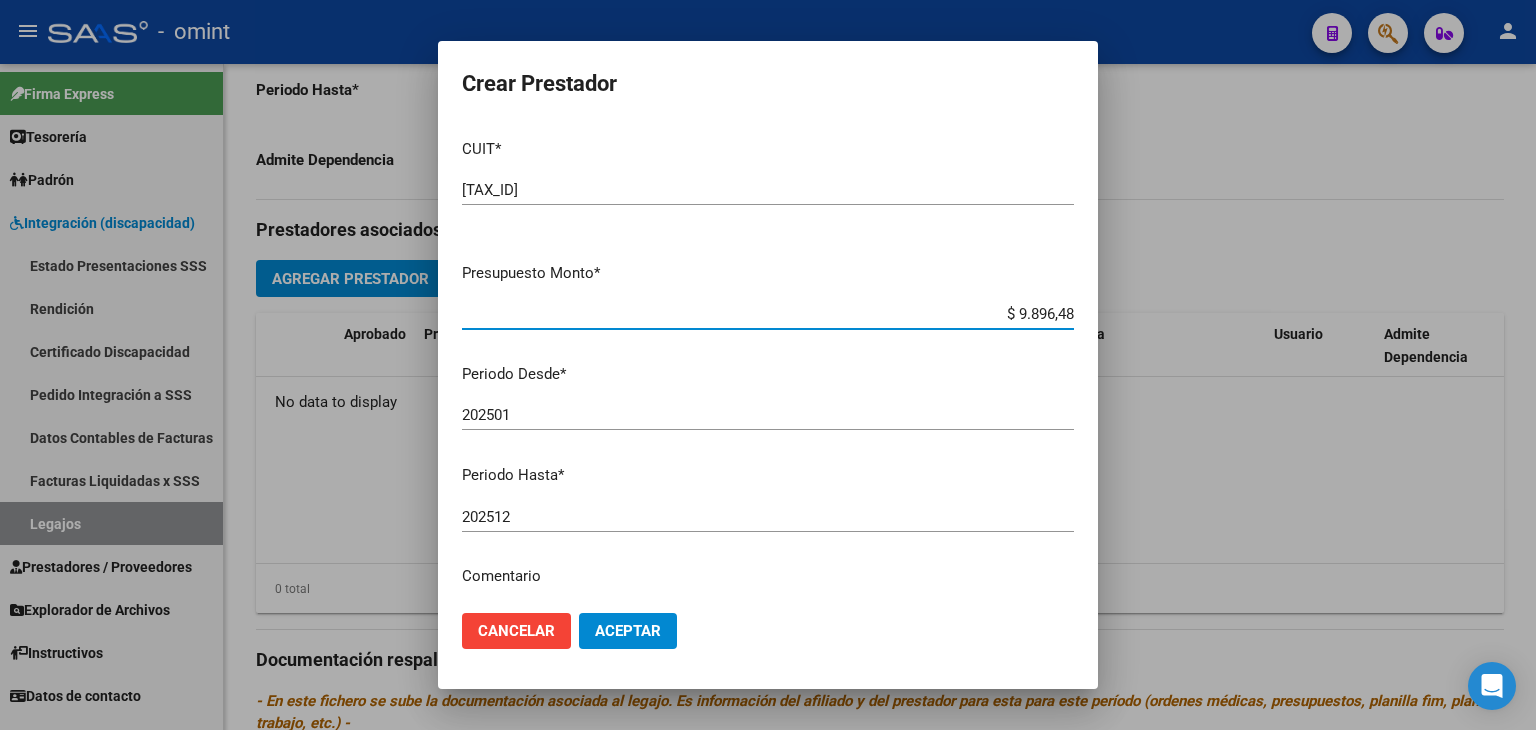 type on "$ [PRICE]" 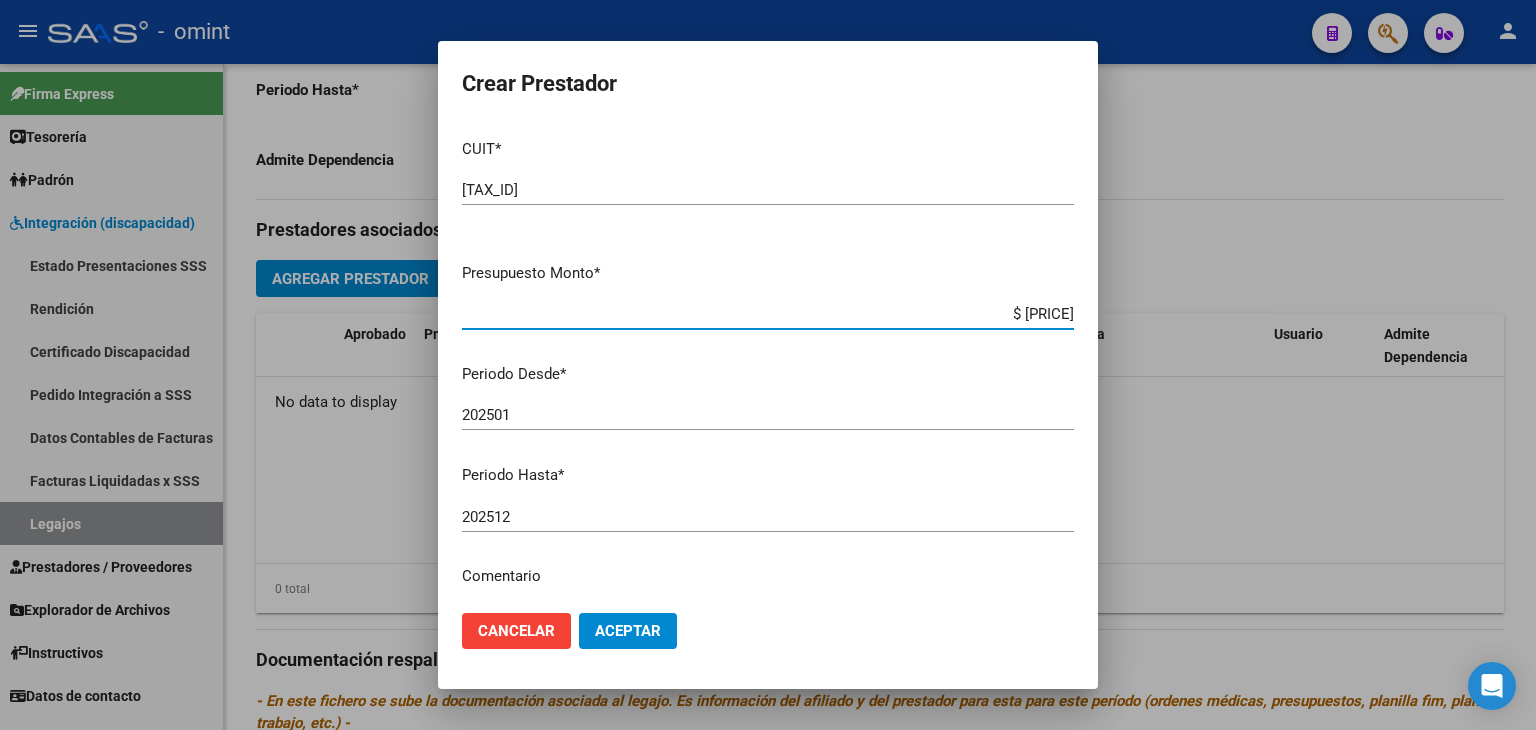 click on "202501" at bounding box center (768, 415) 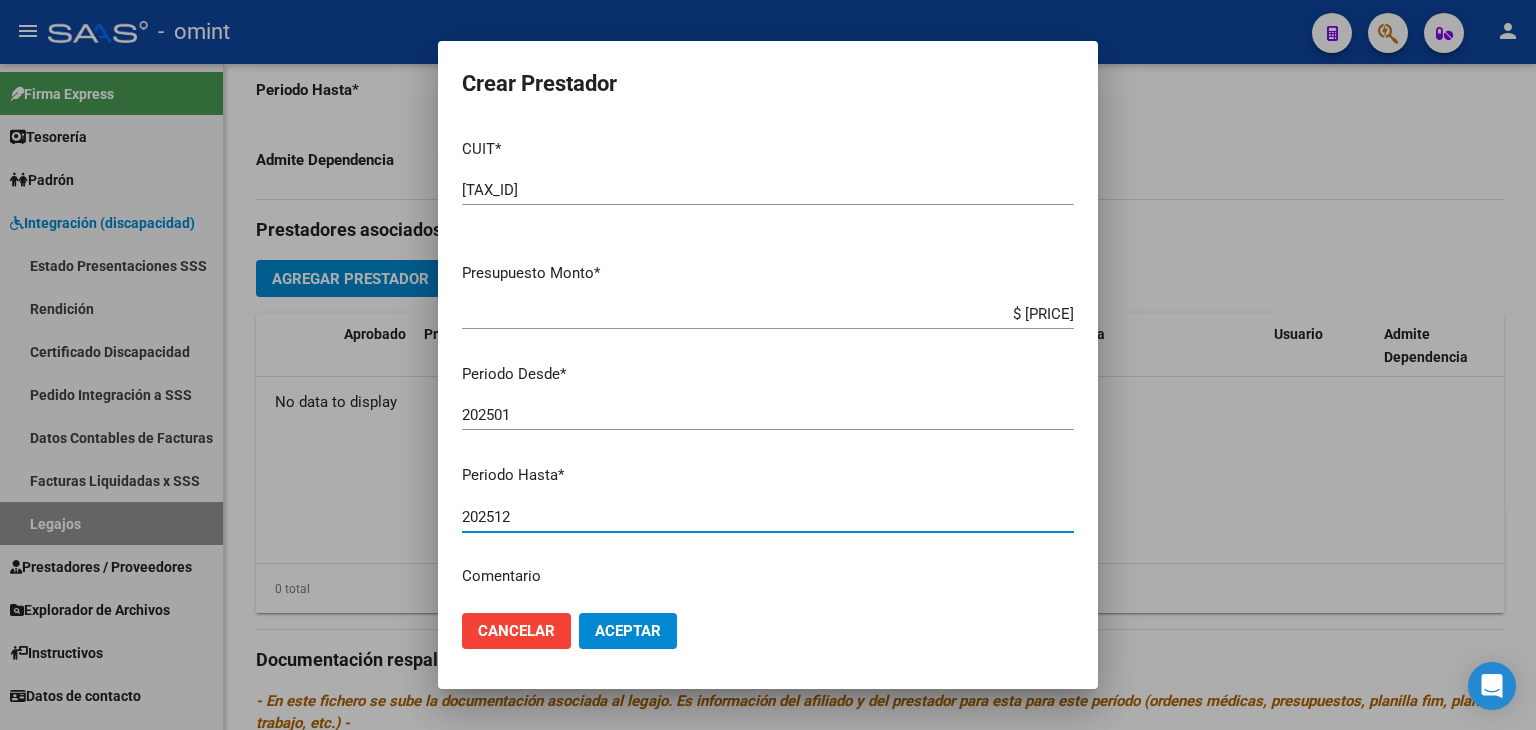 click on "202512" at bounding box center [768, 517] 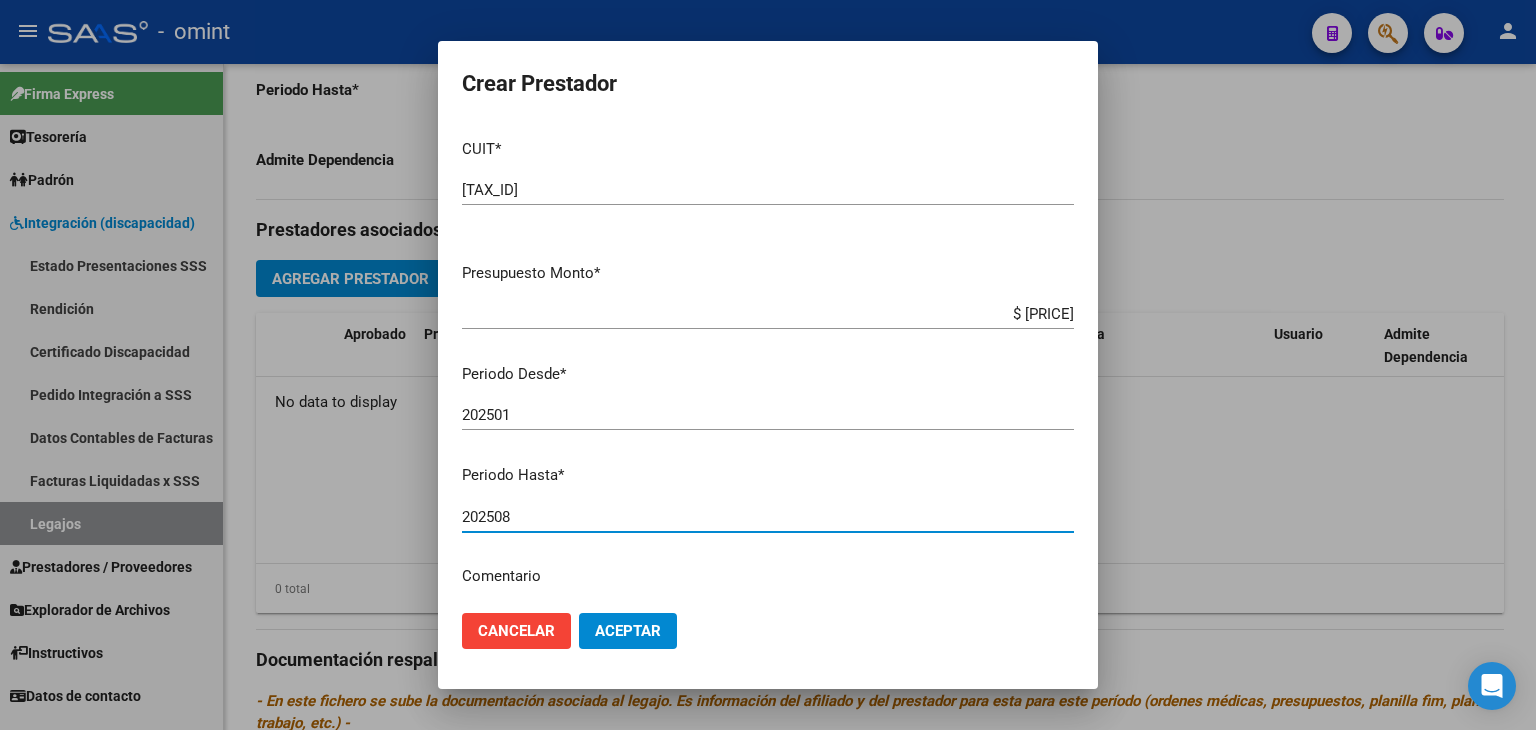 type on "202508" 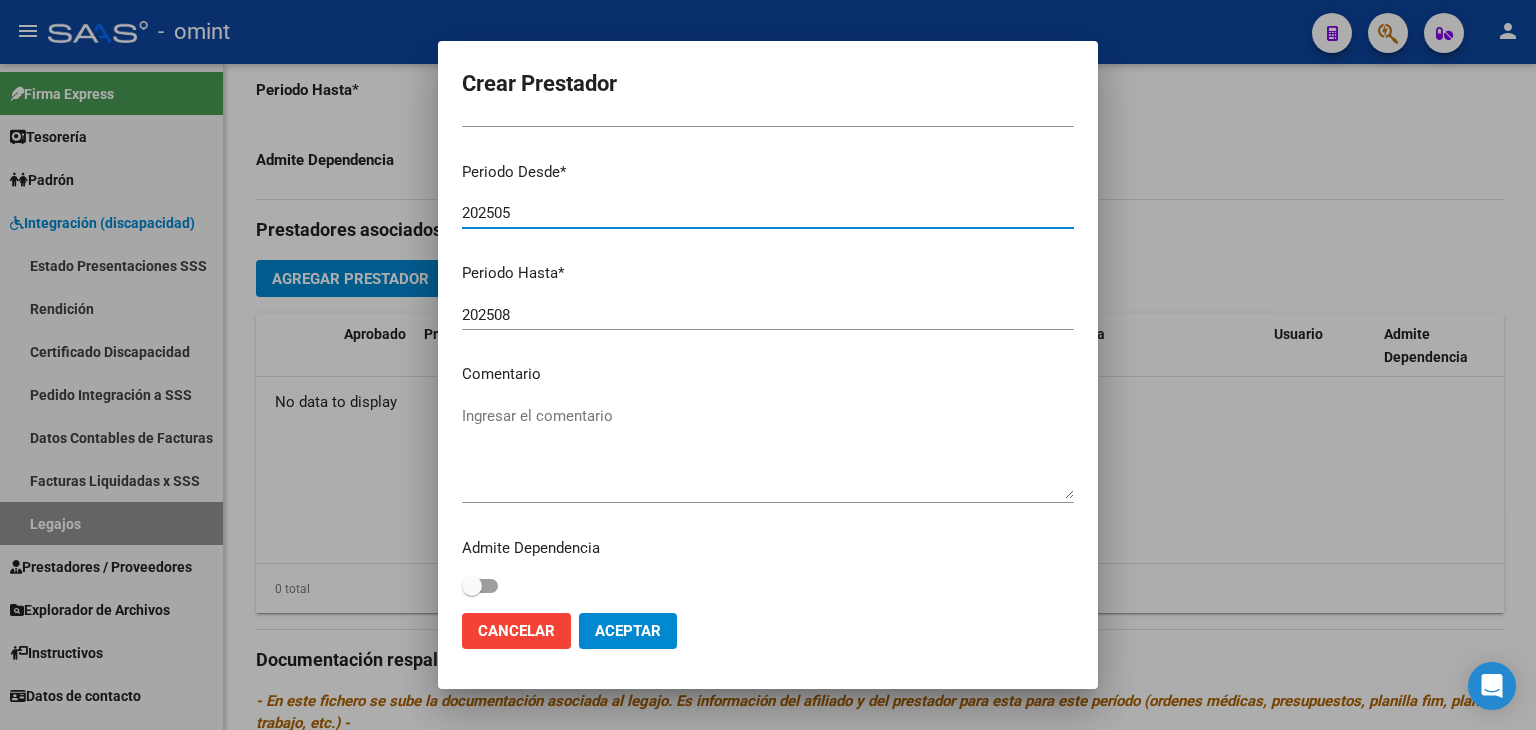 scroll, scrollTop: 211, scrollLeft: 0, axis: vertical 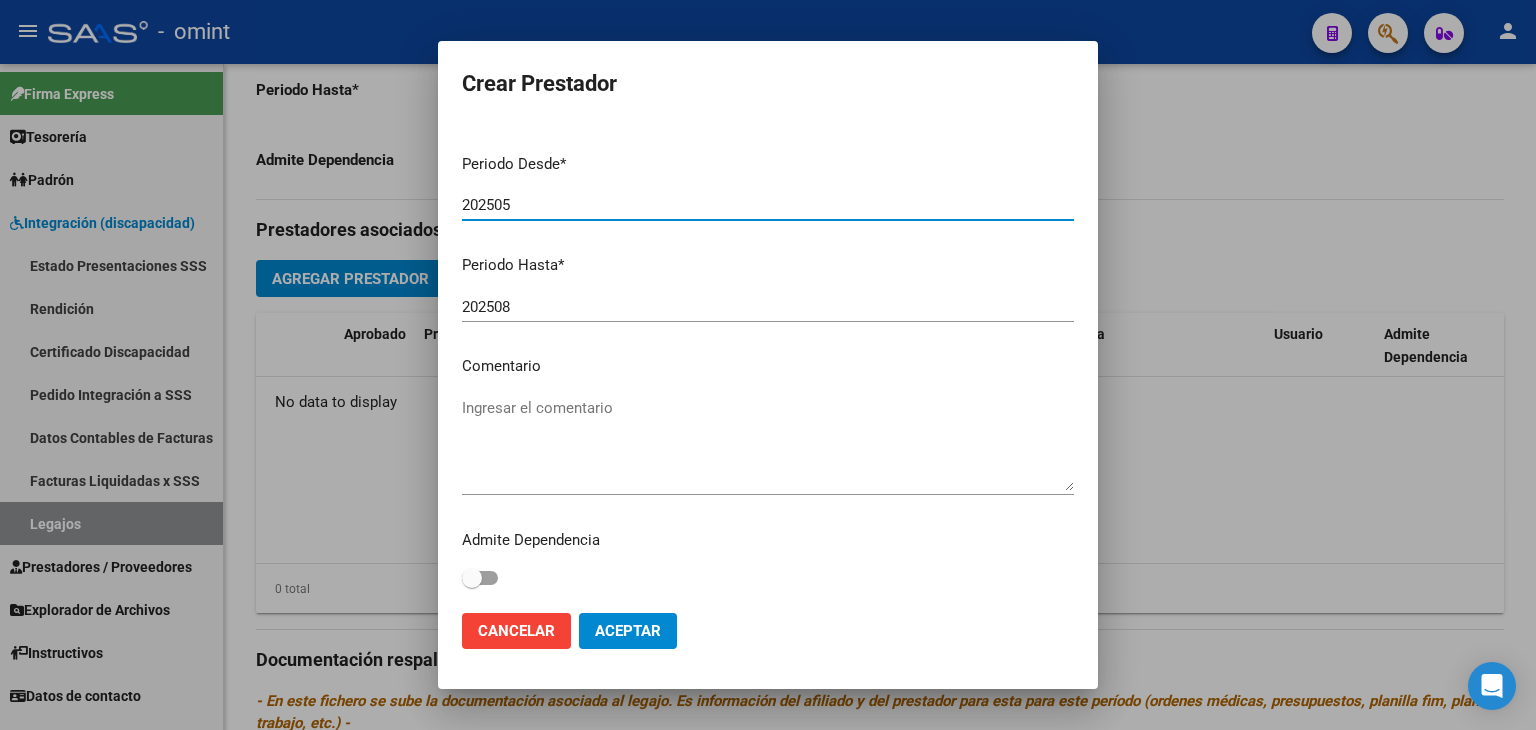 type on "202505" 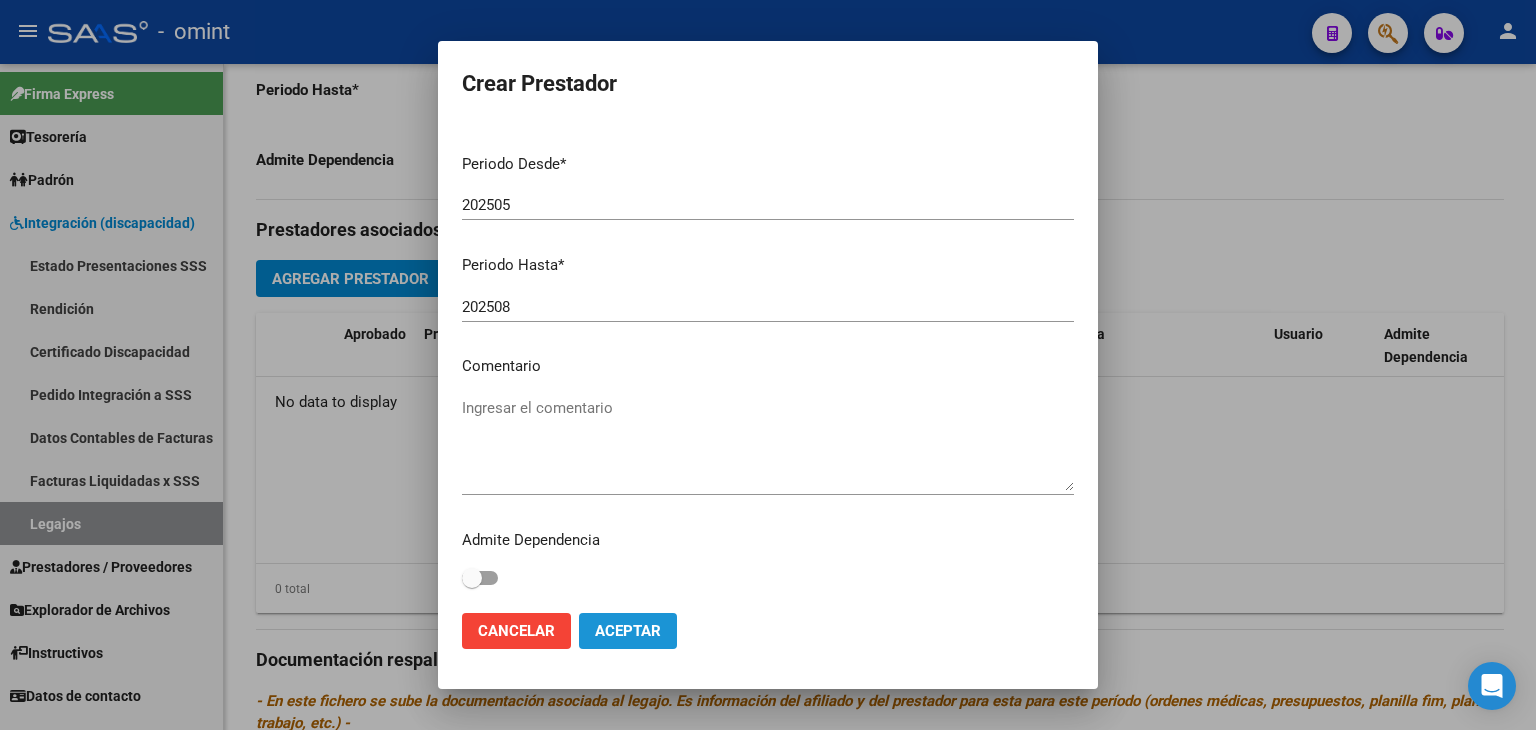 click on "Aceptar" 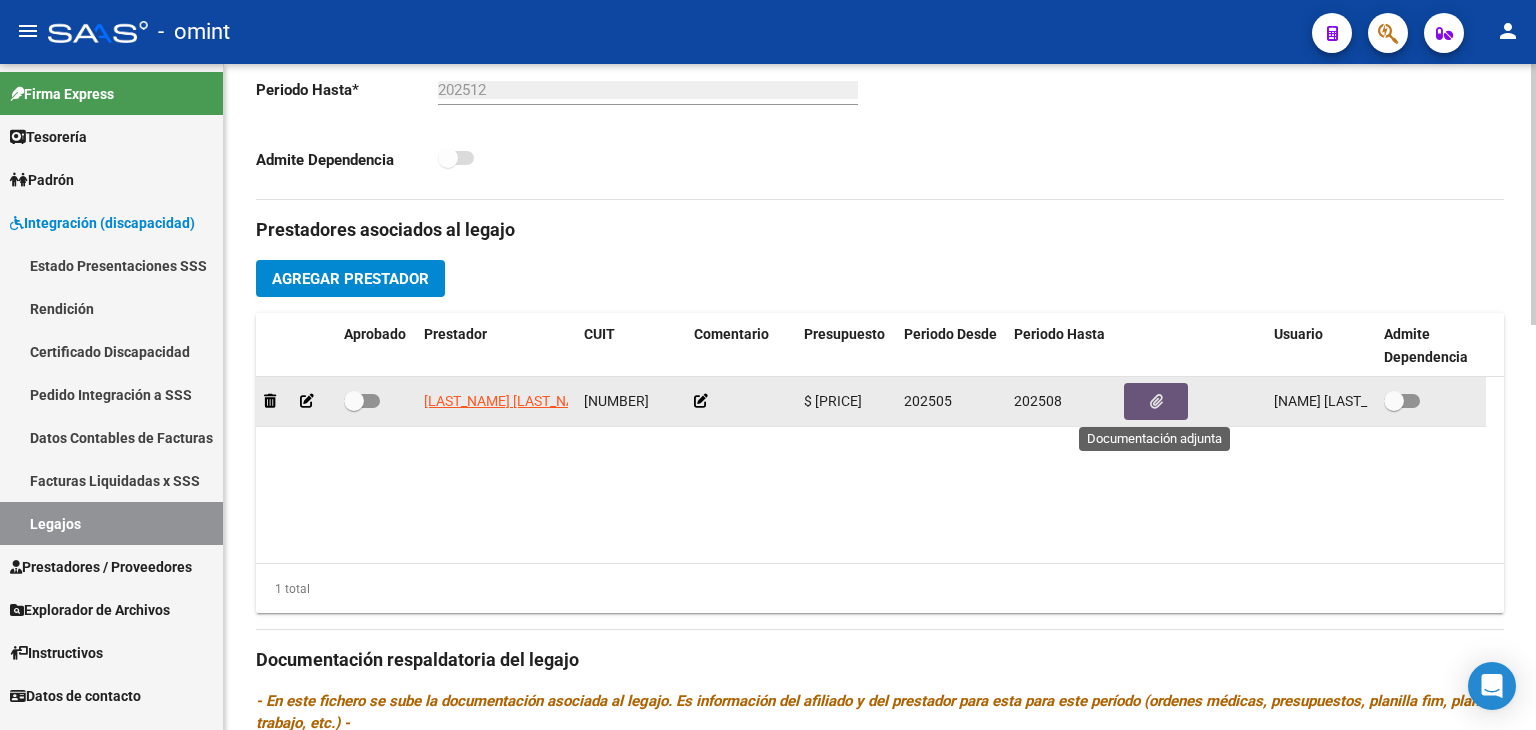 click 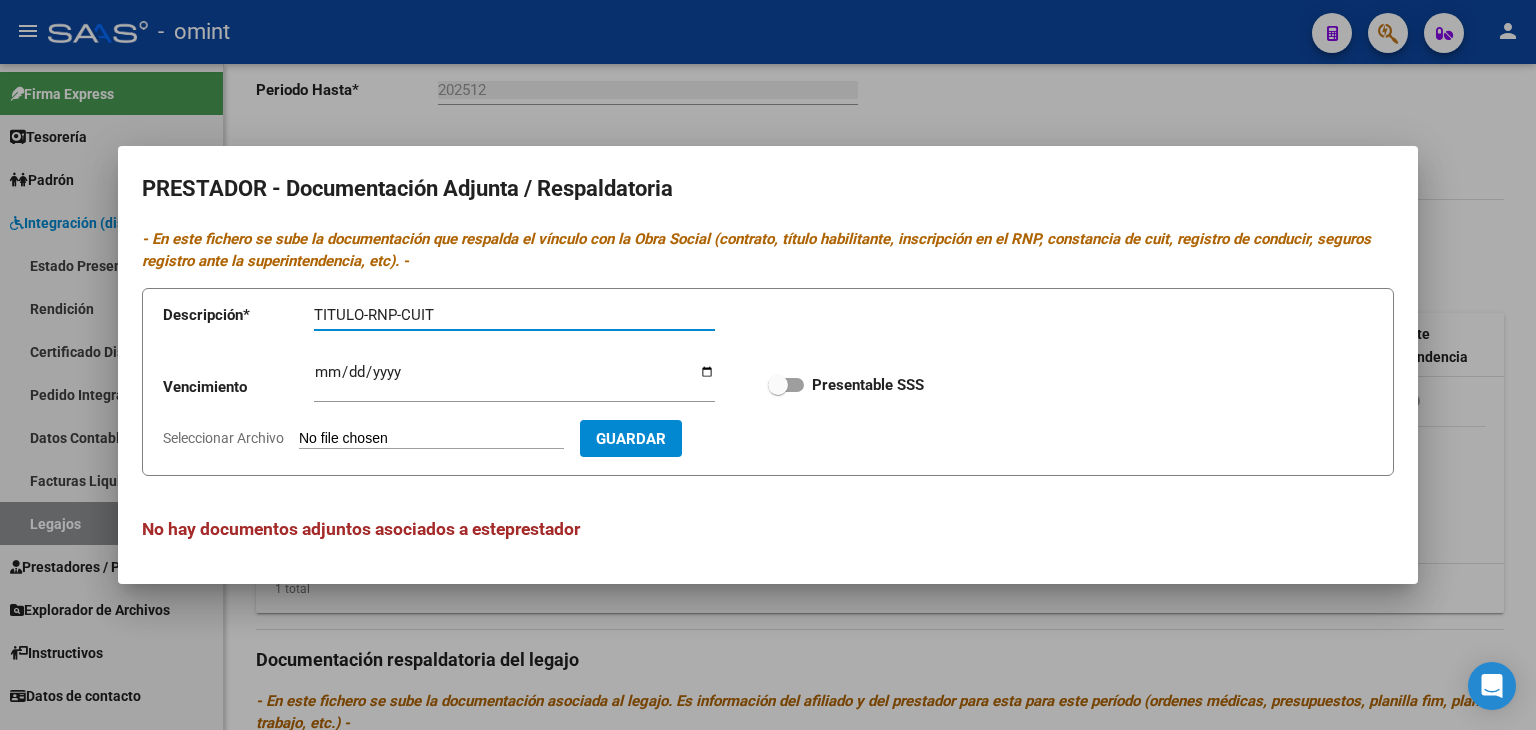type on "TITULO-RNP-CUIT" 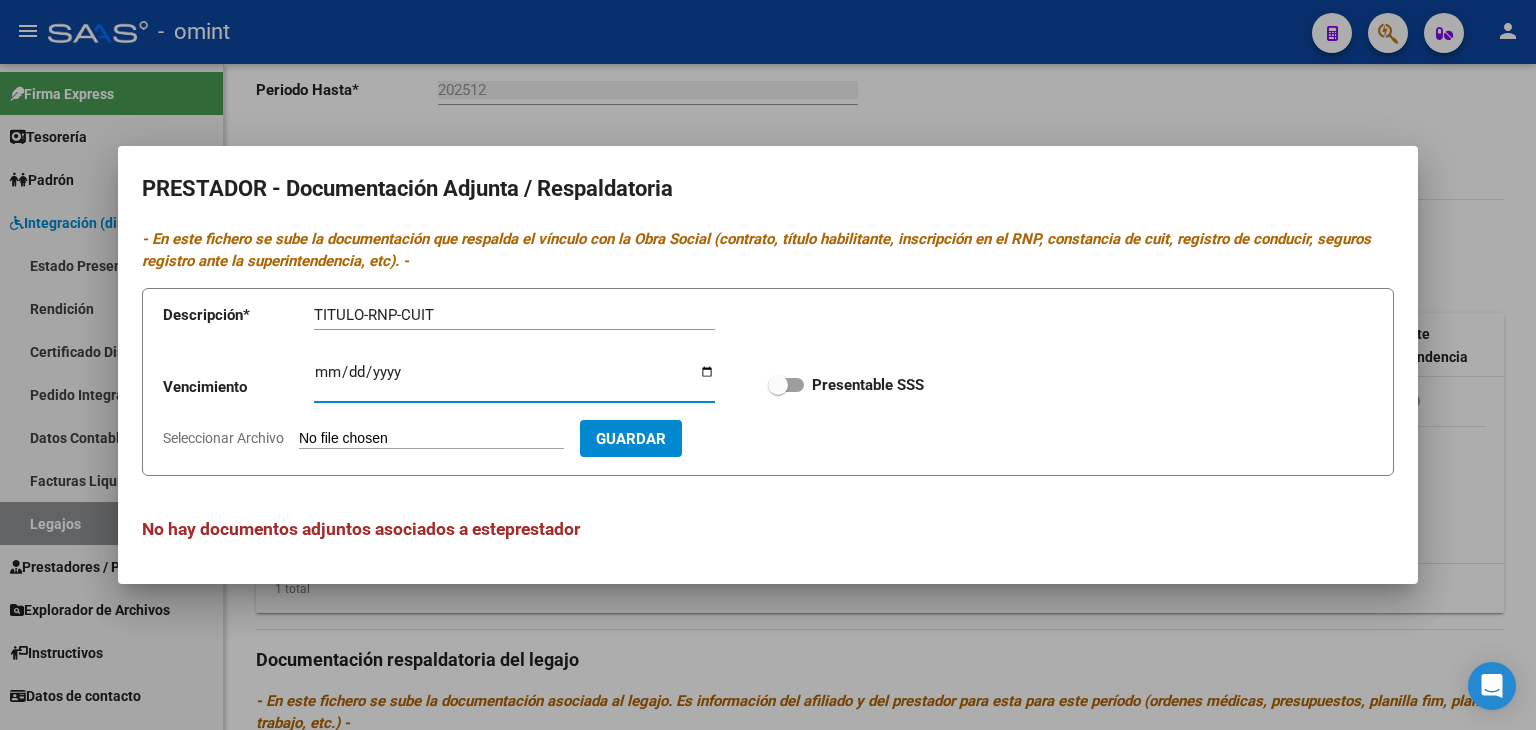 click on "Ingresar vencimiento" at bounding box center (514, 380) 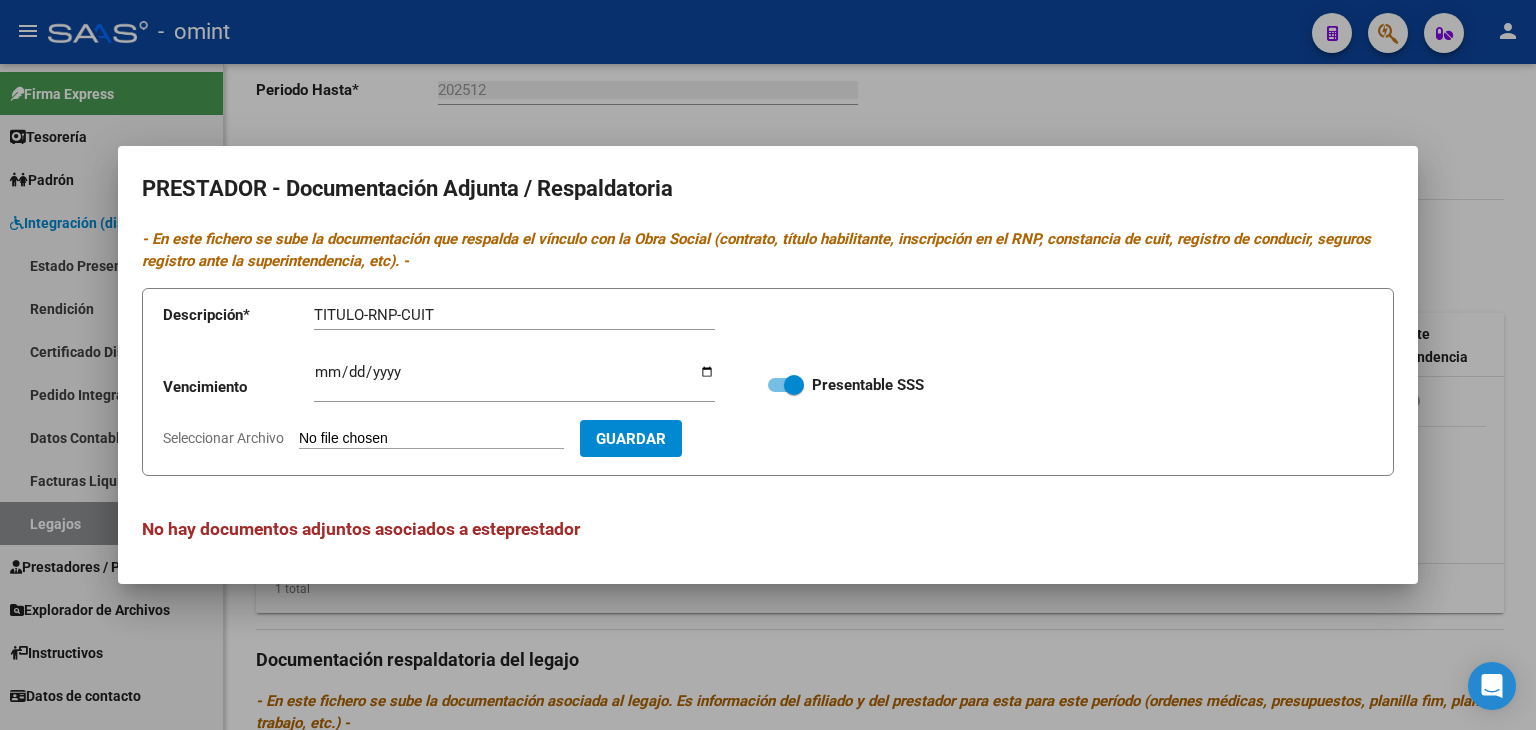 click on "Seleccionar Archivo" at bounding box center [431, 439] 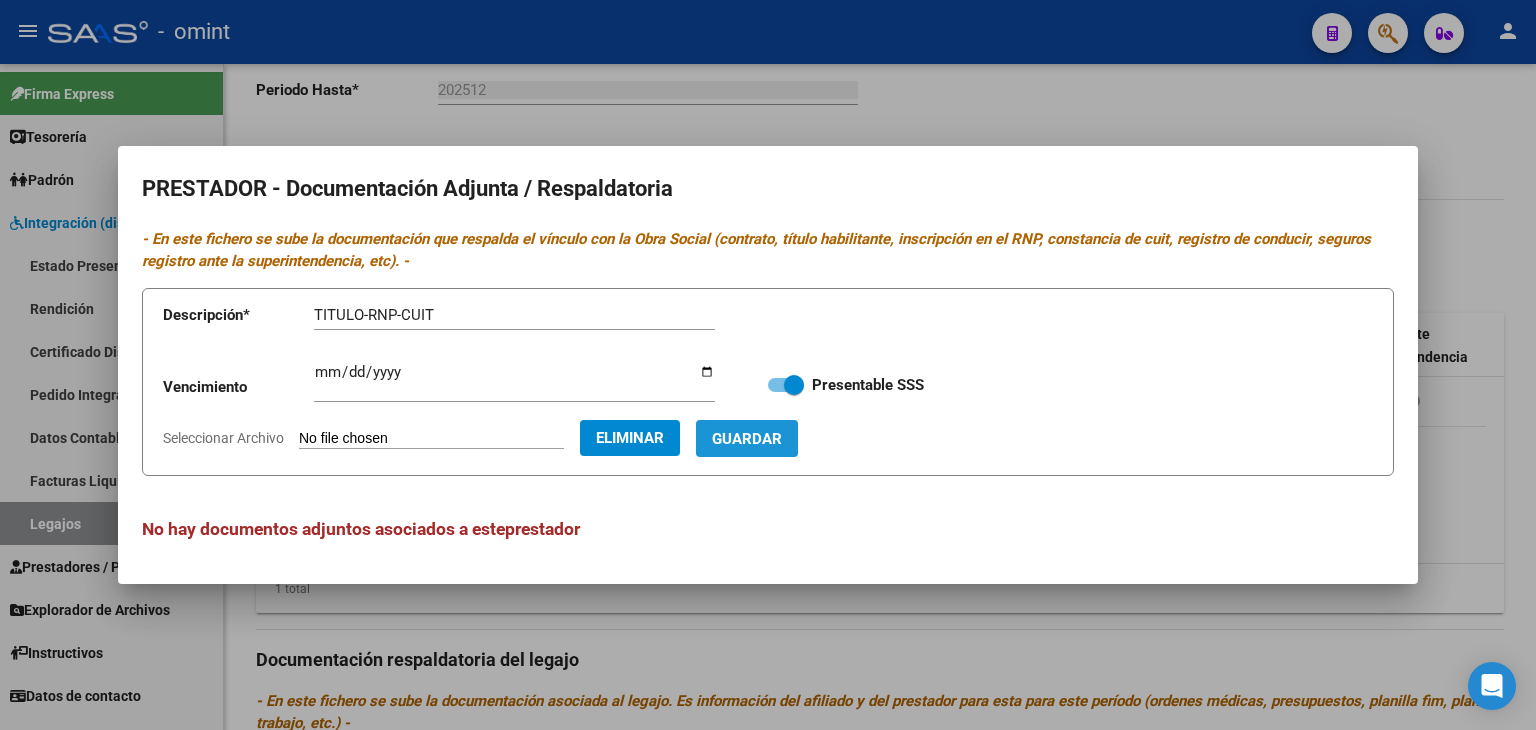 click on "Guardar" at bounding box center (747, 439) 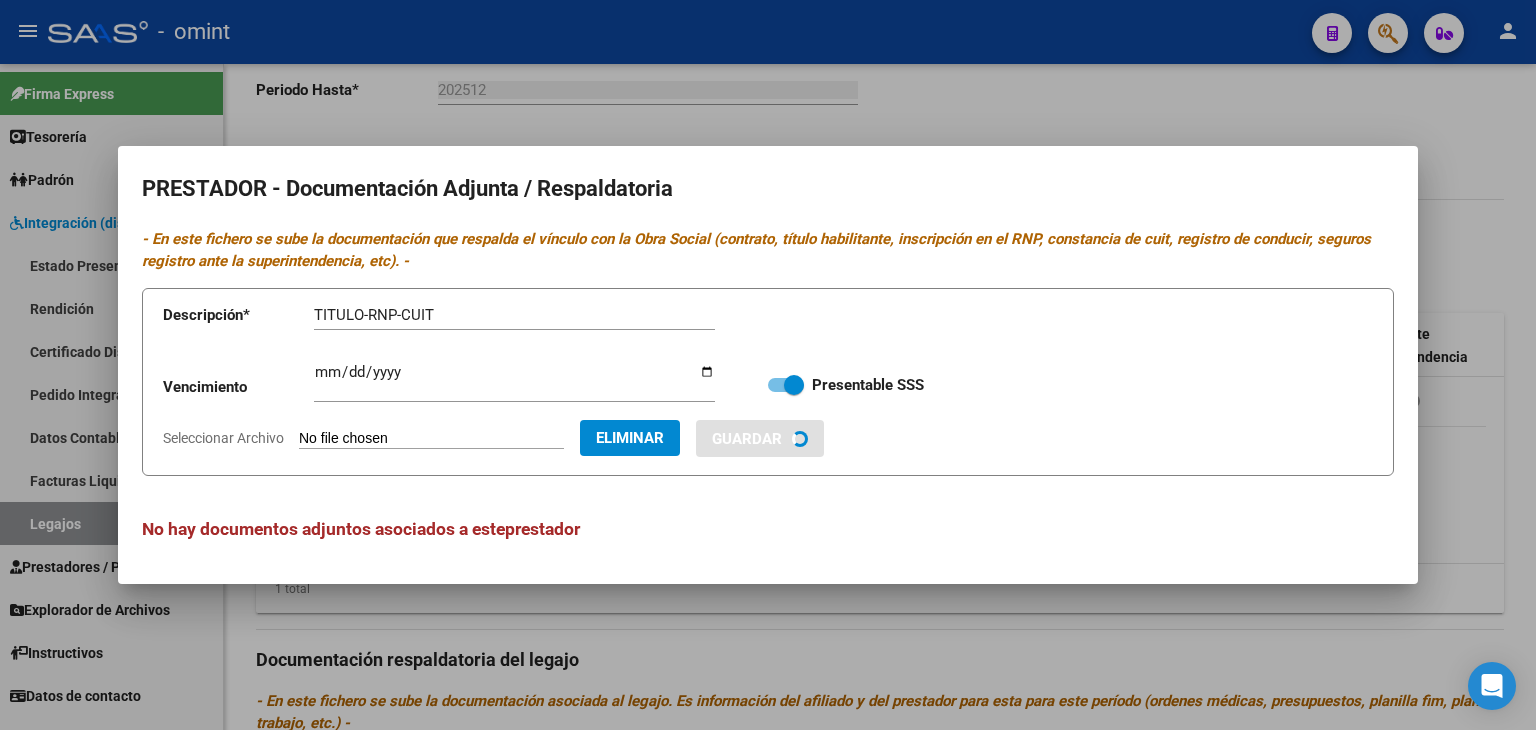 type 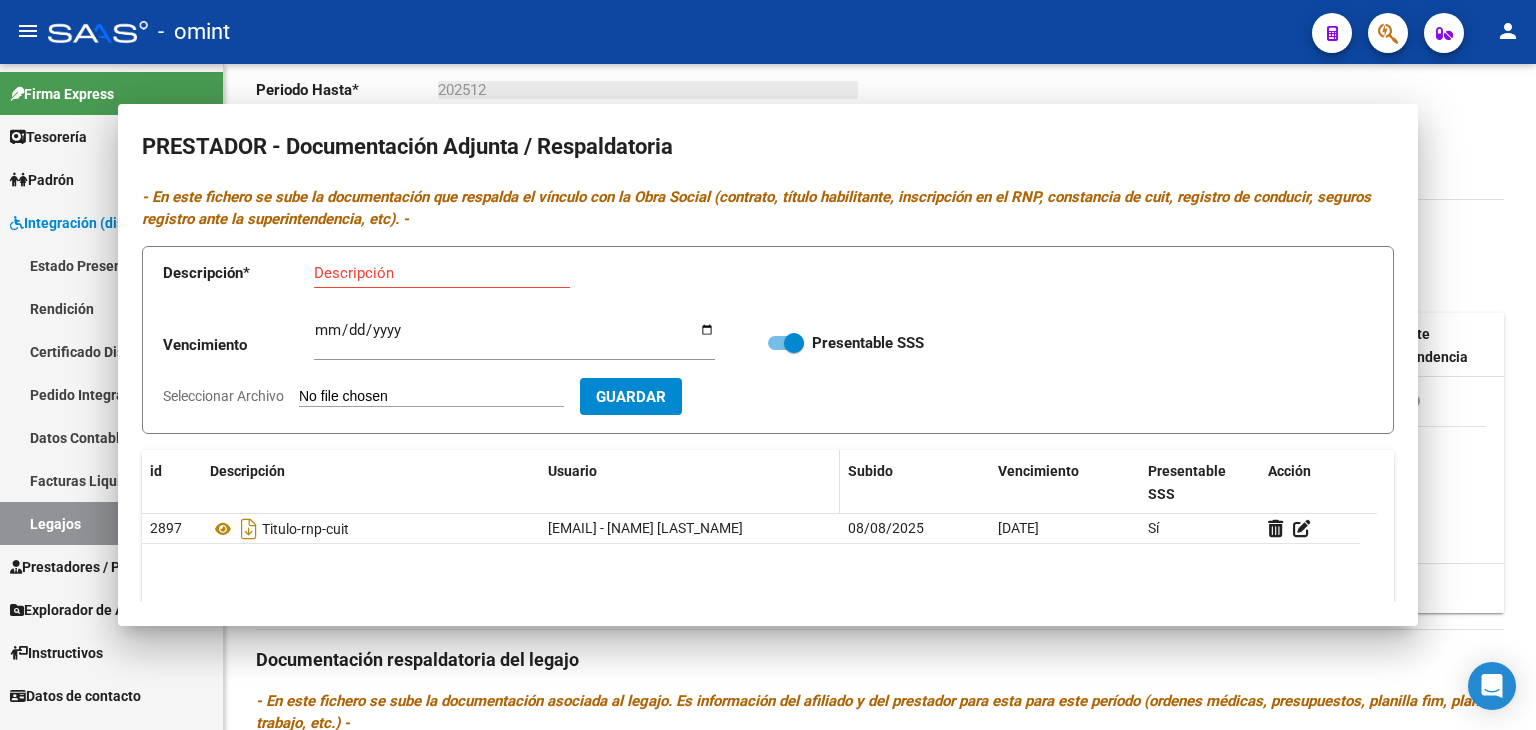 type 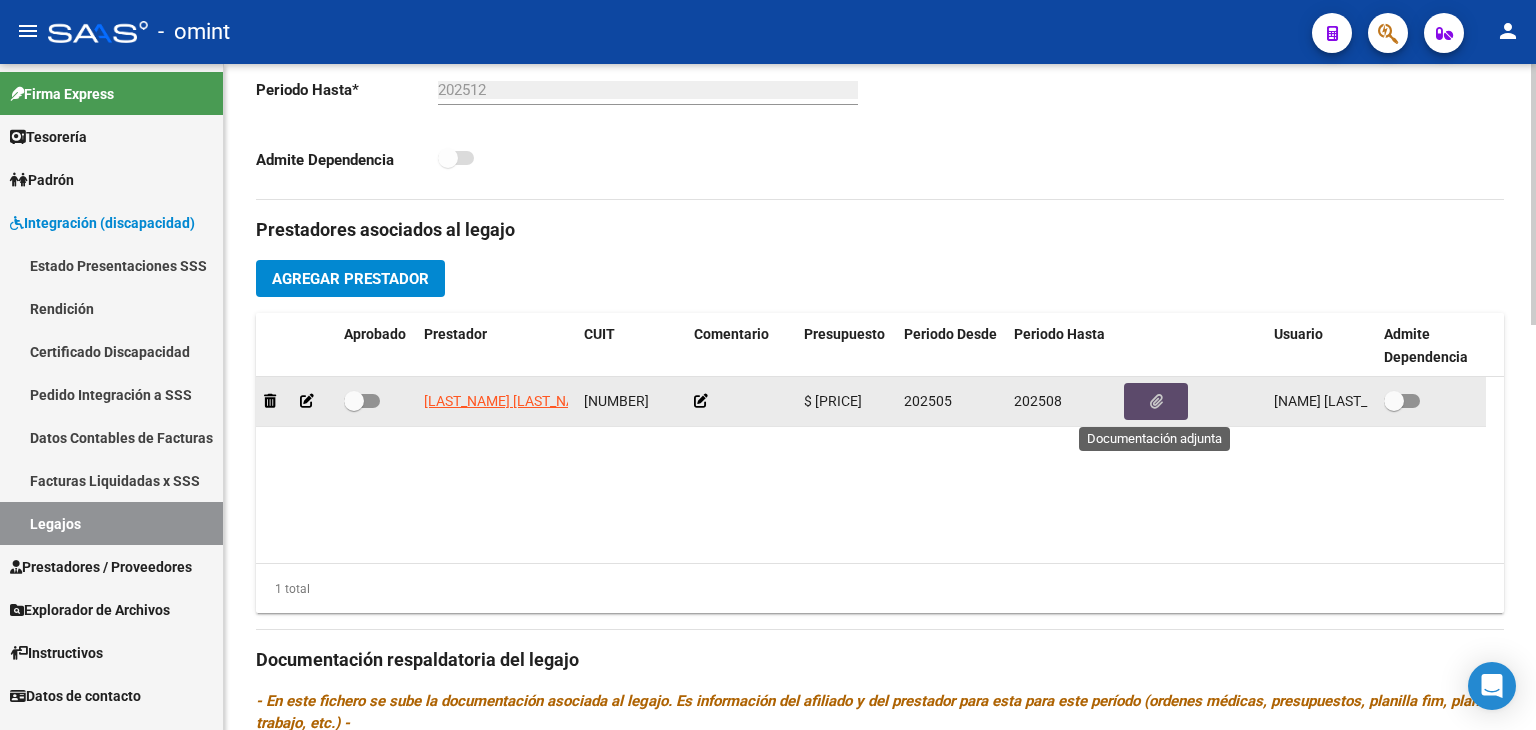 click 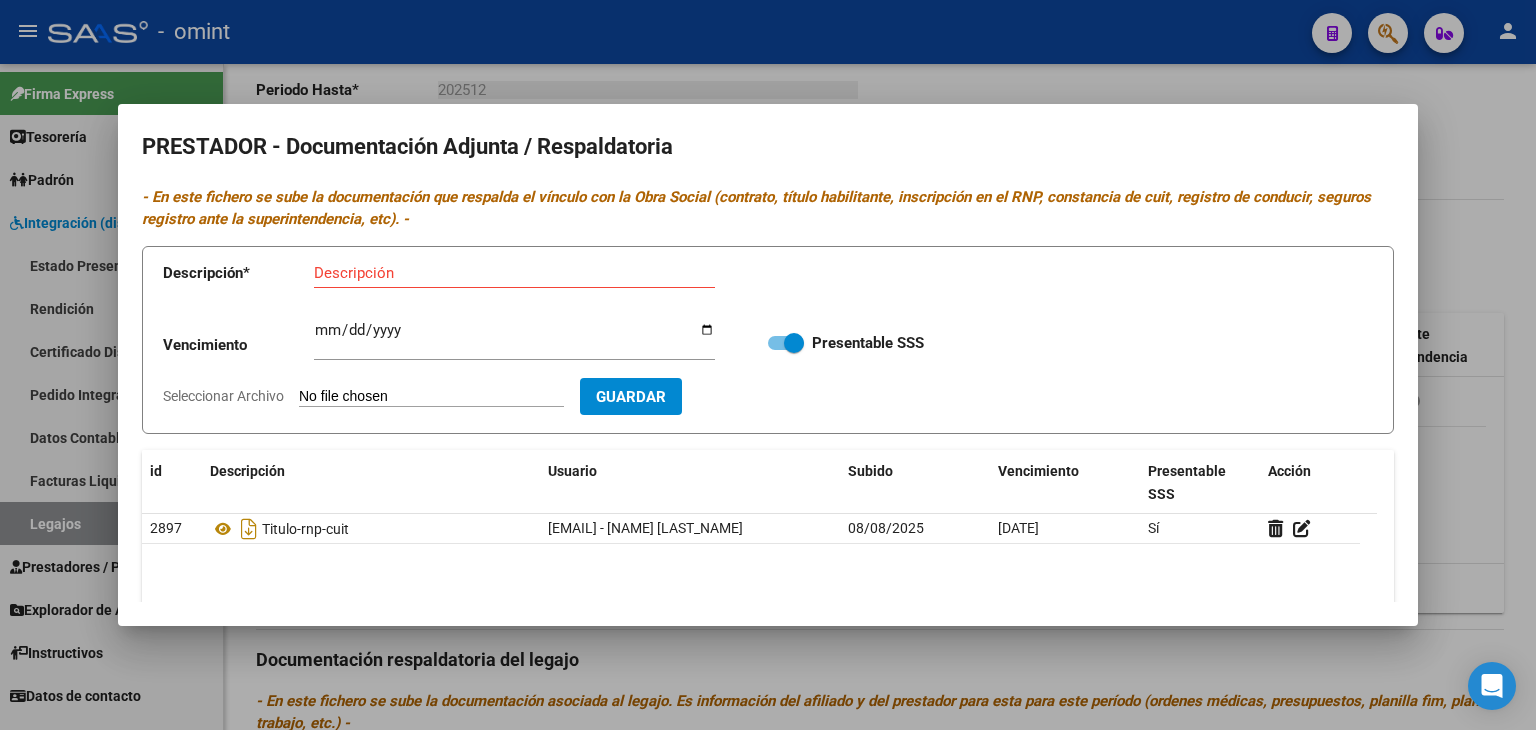 click at bounding box center (768, 365) 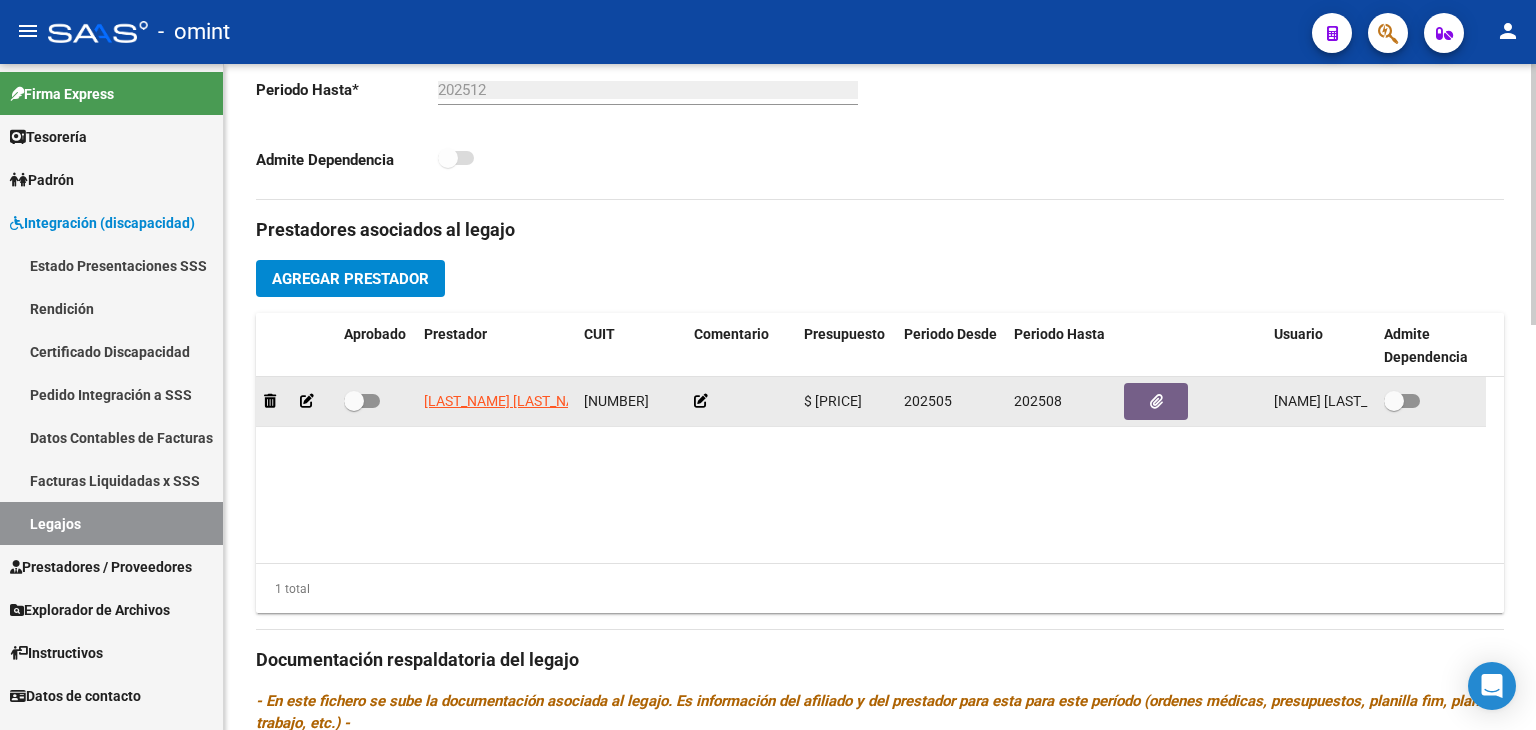 click at bounding box center [354, 401] 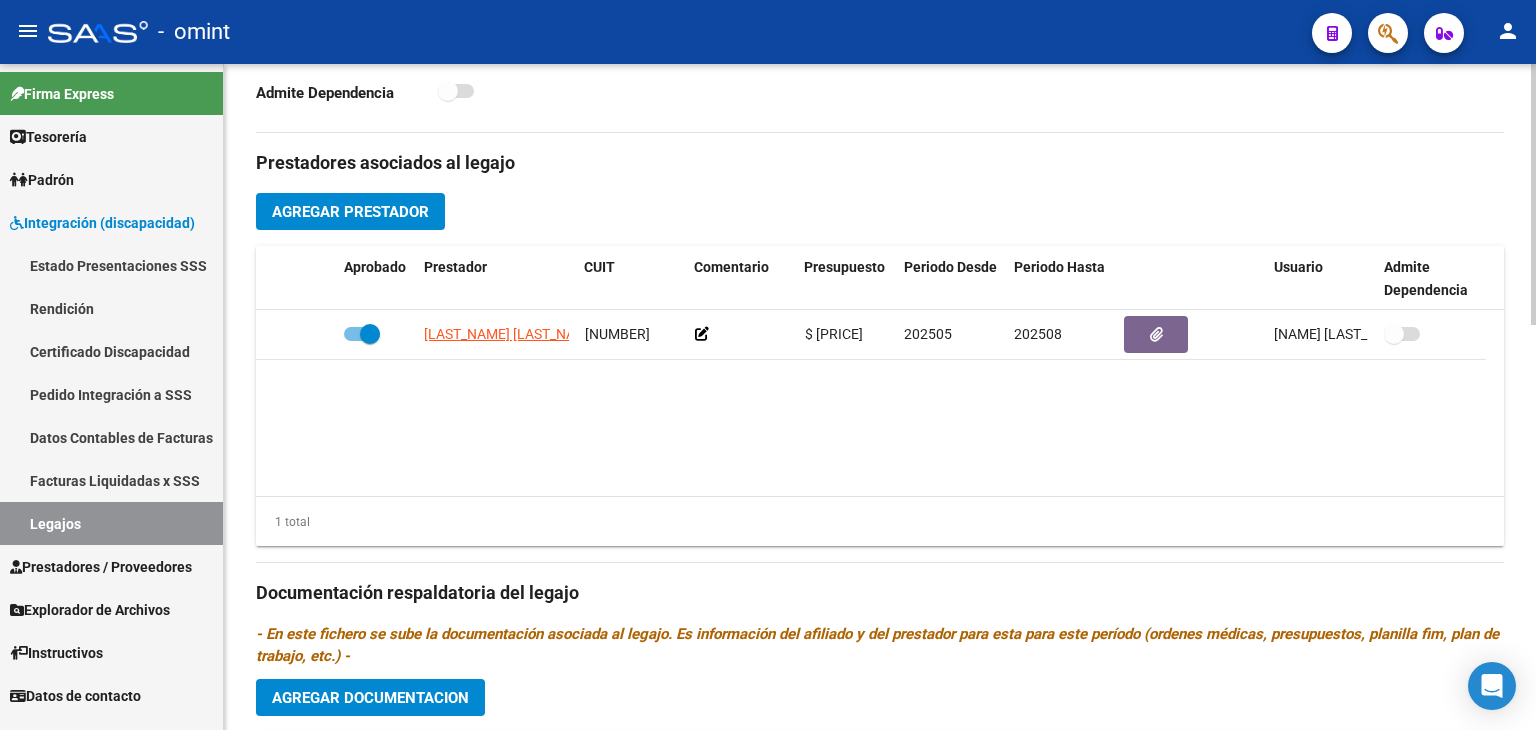 scroll, scrollTop: 700, scrollLeft: 0, axis: vertical 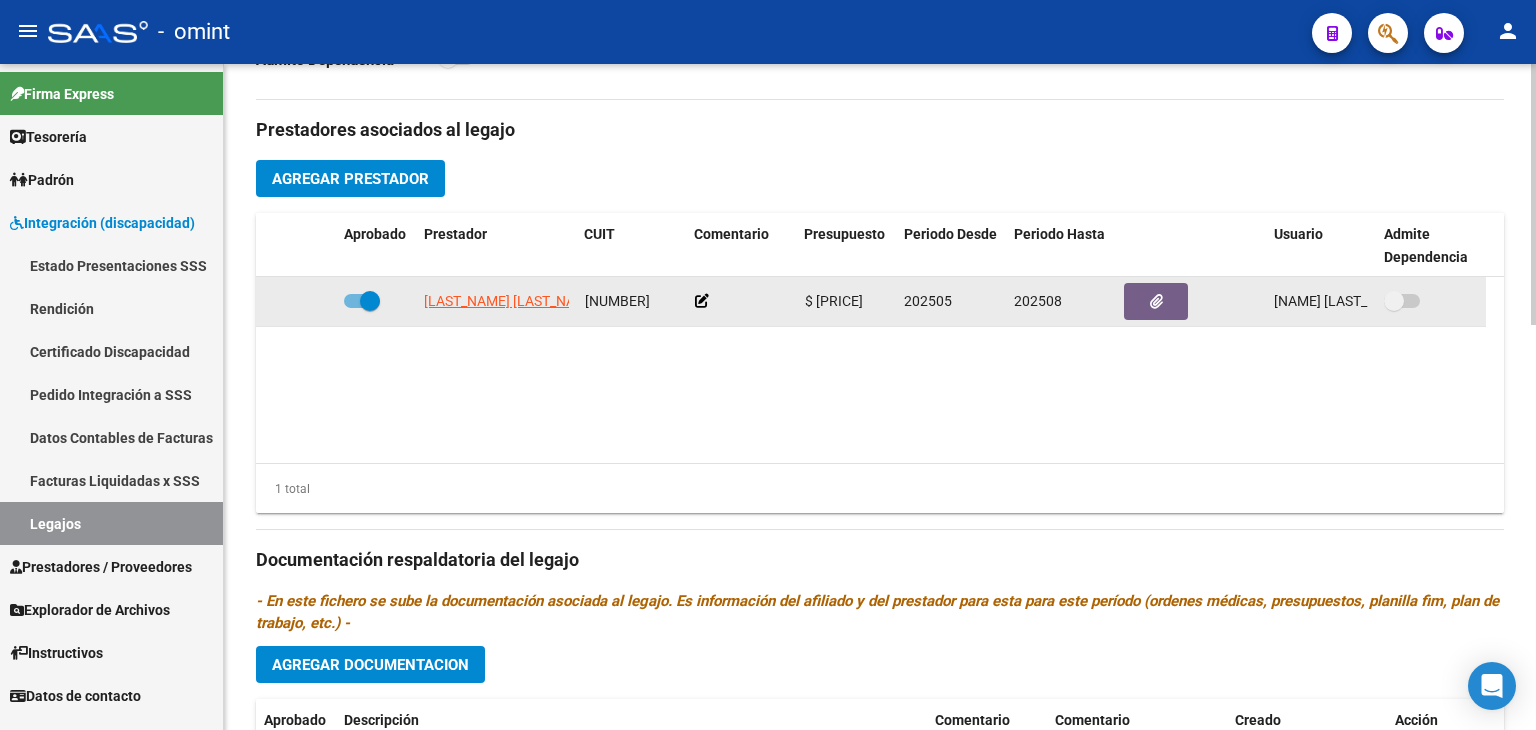 click at bounding box center (370, 301) 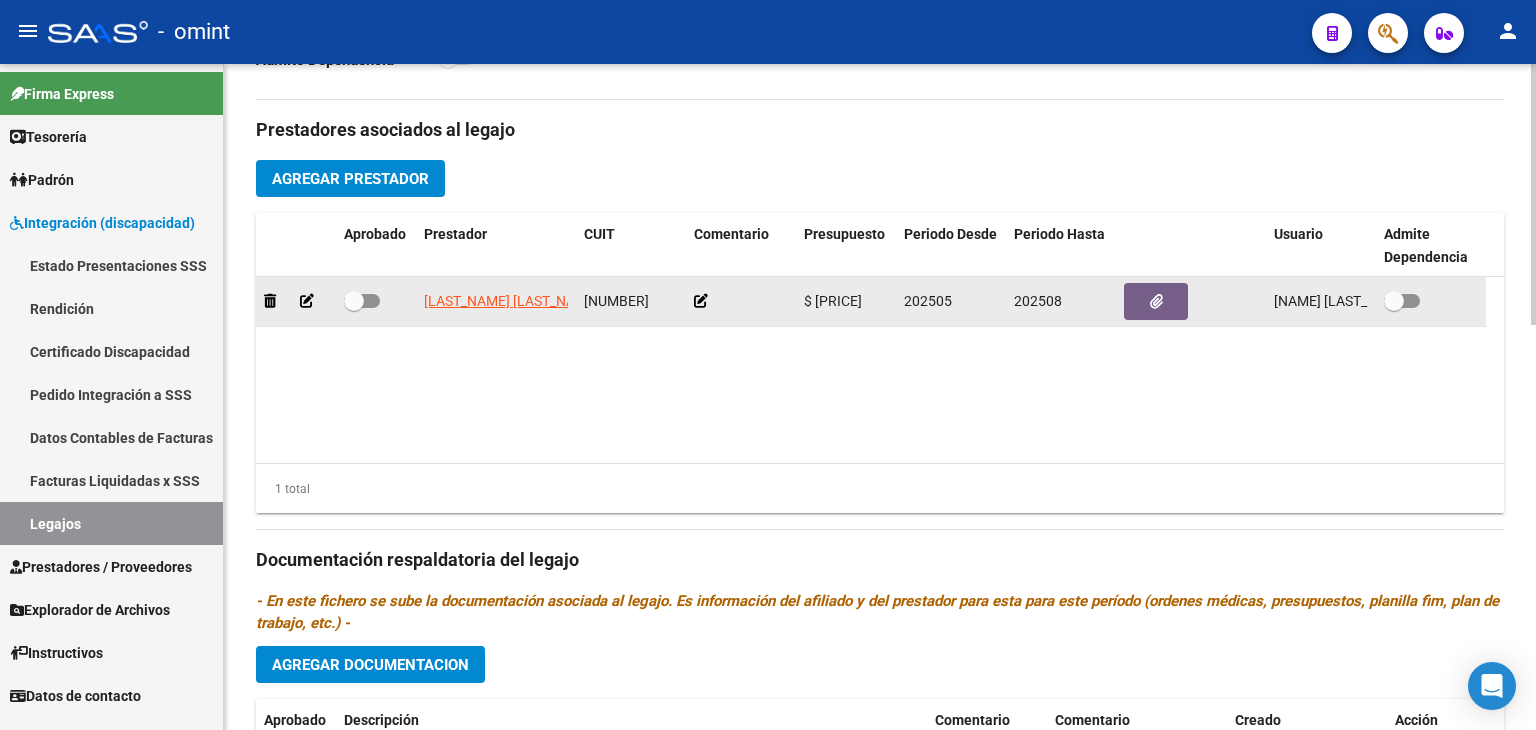 click 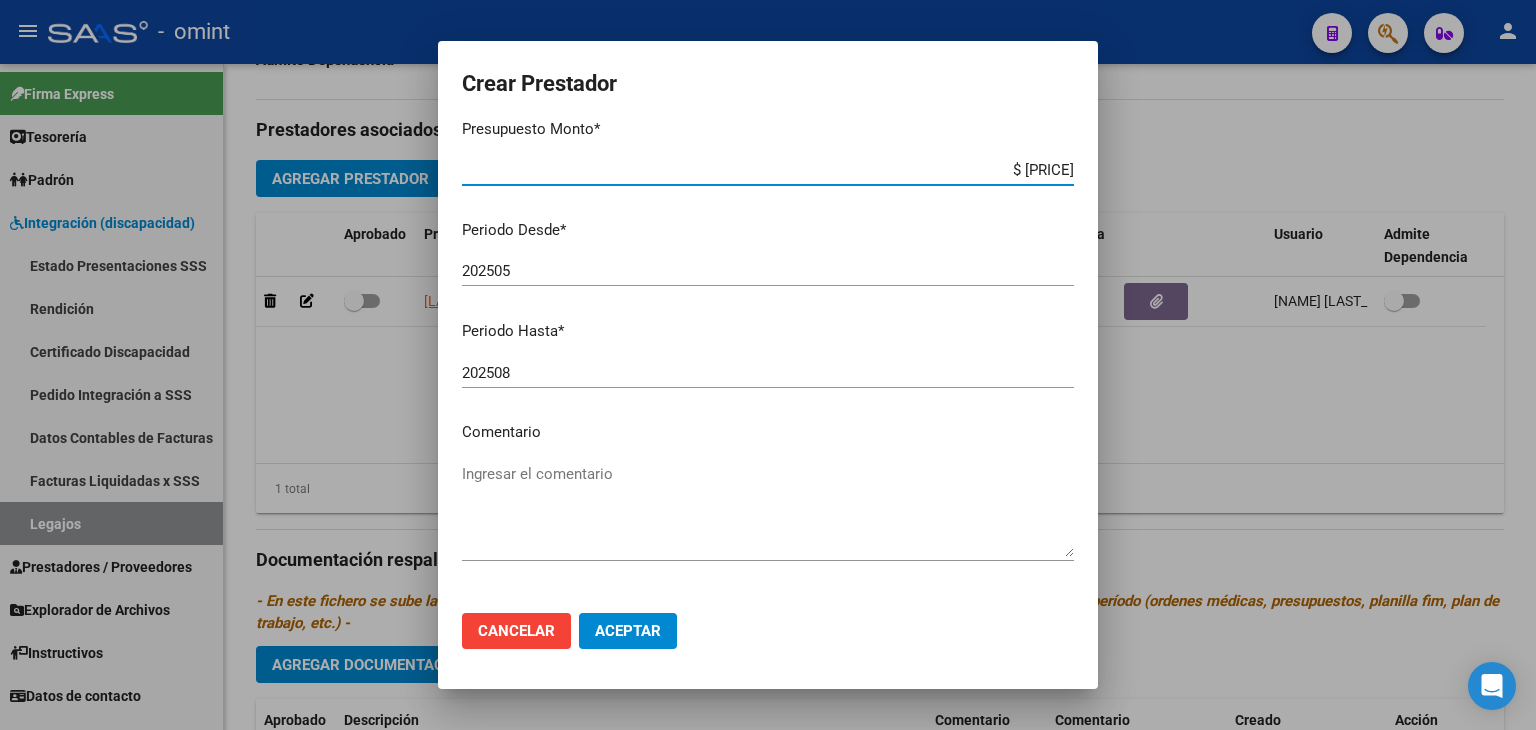 scroll, scrollTop: 111, scrollLeft: 0, axis: vertical 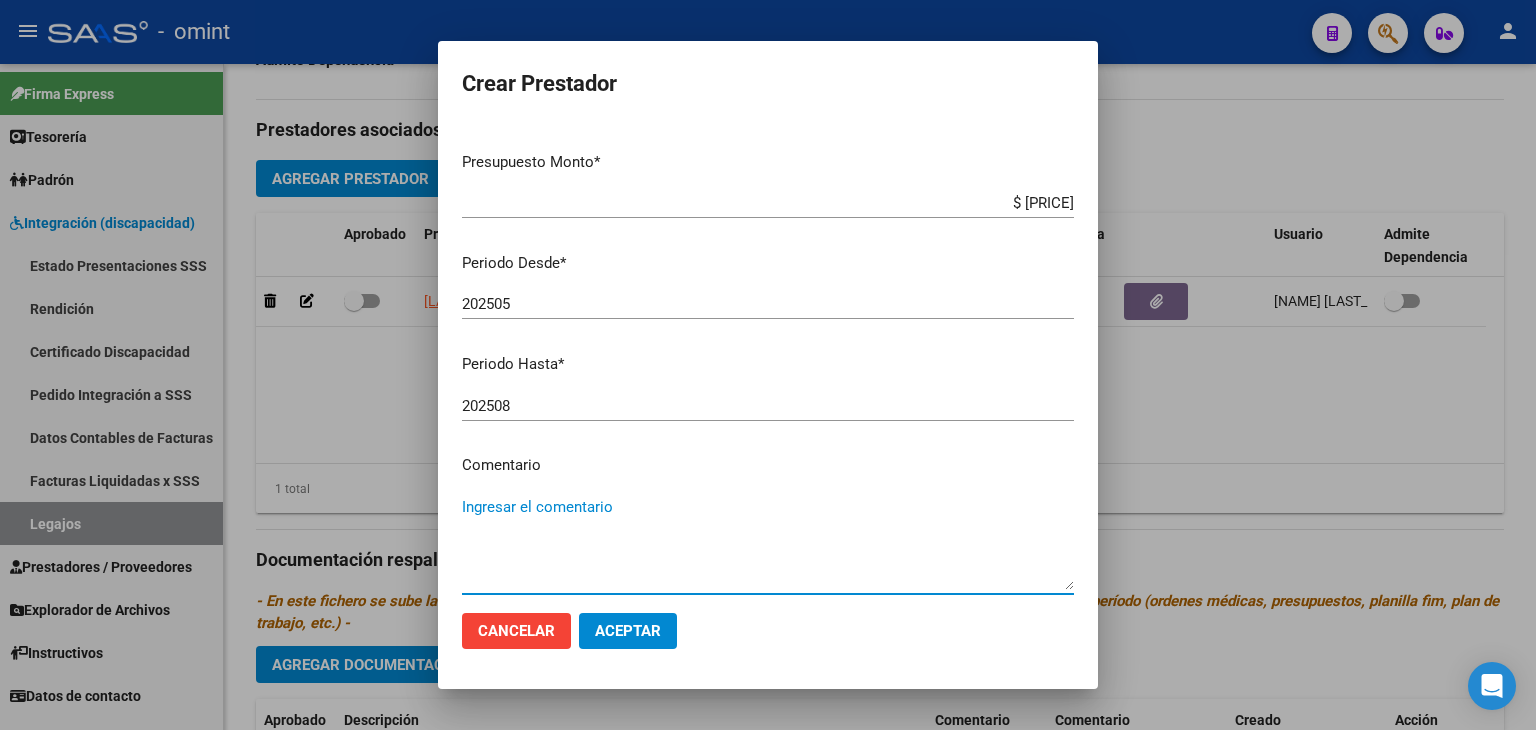 click on "Ingresar el comentario" at bounding box center (768, 543) 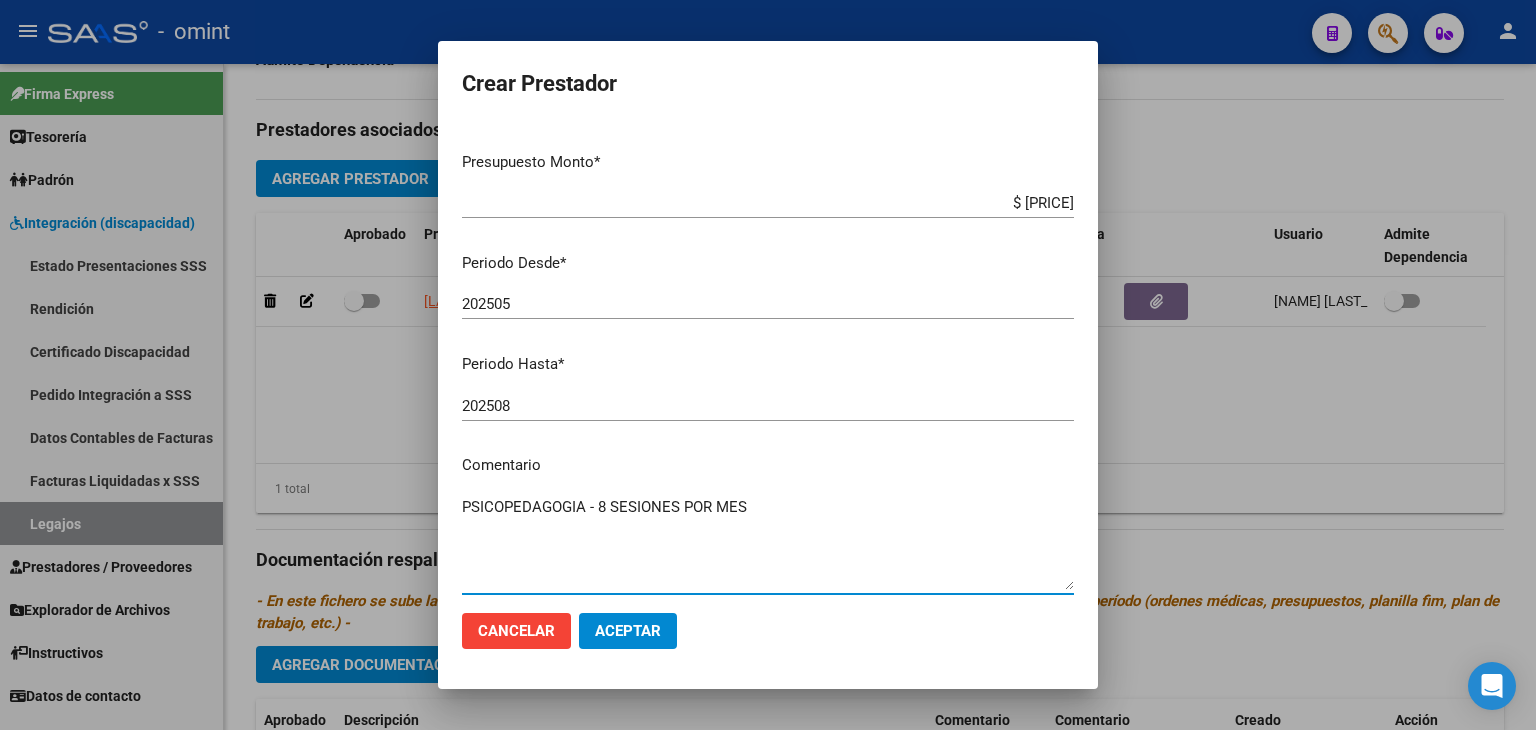type on "PSICOPEDAGOGIA - 8 SESIONES POR MES" 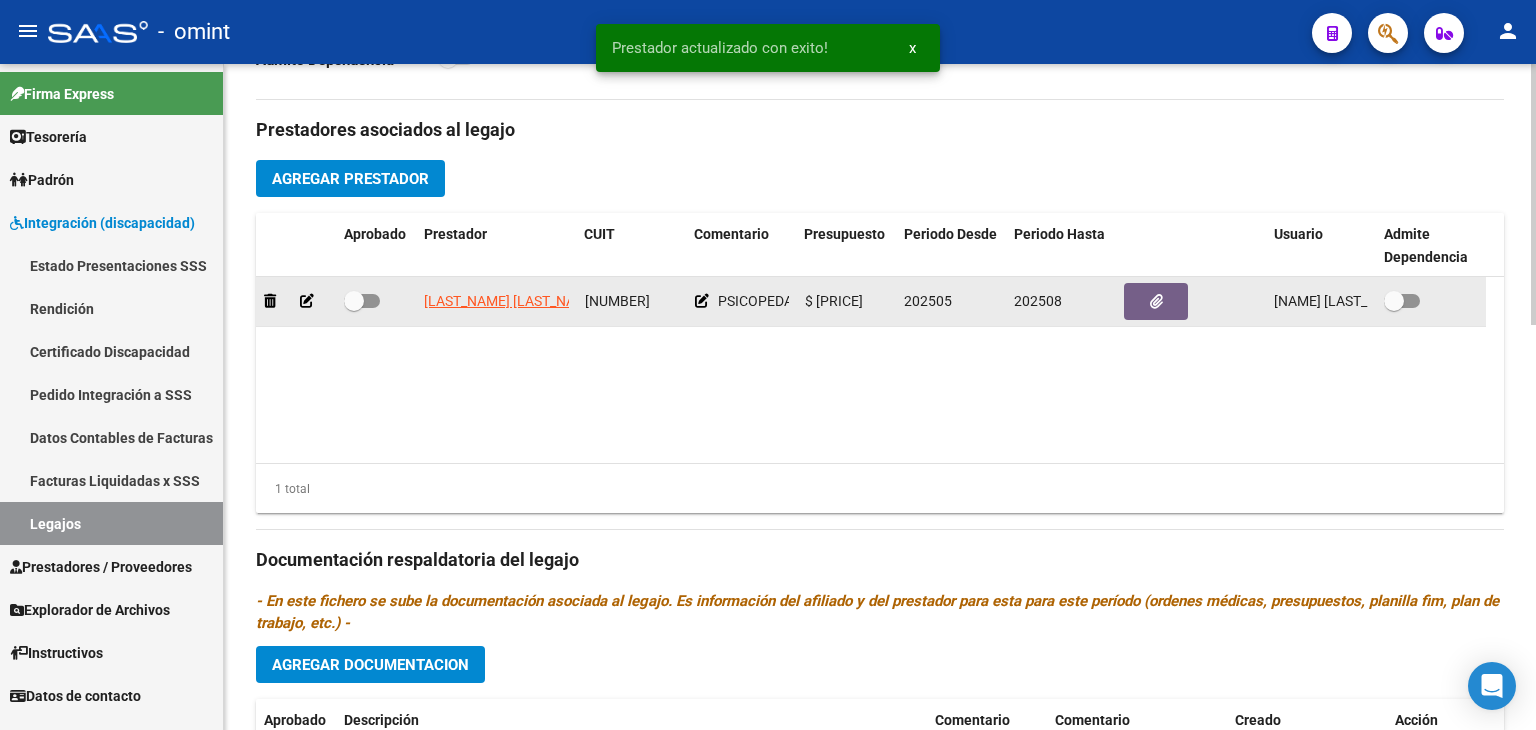 click at bounding box center [354, 301] 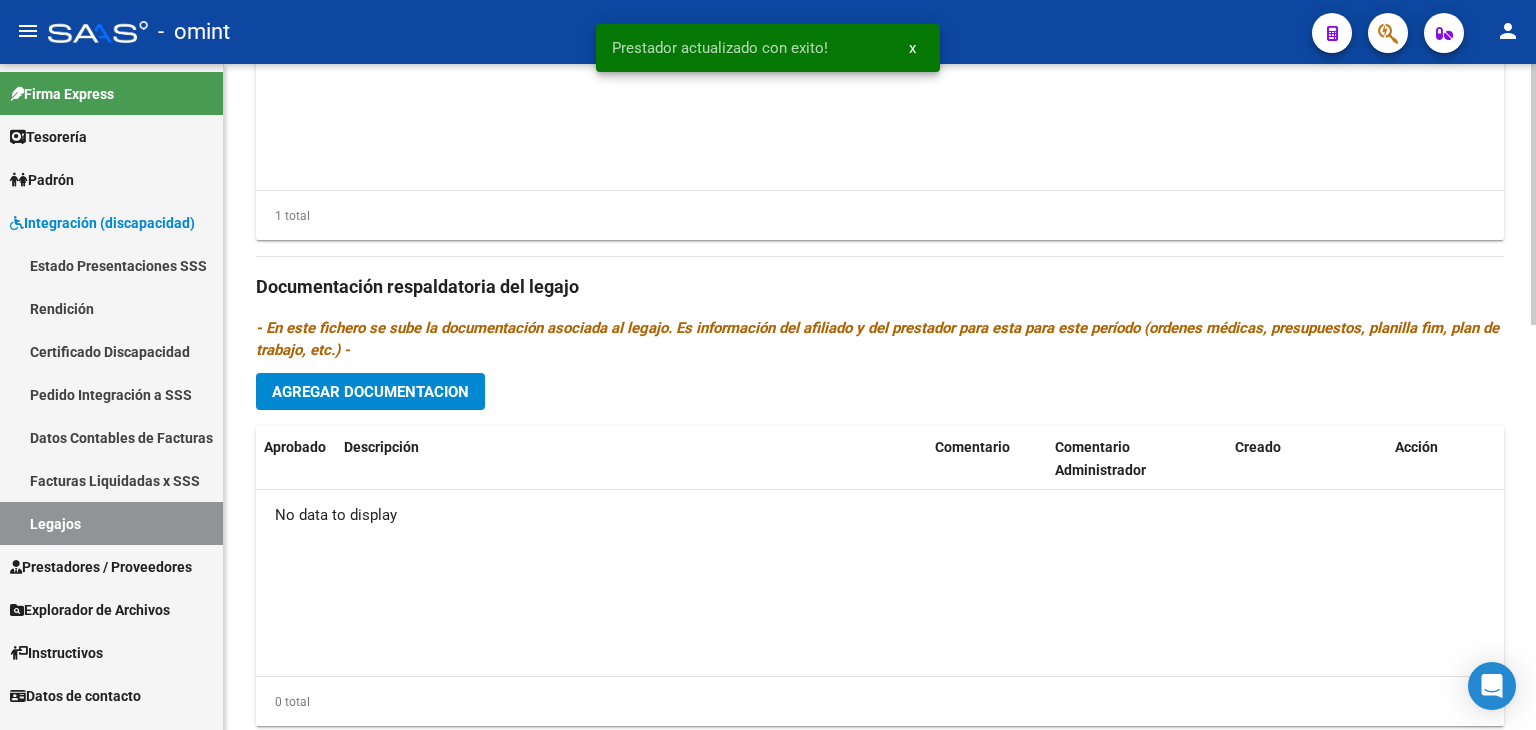 scroll, scrollTop: 1000, scrollLeft: 0, axis: vertical 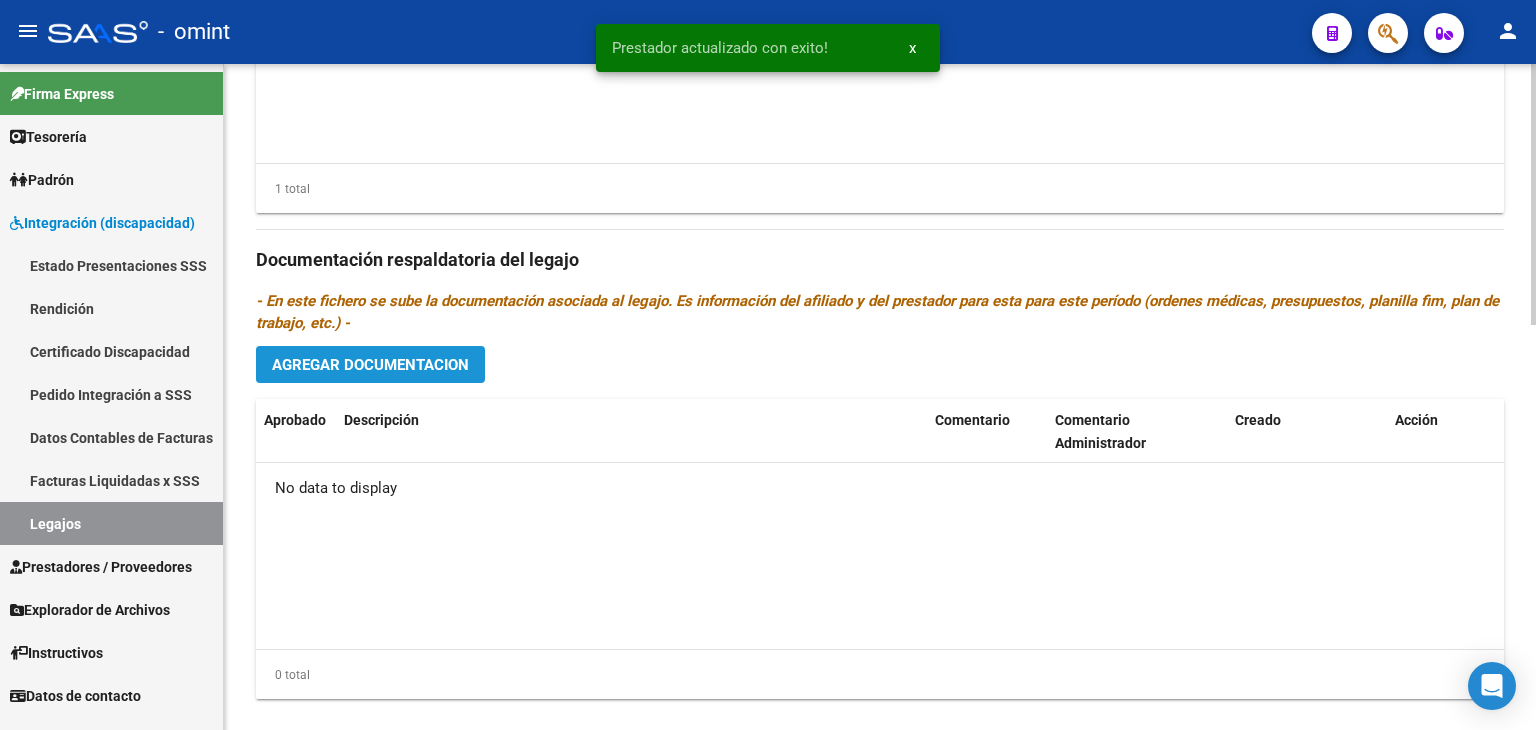 click on "Agregar Documentacion" 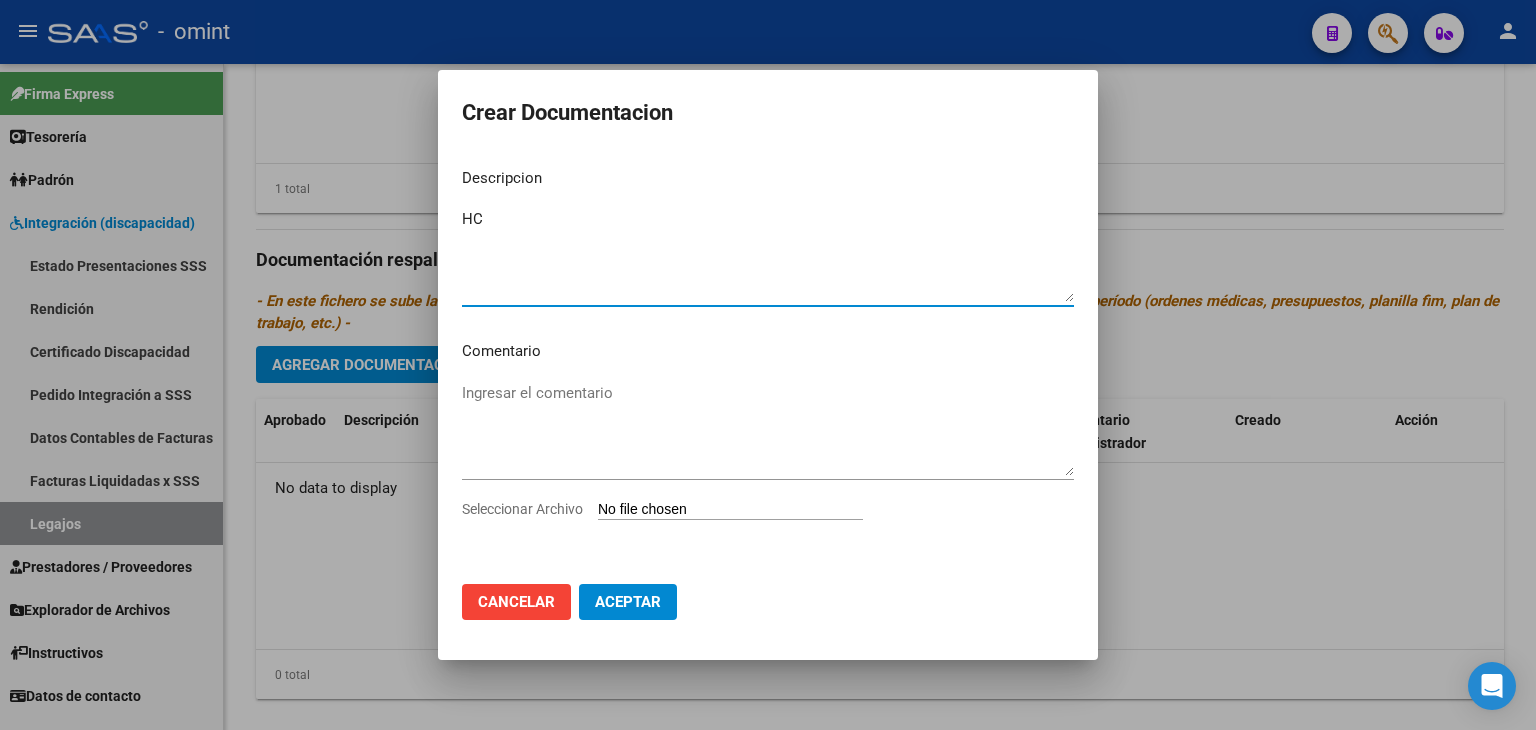 type on "HC" 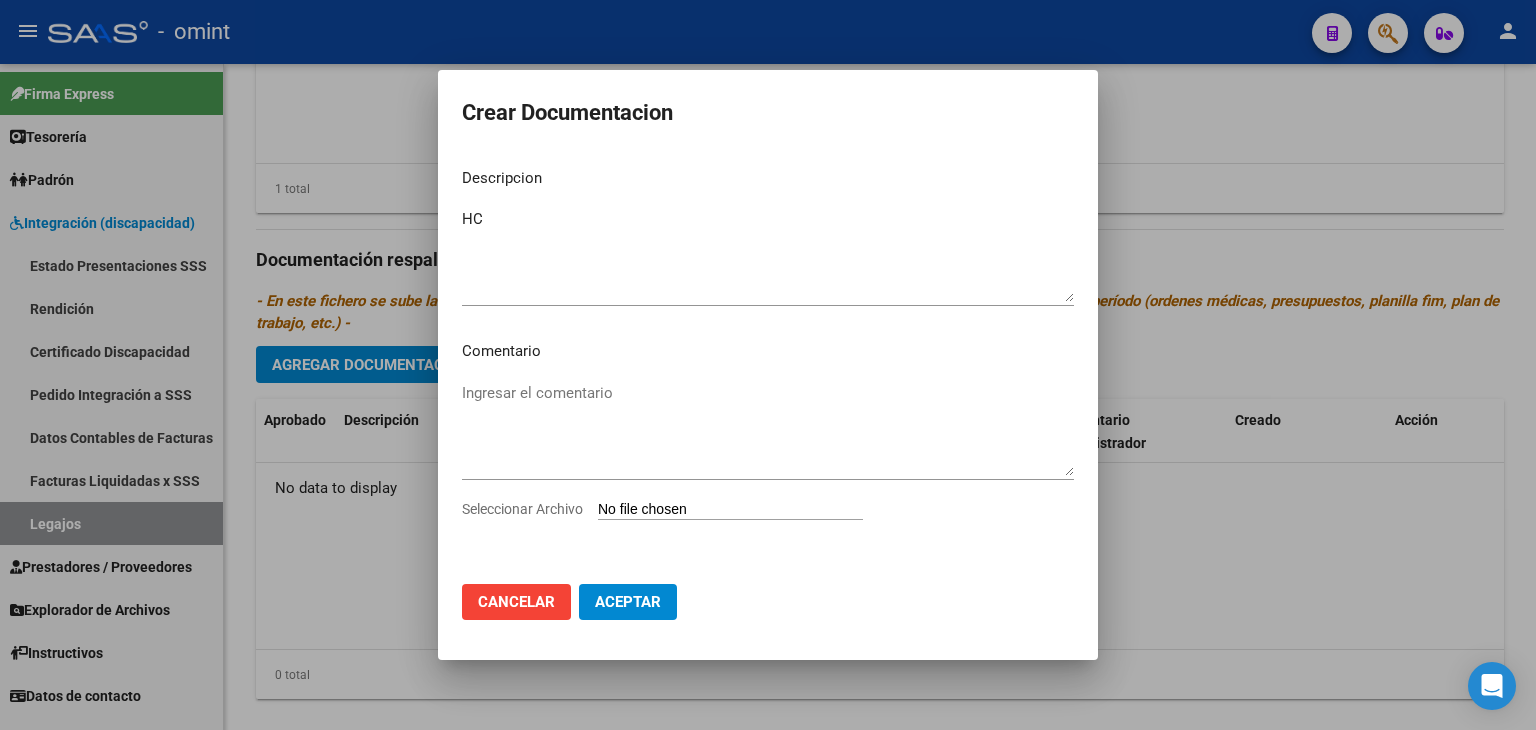 type on "C:\fakepath\HC.pdf" 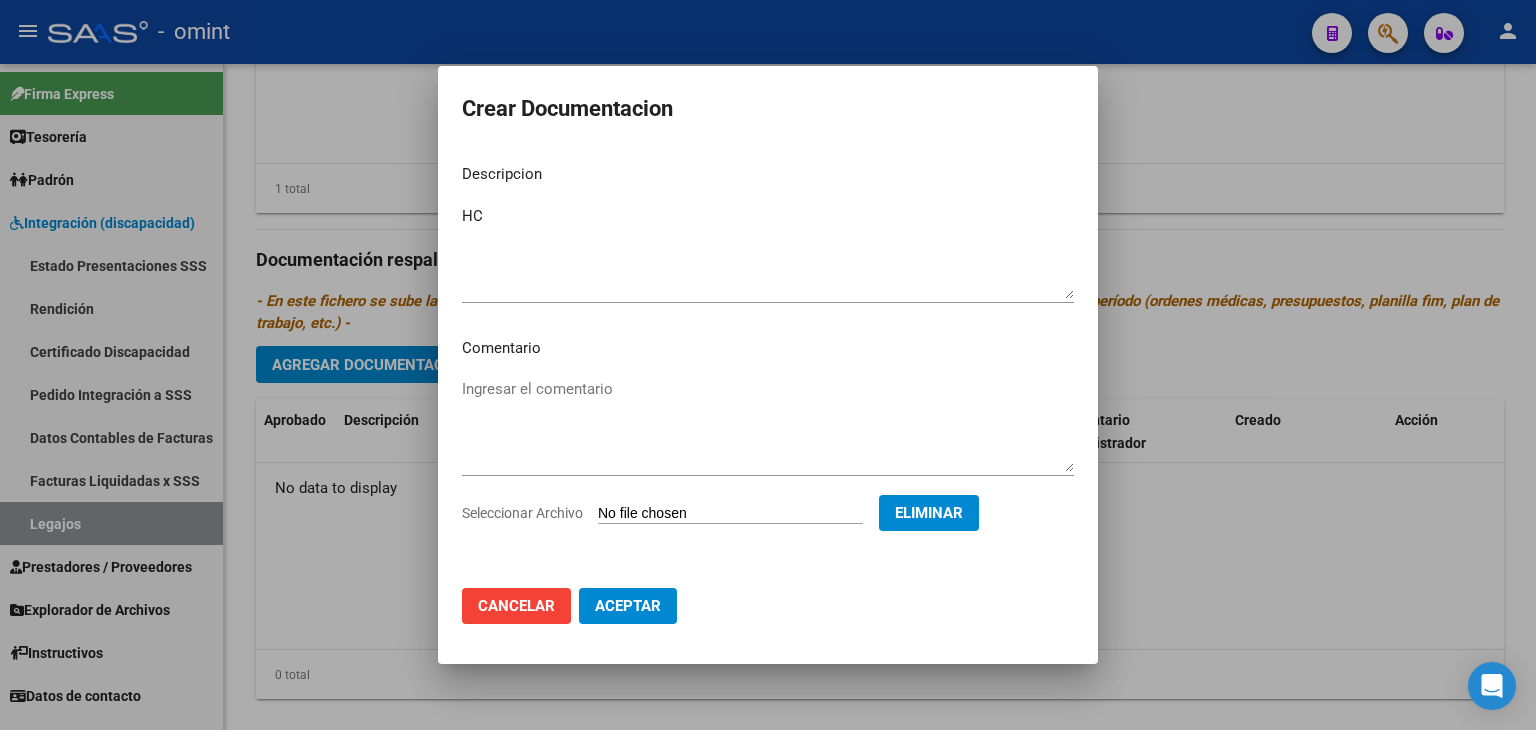 click on "Aceptar" 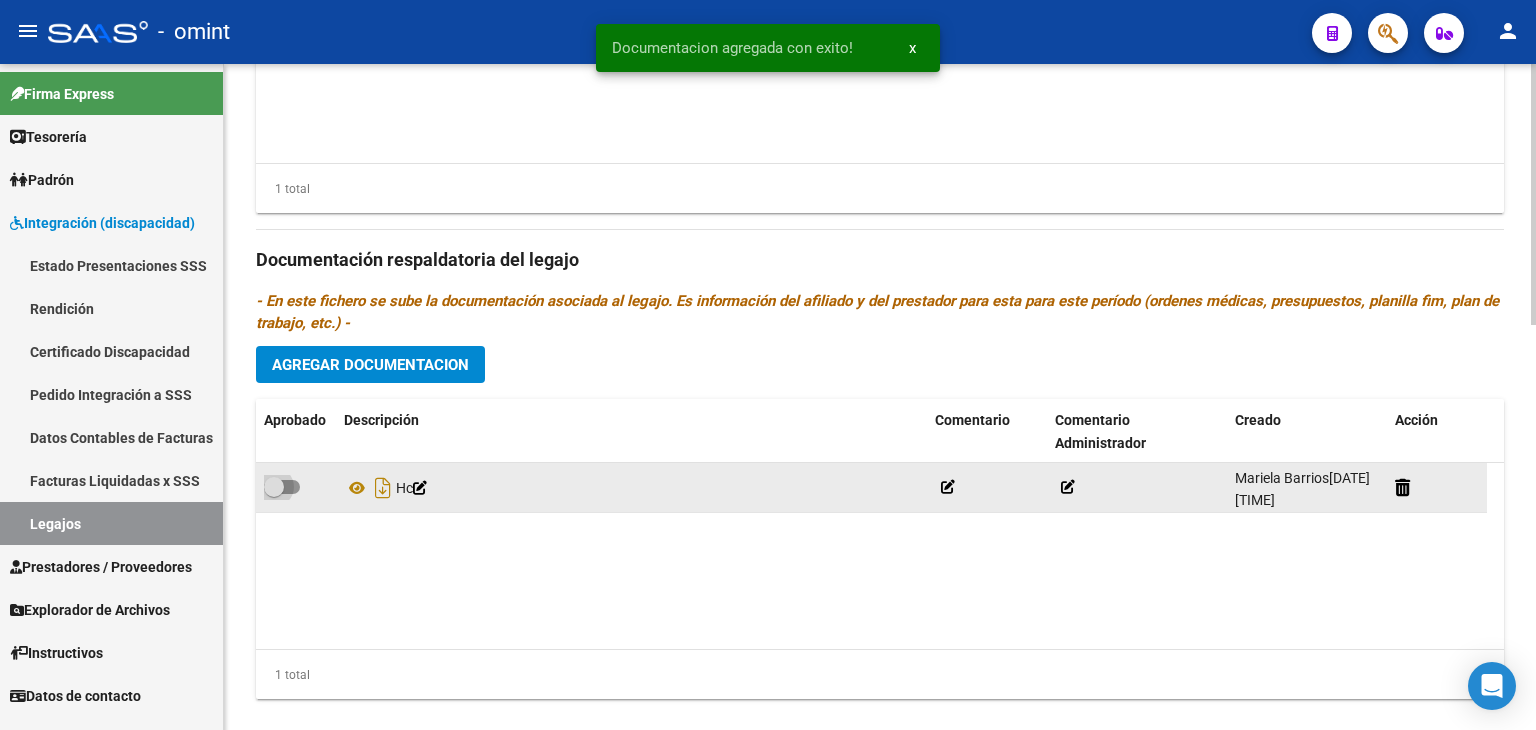 click at bounding box center [274, 487] 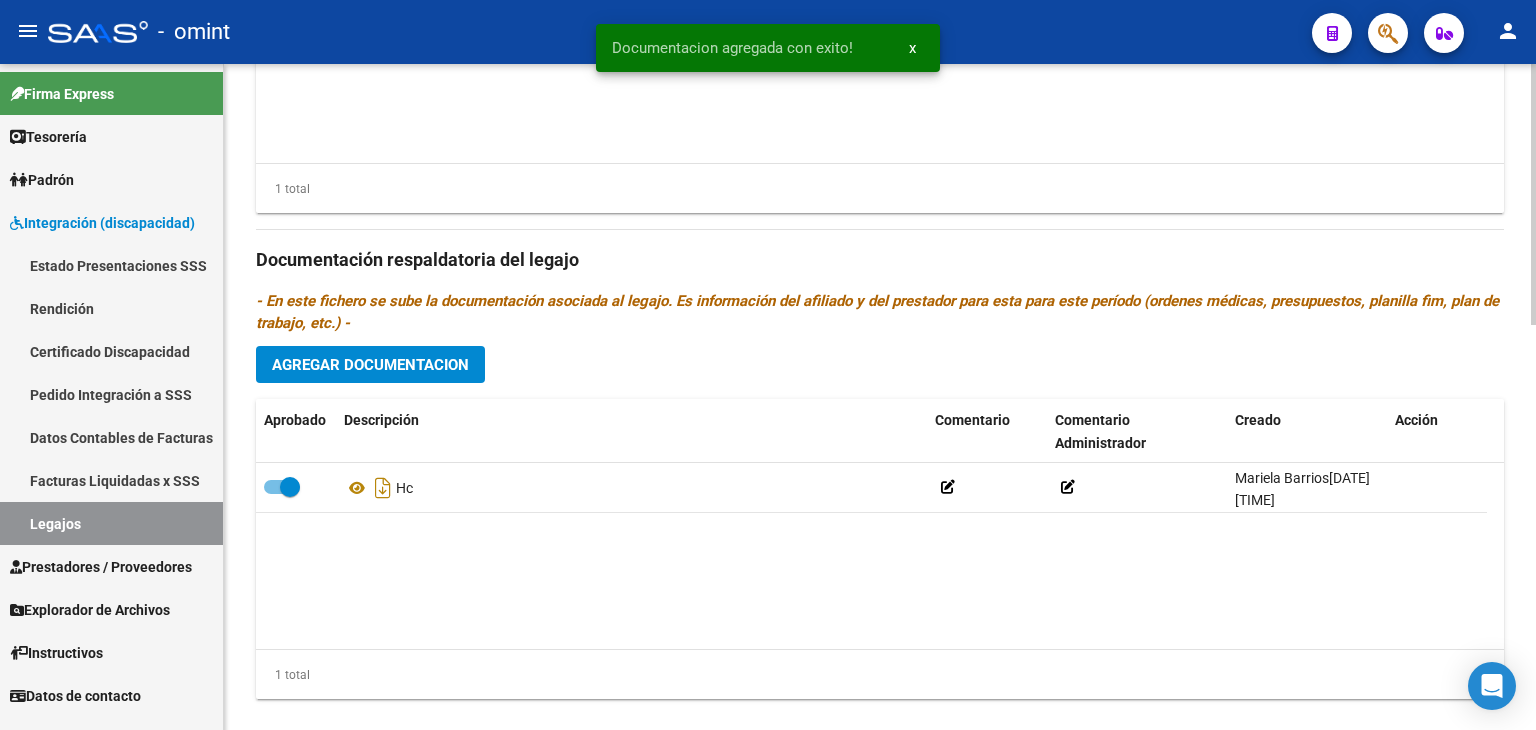 click on "Agregar Documentacion" 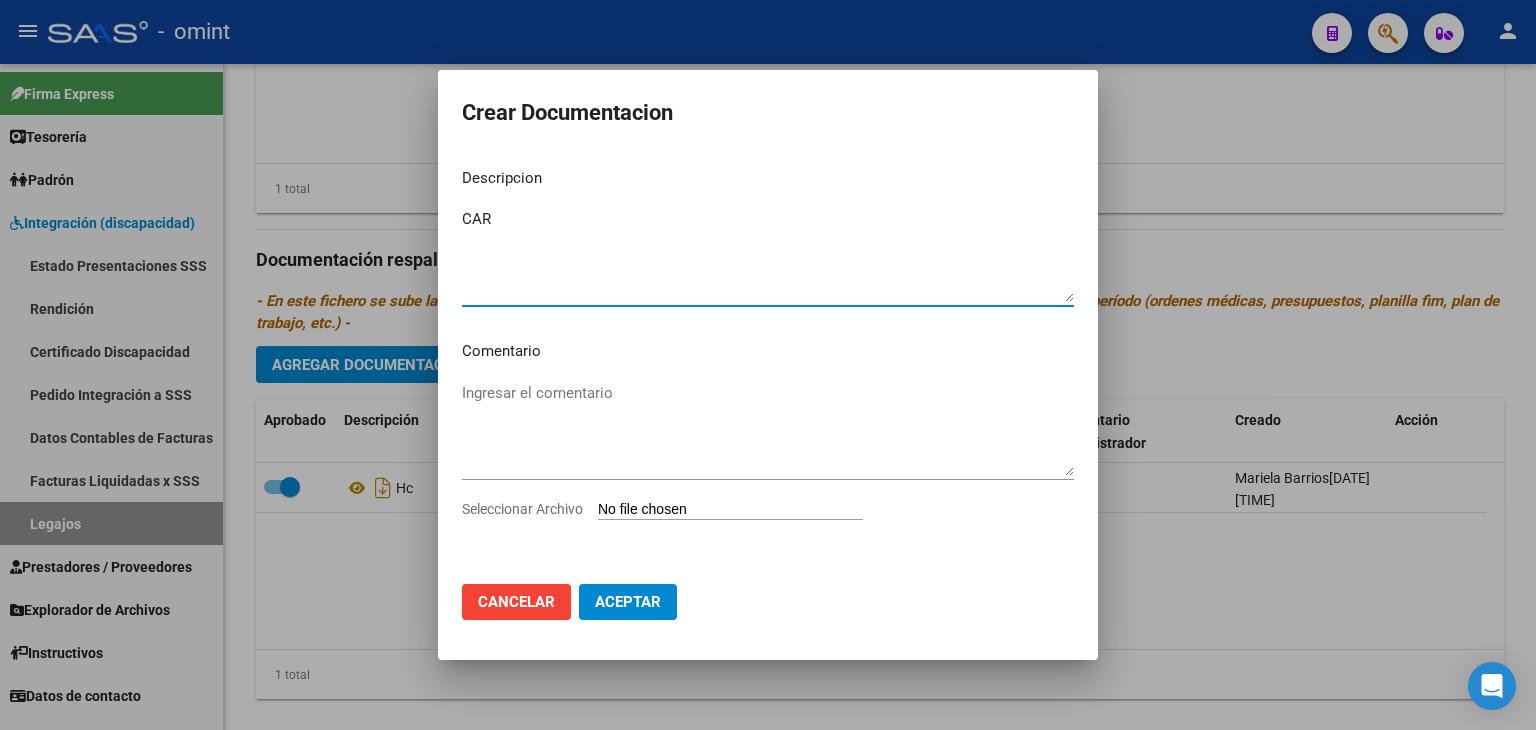 type on "CAR" 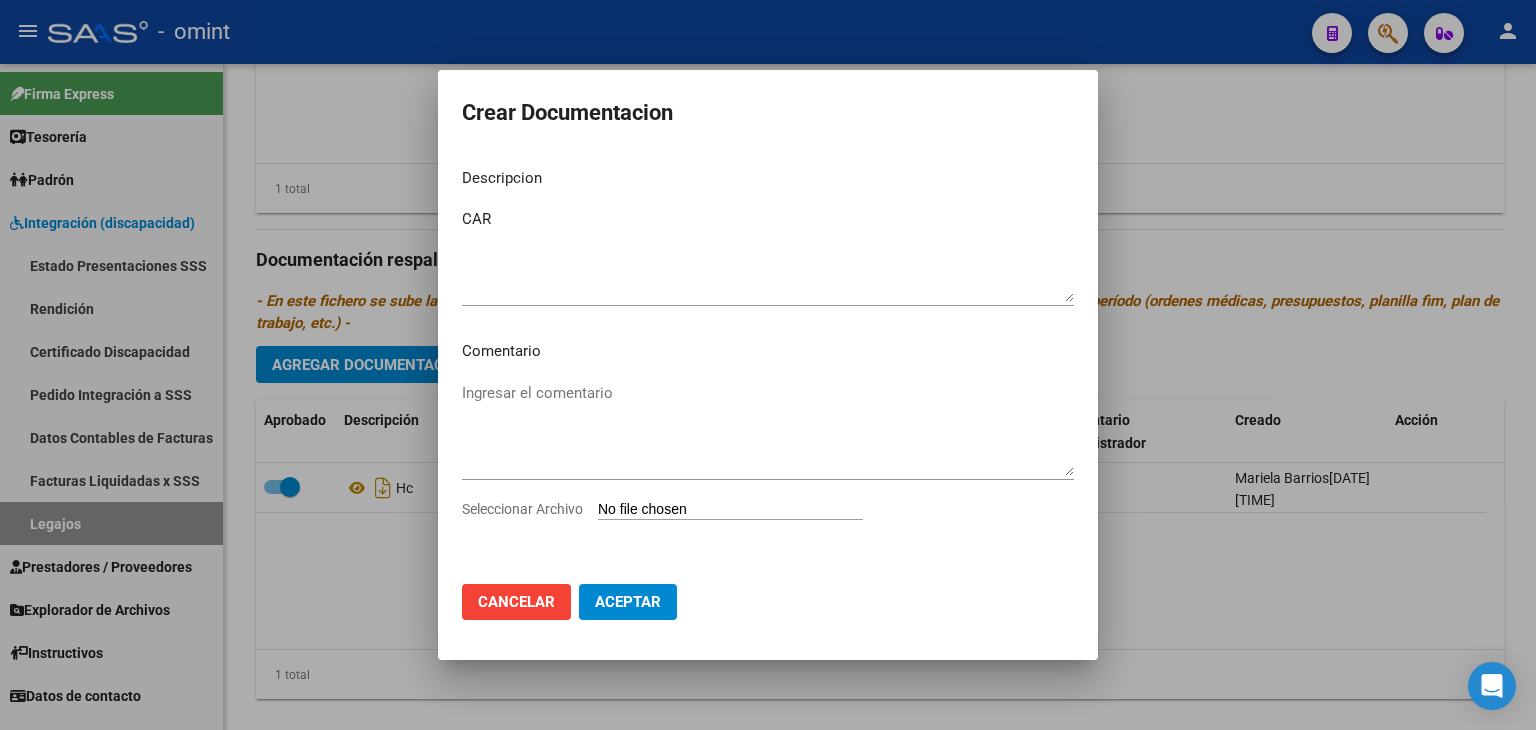 click on "Seleccionar Archivo" at bounding box center [730, 510] 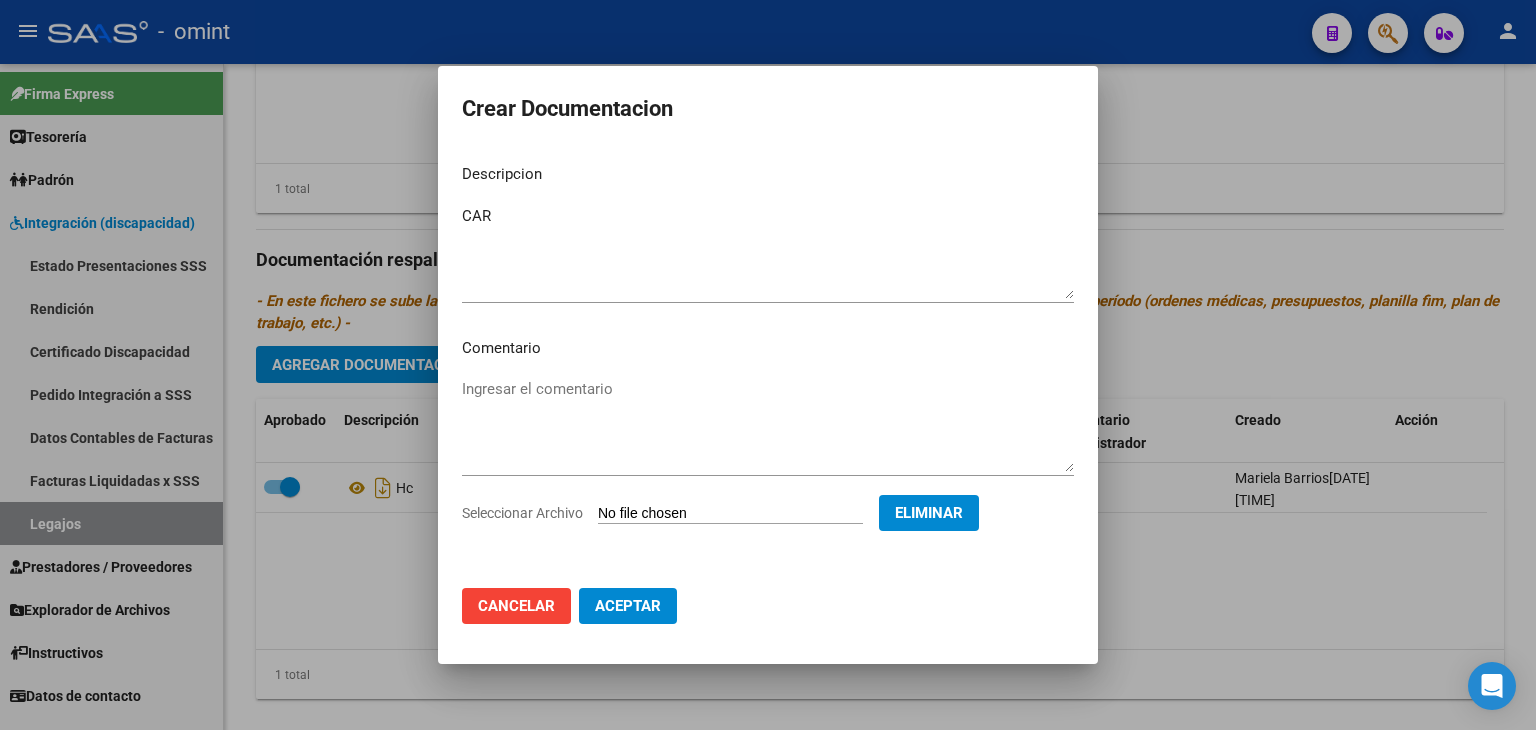 click on "Aceptar" 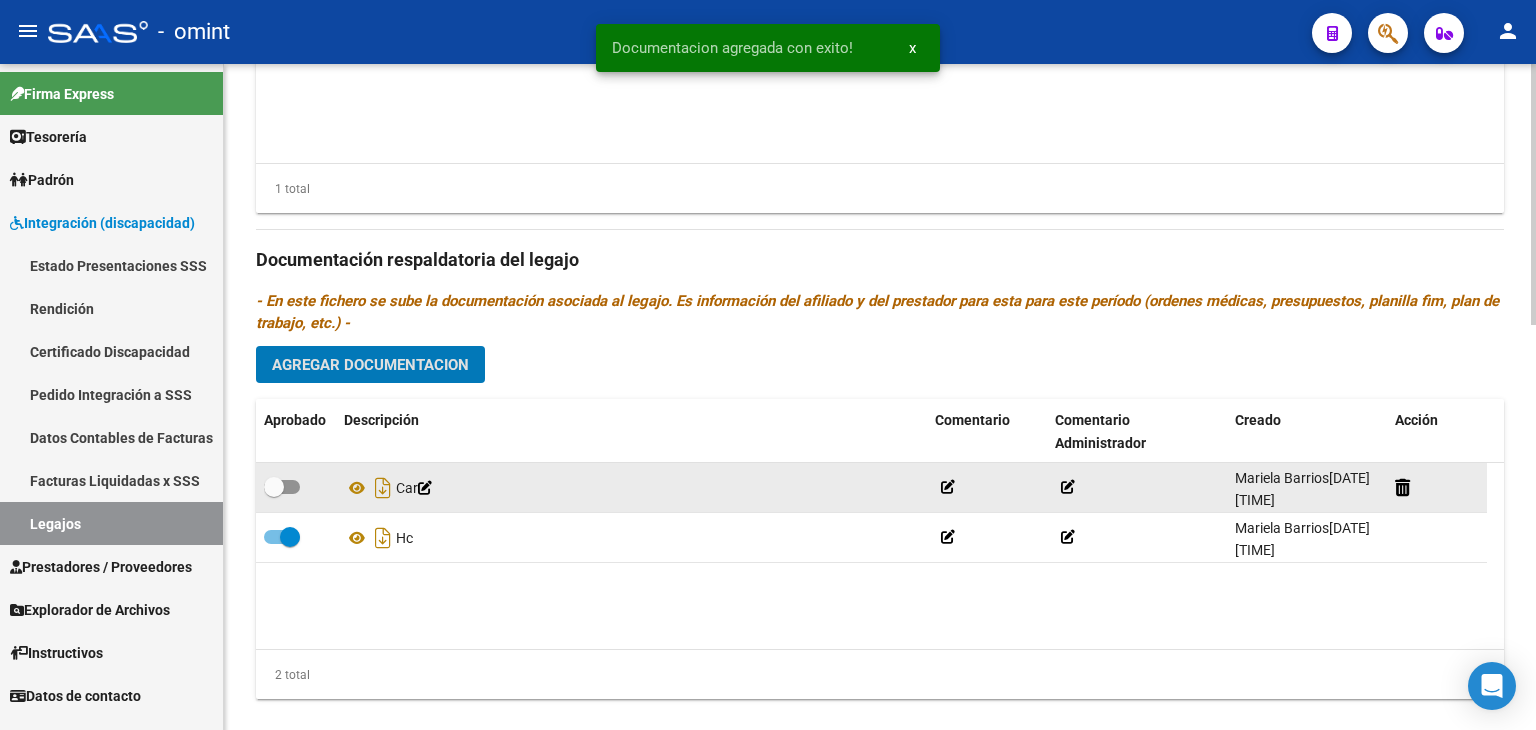 click at bounding box center [282, 487] 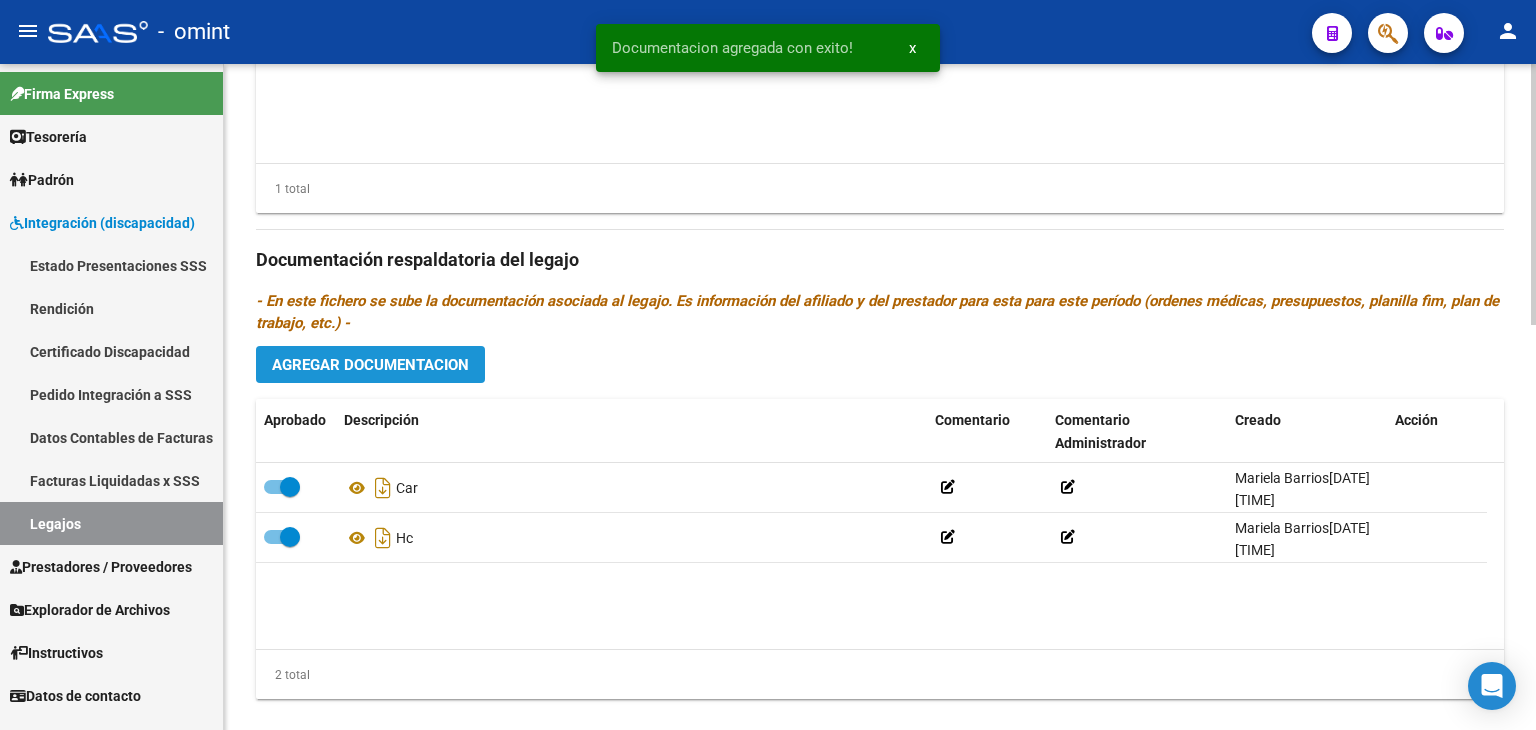 click on "Agregar Documentacion" 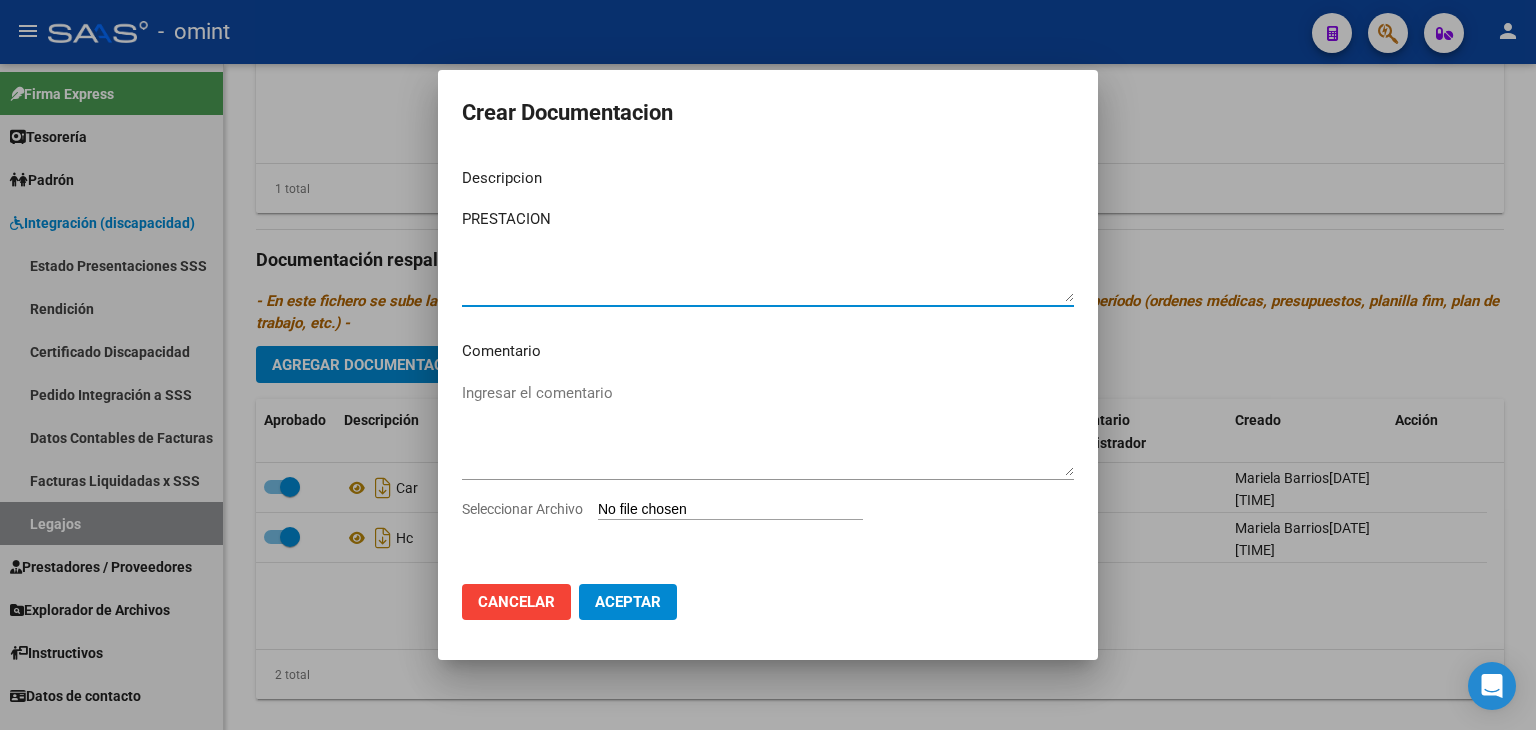 type on "PRESTACION" 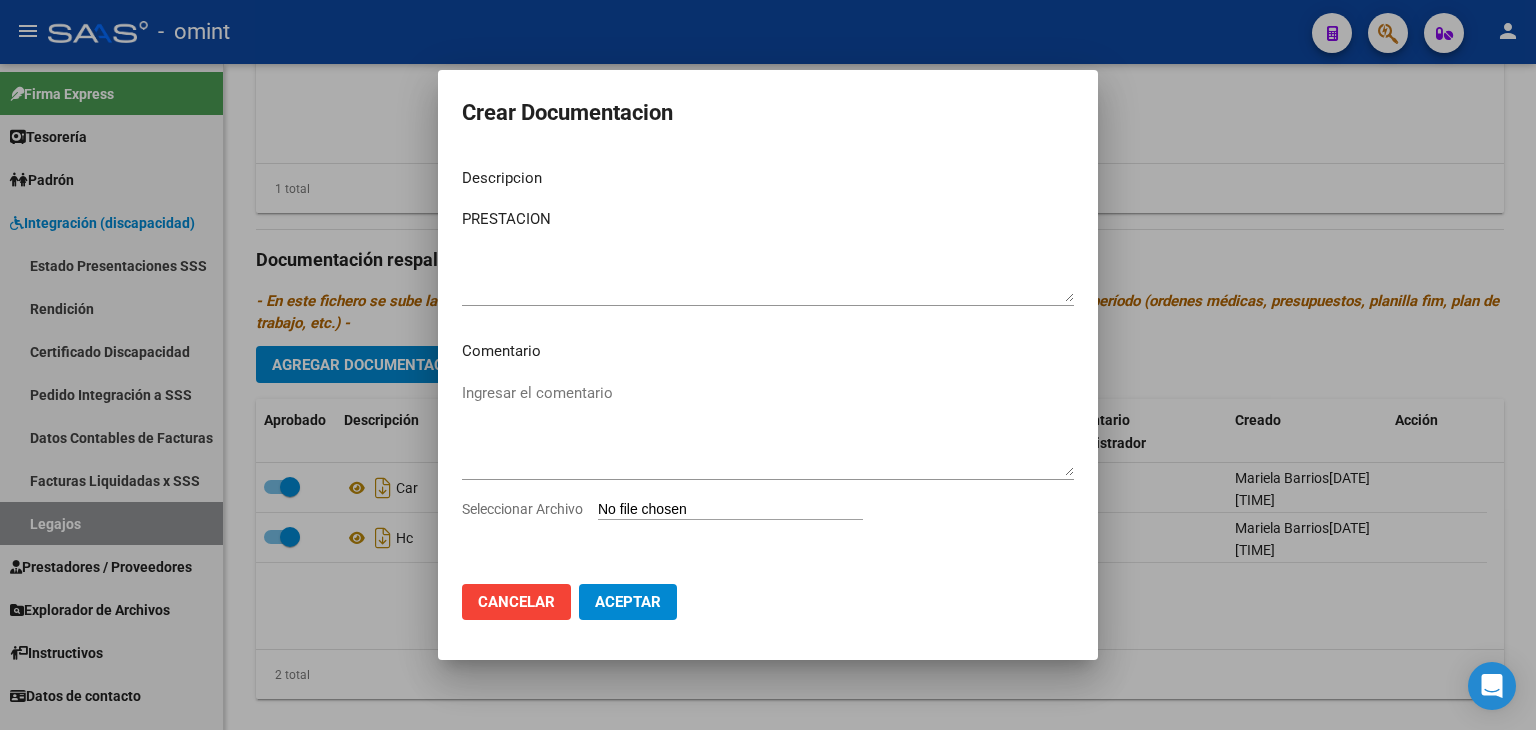 click on "Seleccionar Archivo" at bounding box center [730, 510] 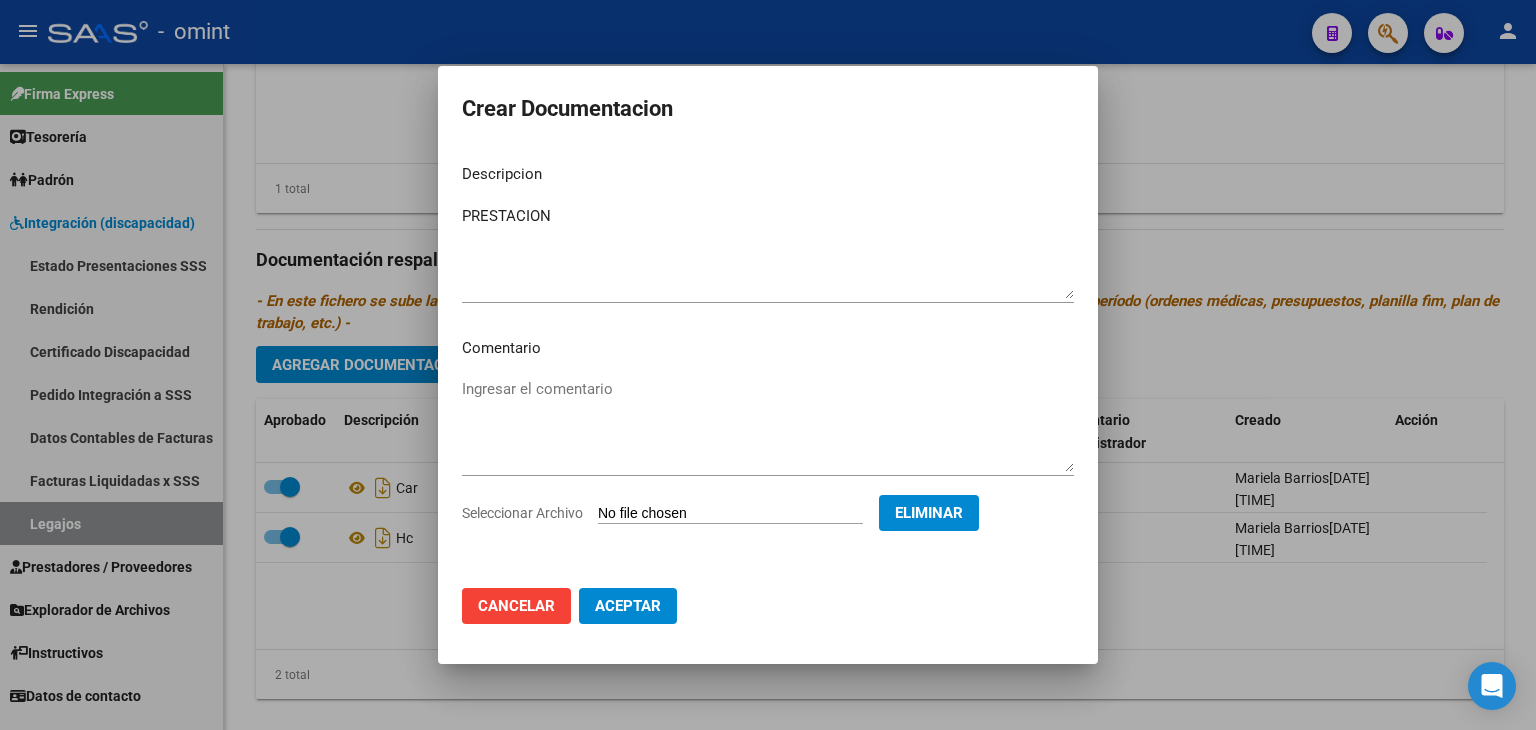 click on "PRESTACION" at bounding box center (768, 252) 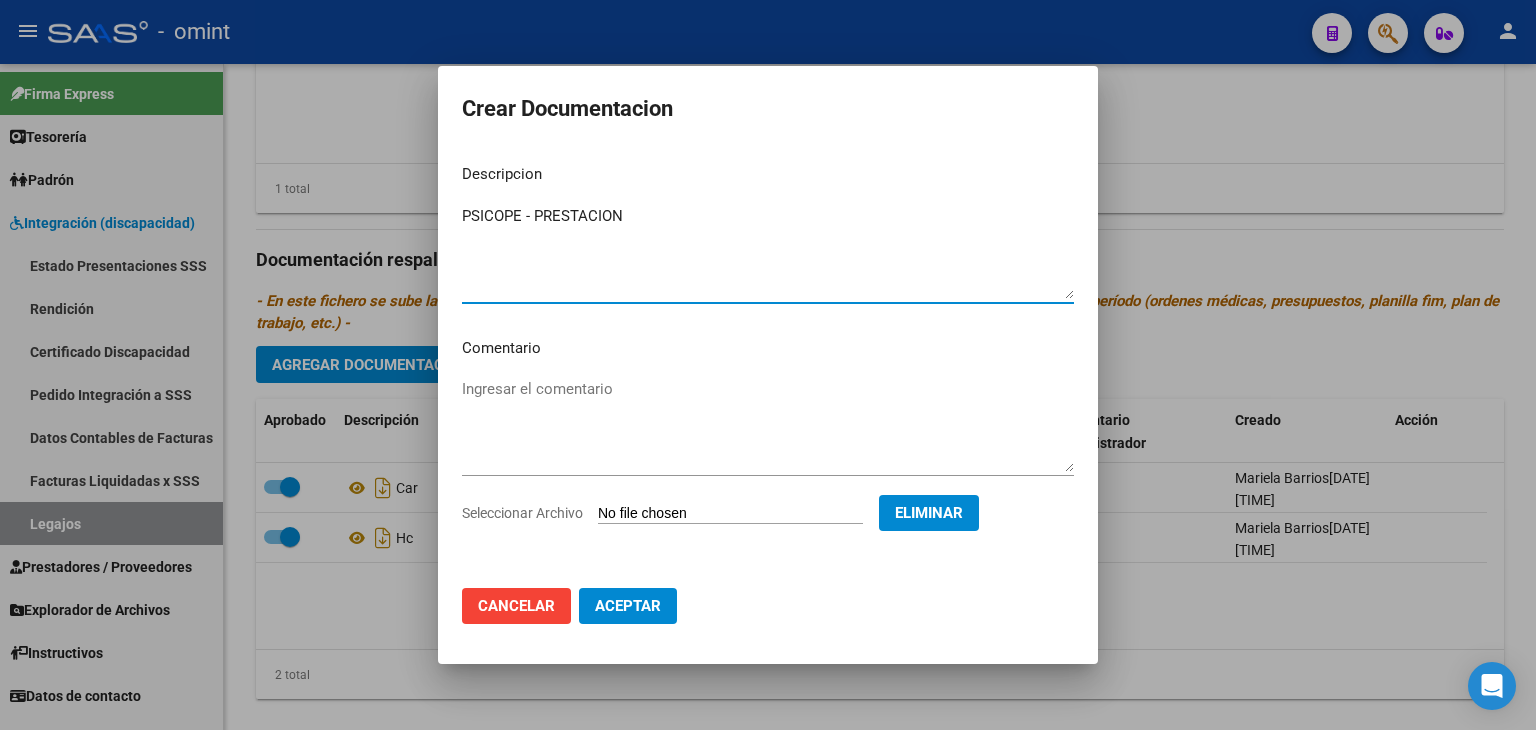 drag, startPoint x: 639, startPoint y: 213, endPoint x: 280, endPoint y: 149, distance: 364.66013 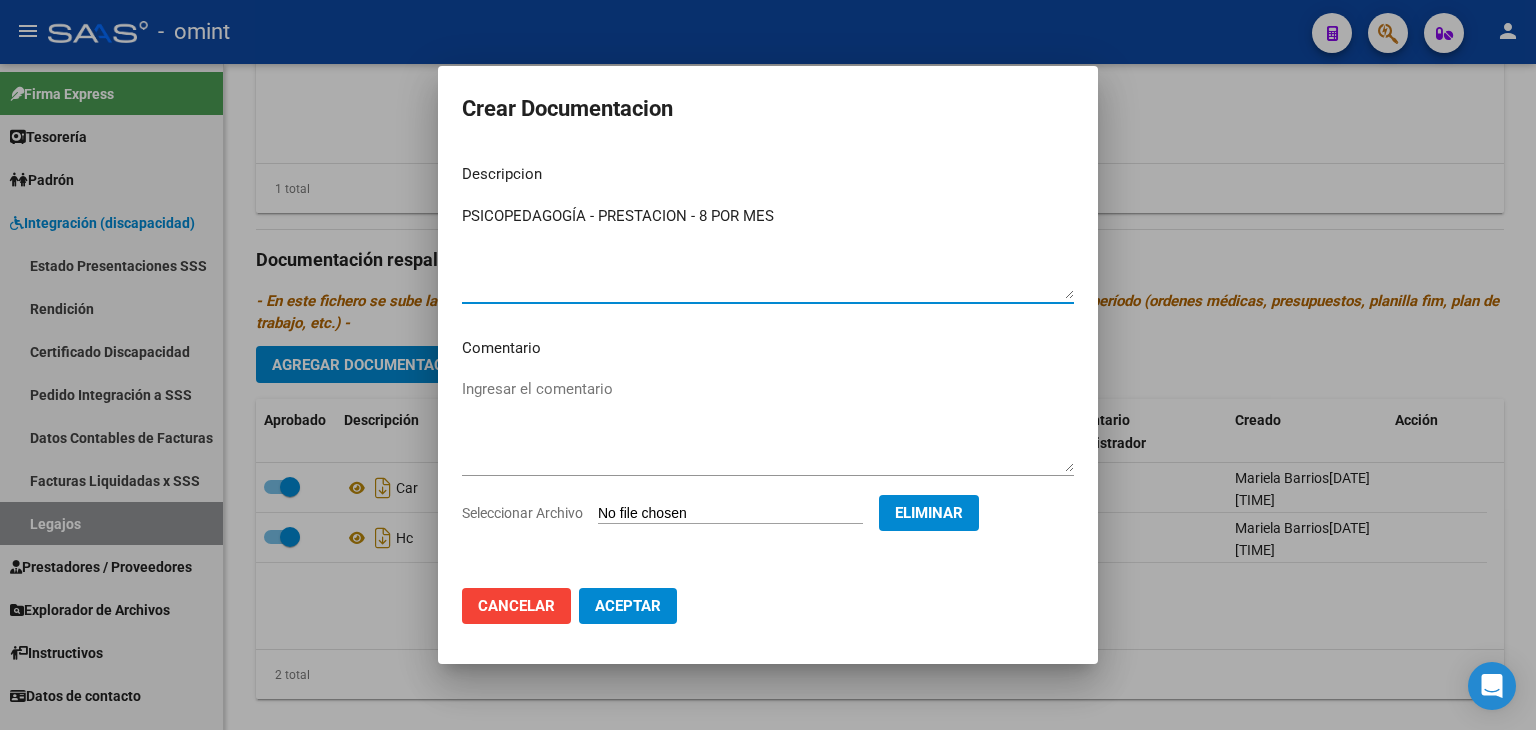 type on "PSICOPEDAGOGÍA - PRESTACION - 8 POR MES" 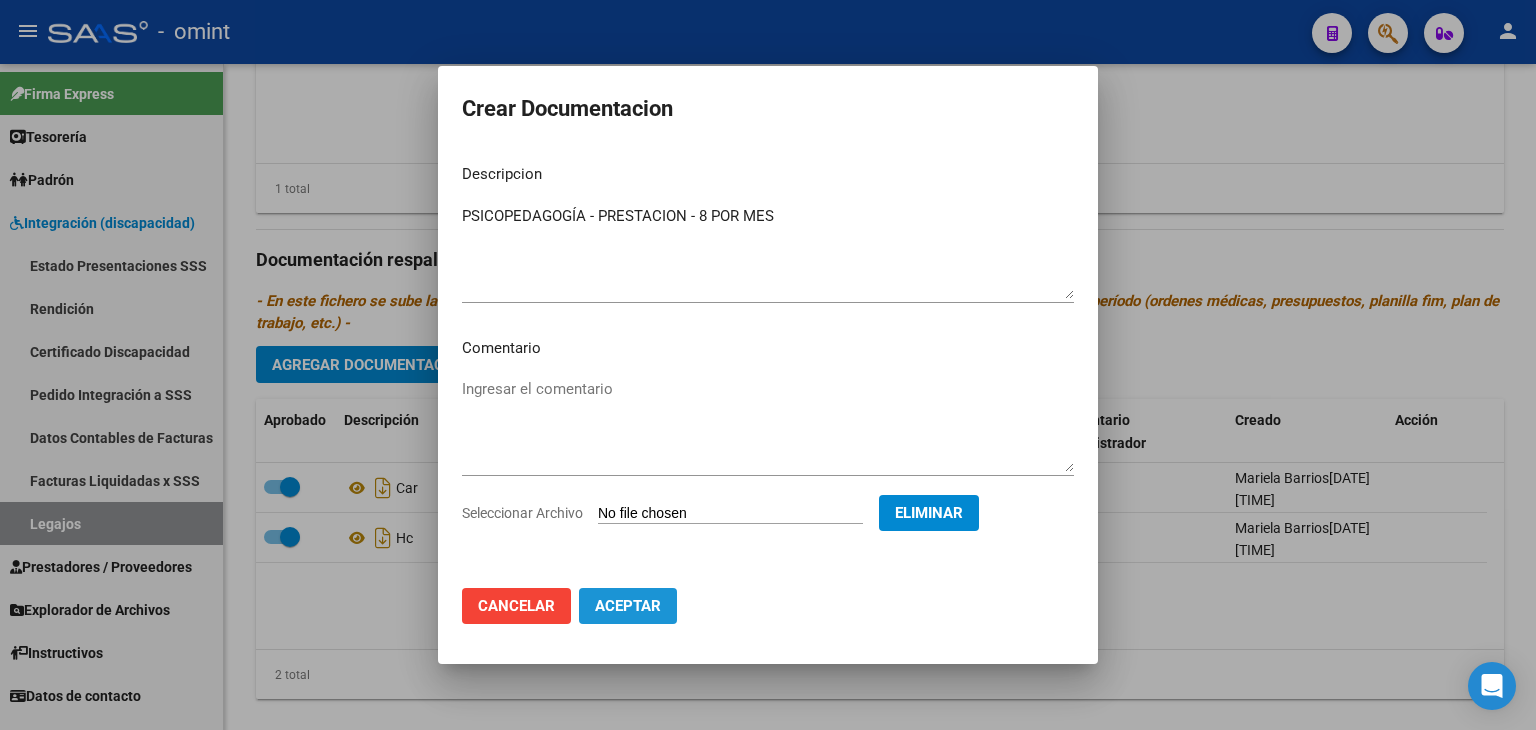 click on "Aceptar" 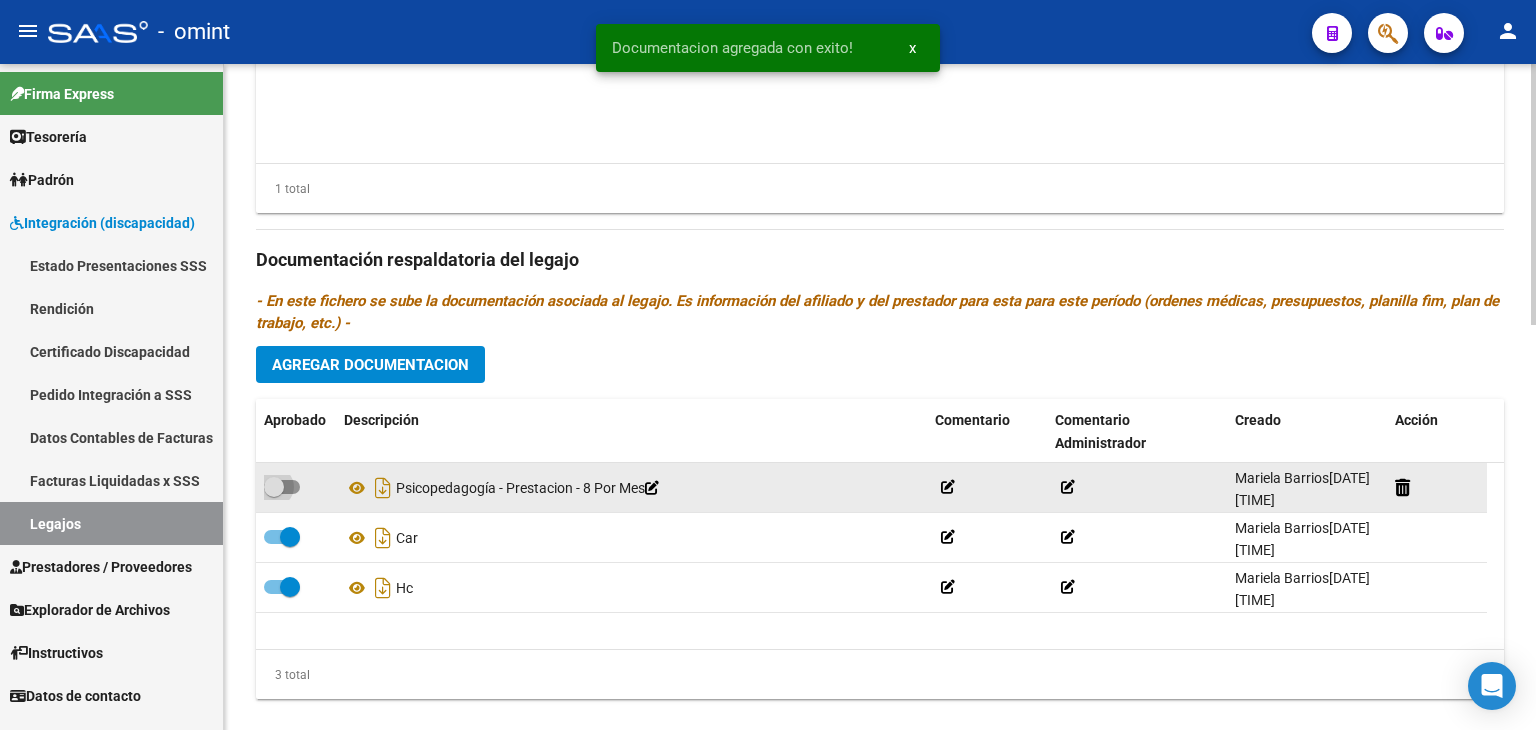 click at bounding box center (274, 487) 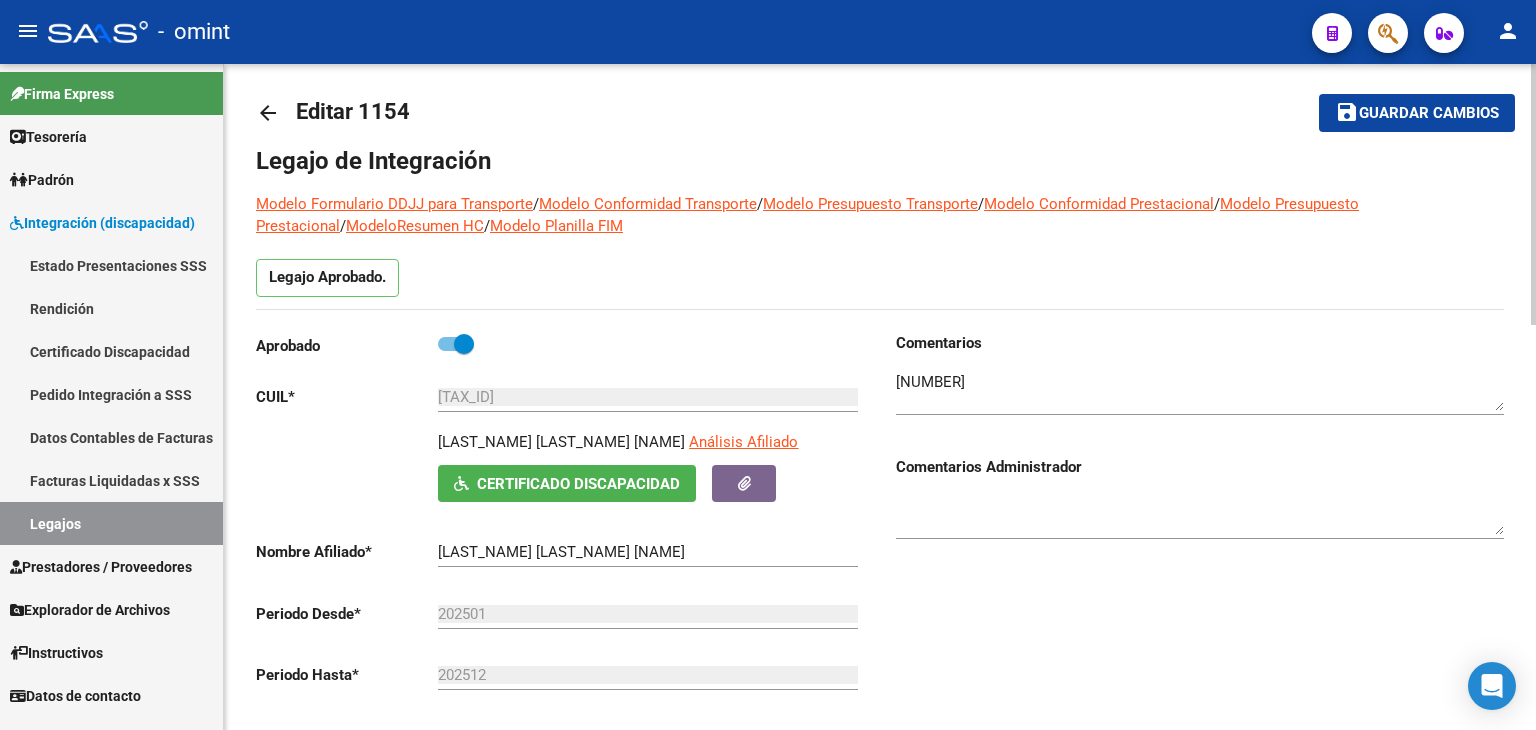 scroll, scrollTop: 0, scrollLeft: 0, axis: both 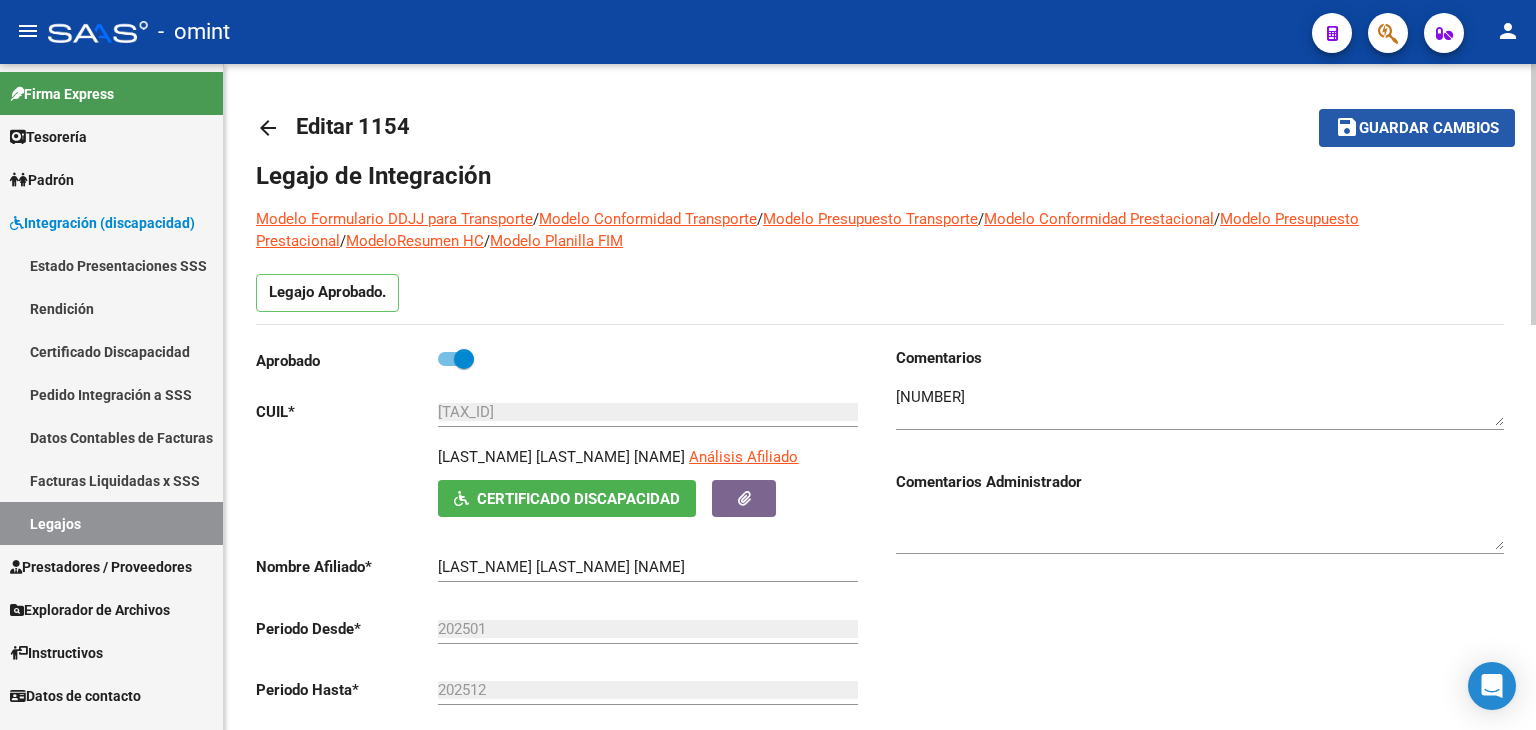click on "Guardar cambios" 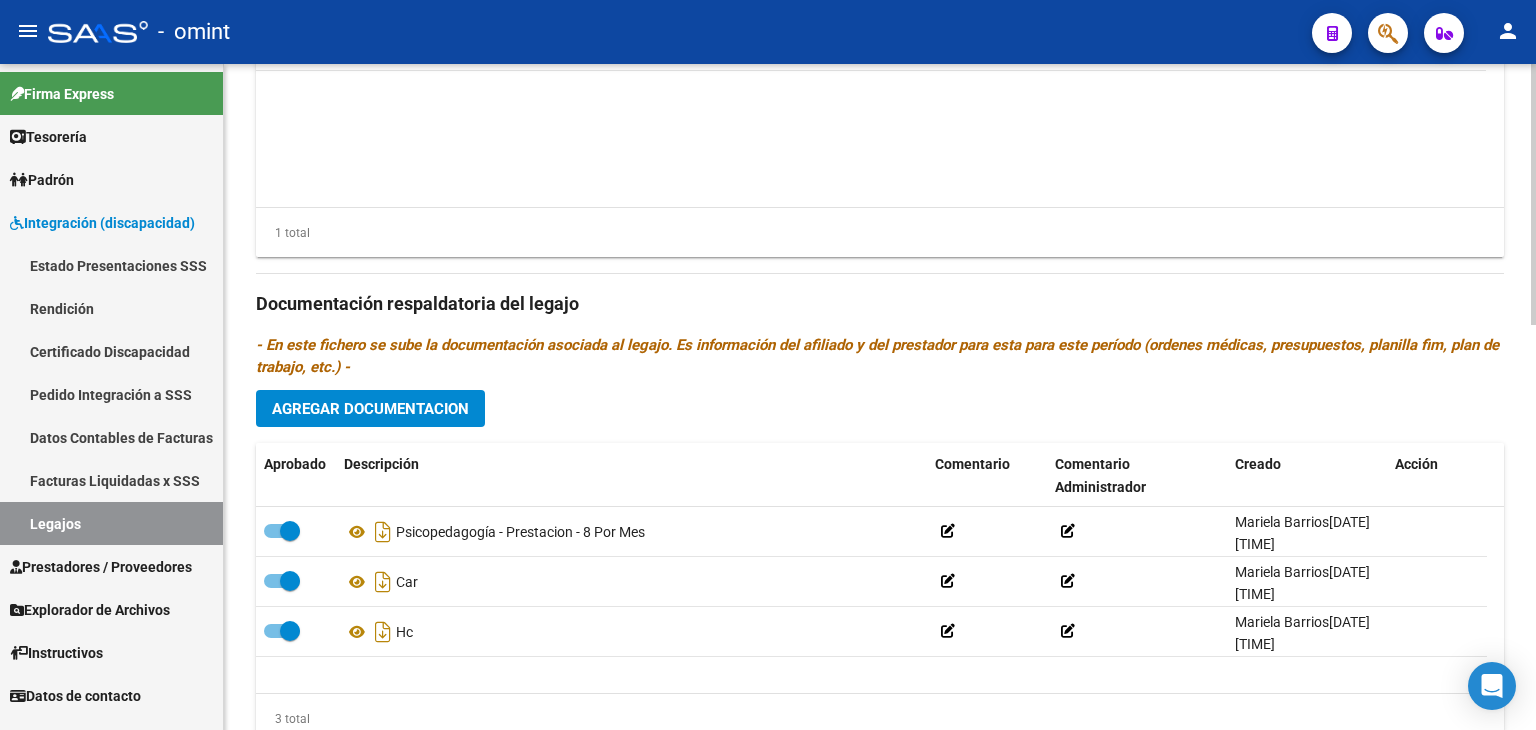 scroll, scrollTop: 1032, scrollLeft: 0, axis: vertical 